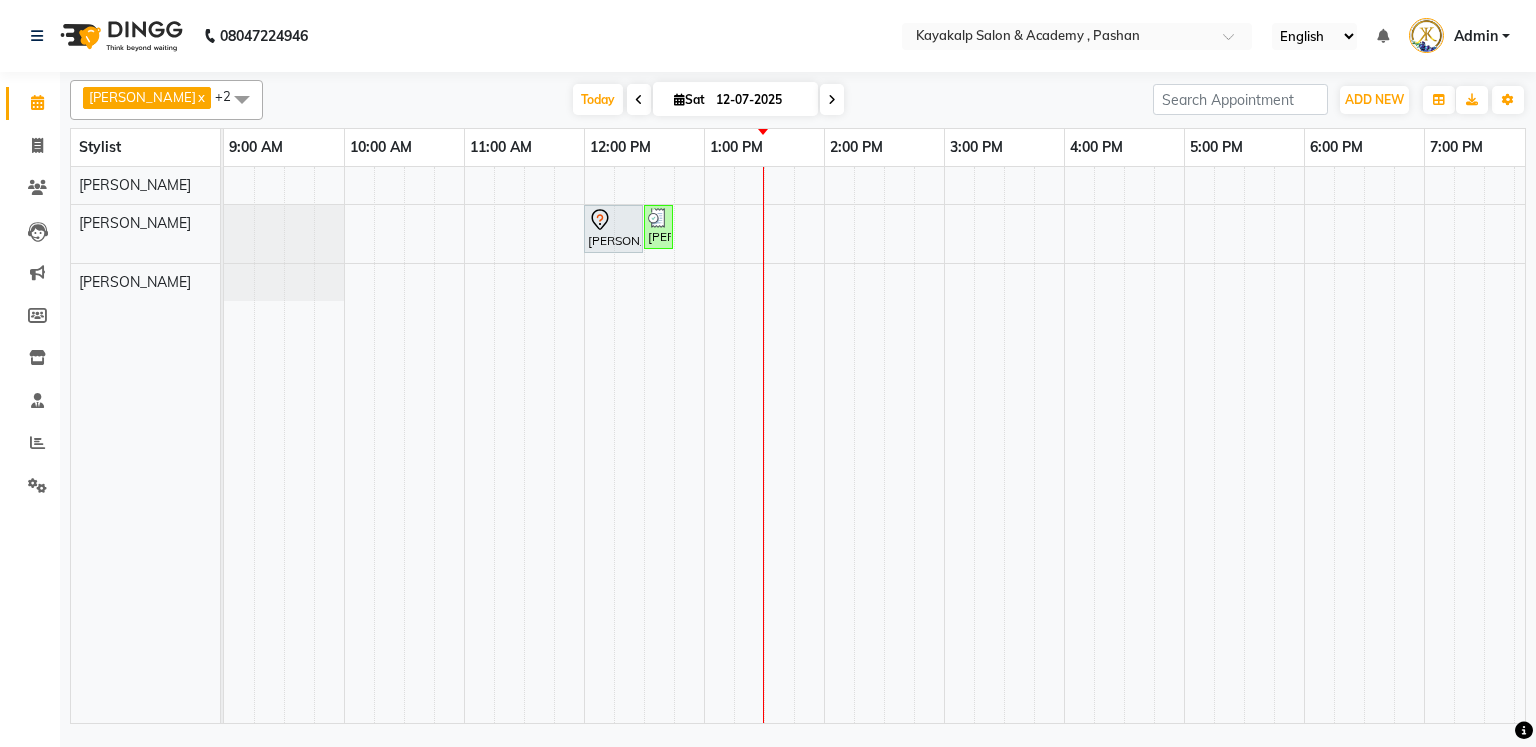scroll, scrollTop: 0, scrollLeft: 0, axis: both 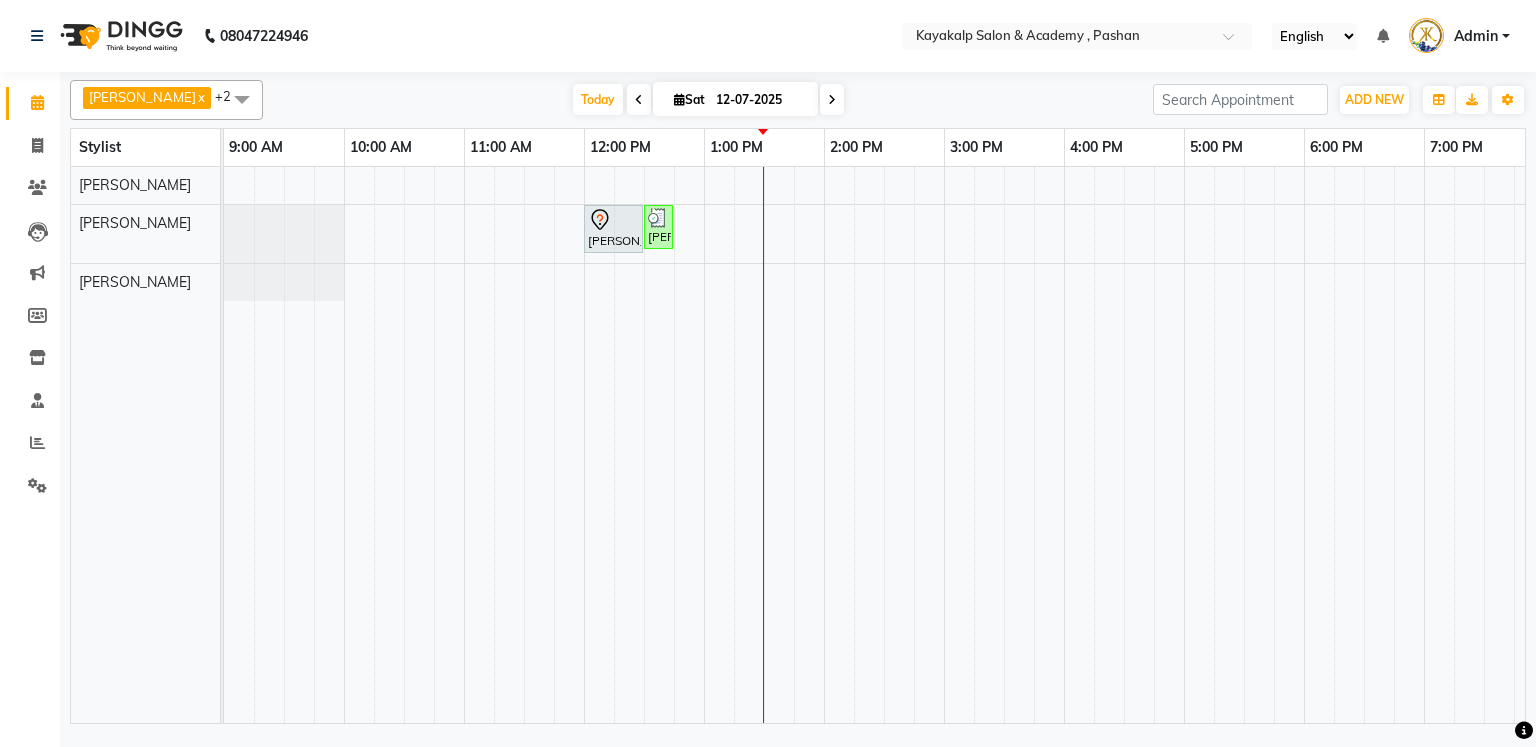 click on "[PERSON_NAME], TK01, 12:00 PM-12:30 PM, Argan Waxing - Half Arms     [PERSON_NAME], TK02, 12:30 PM-12:45 PM, Face Peel Off Waxing - Upper Lip" at bounding box center (944, 445) 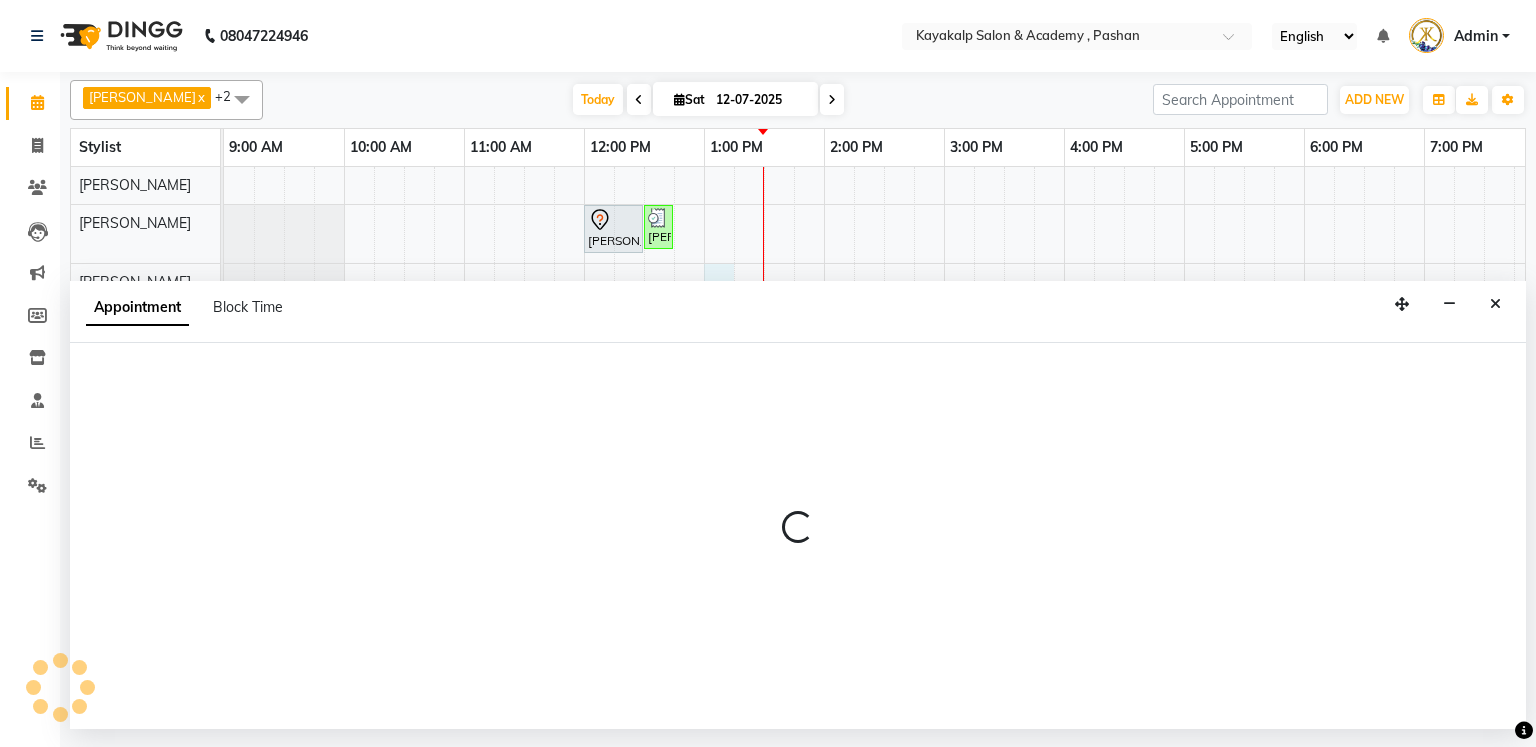 select on "85097" 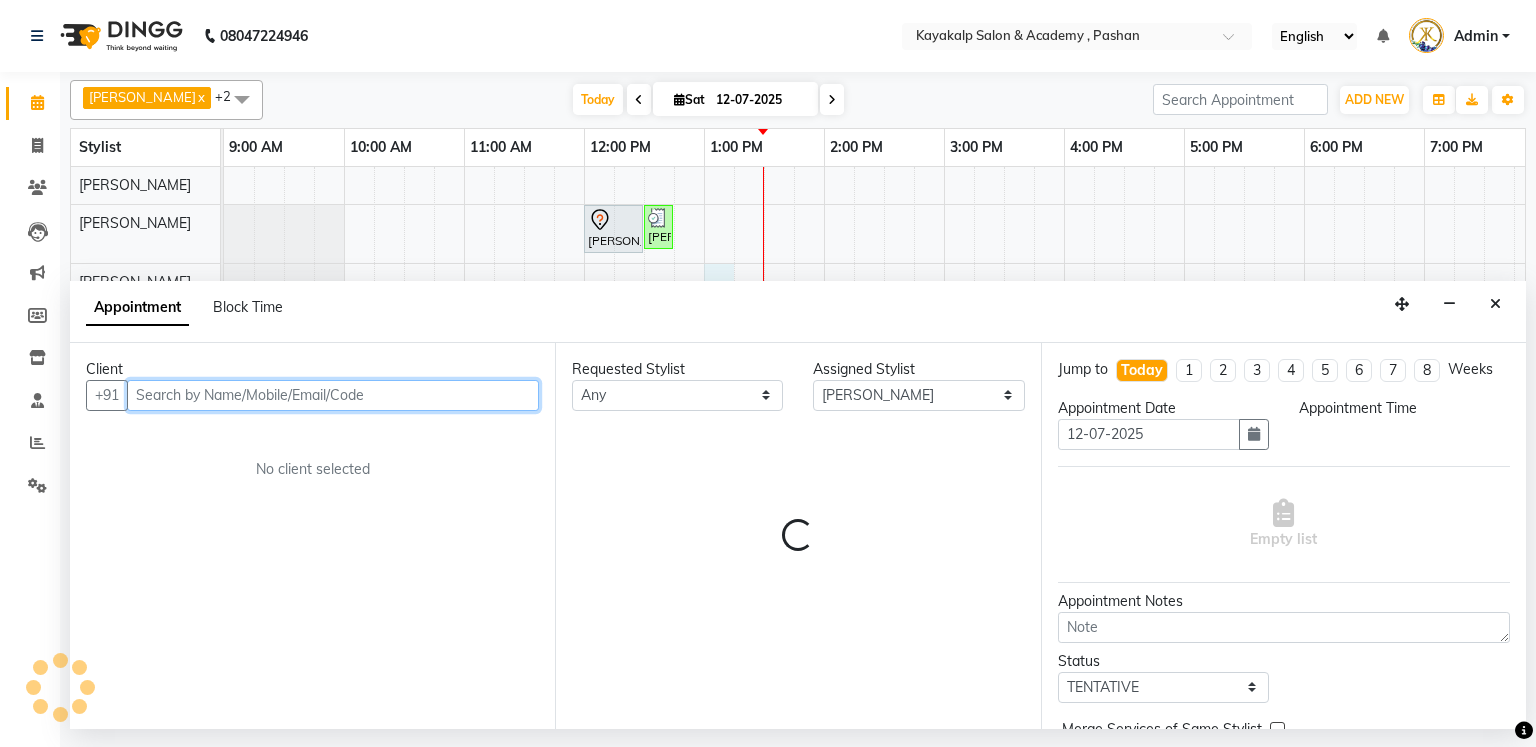 select on "780" 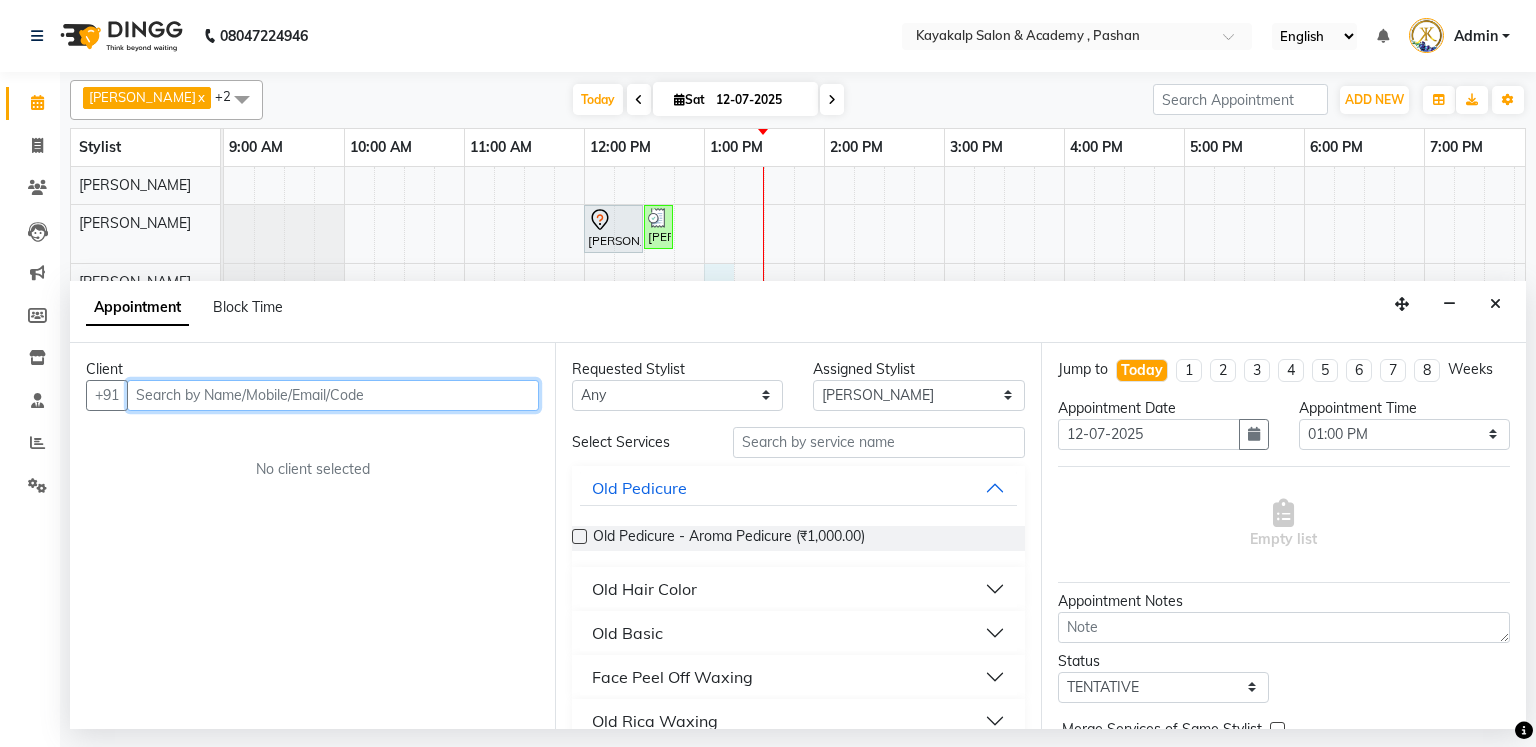 click at bounding box center [333, 395] 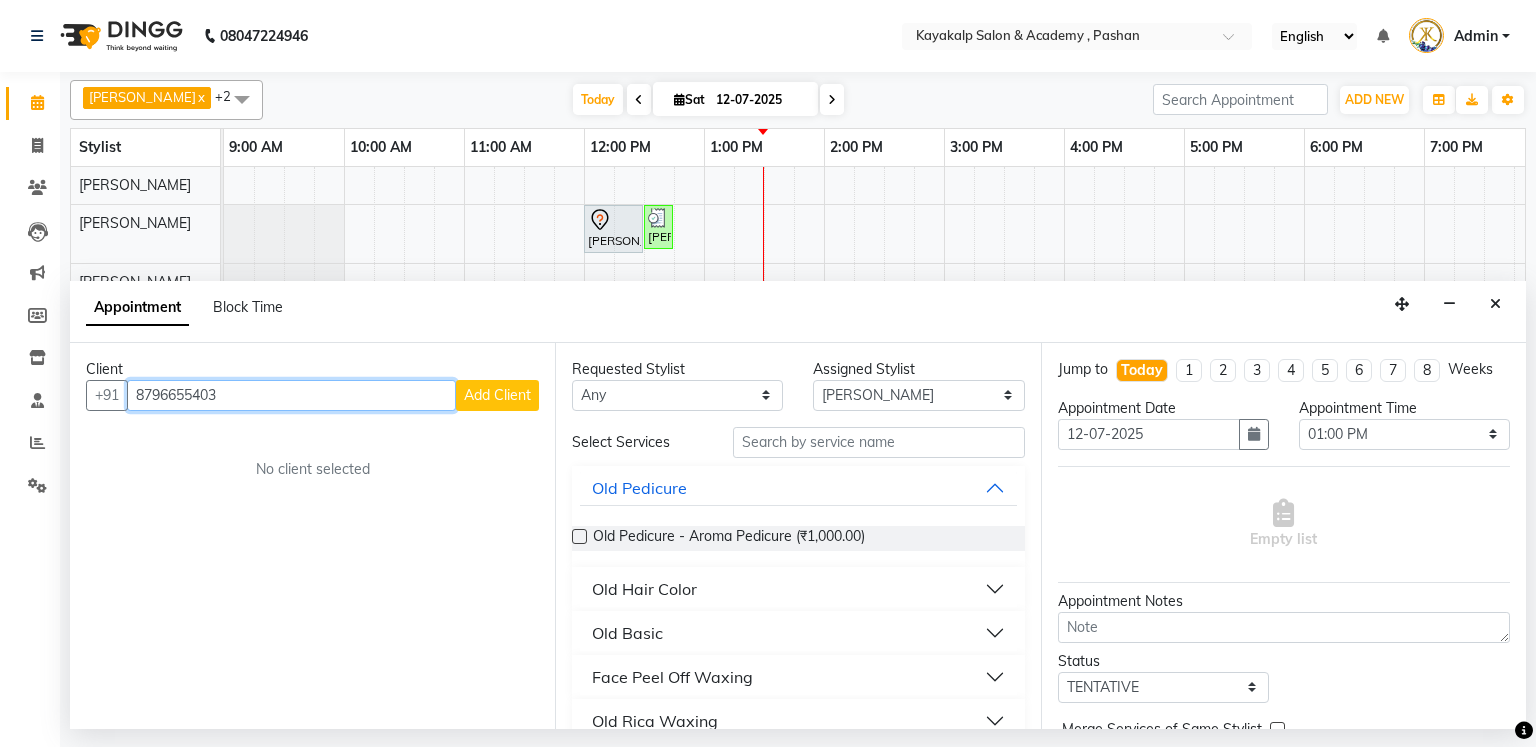 type on "8796655403" 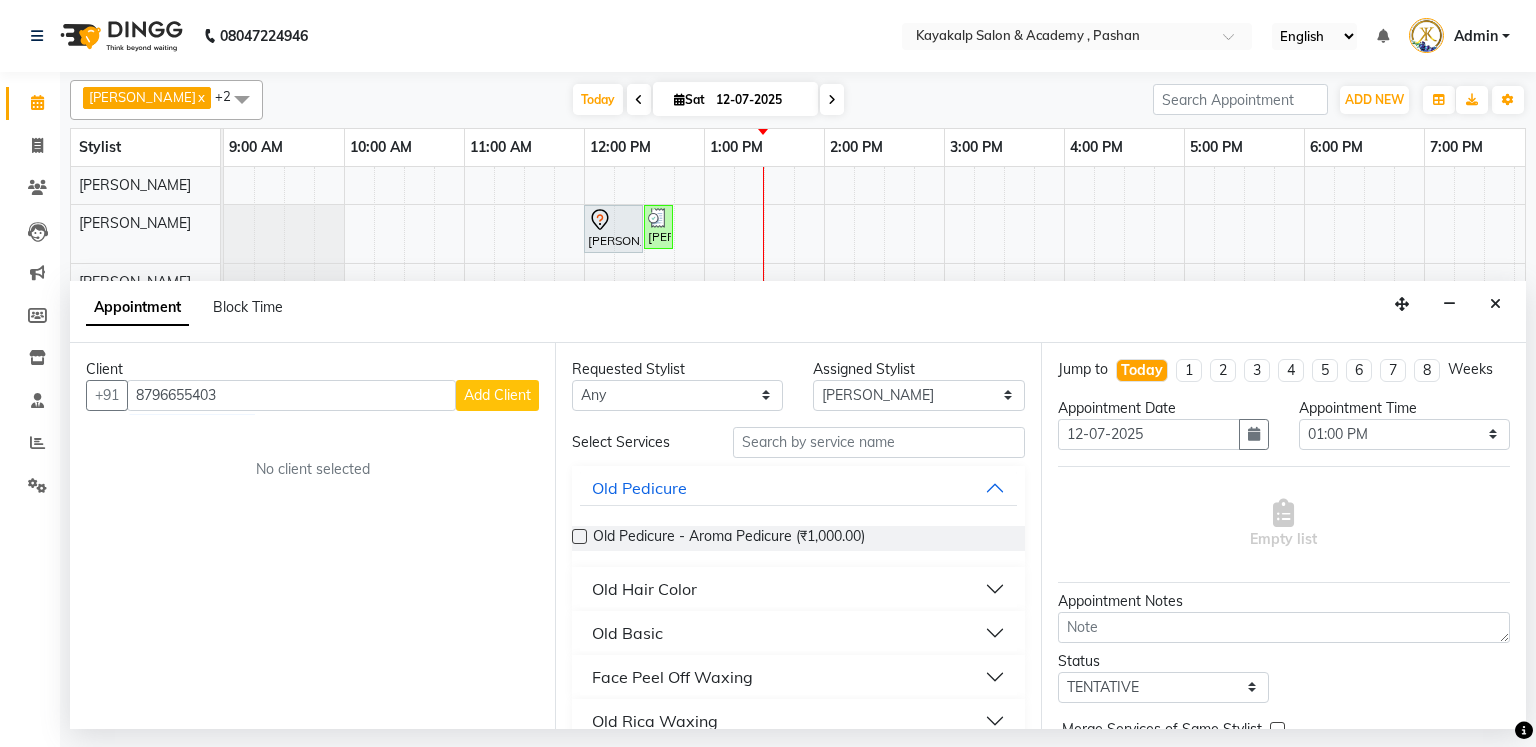 click on "Add Client" at bounding box center [497, 395] 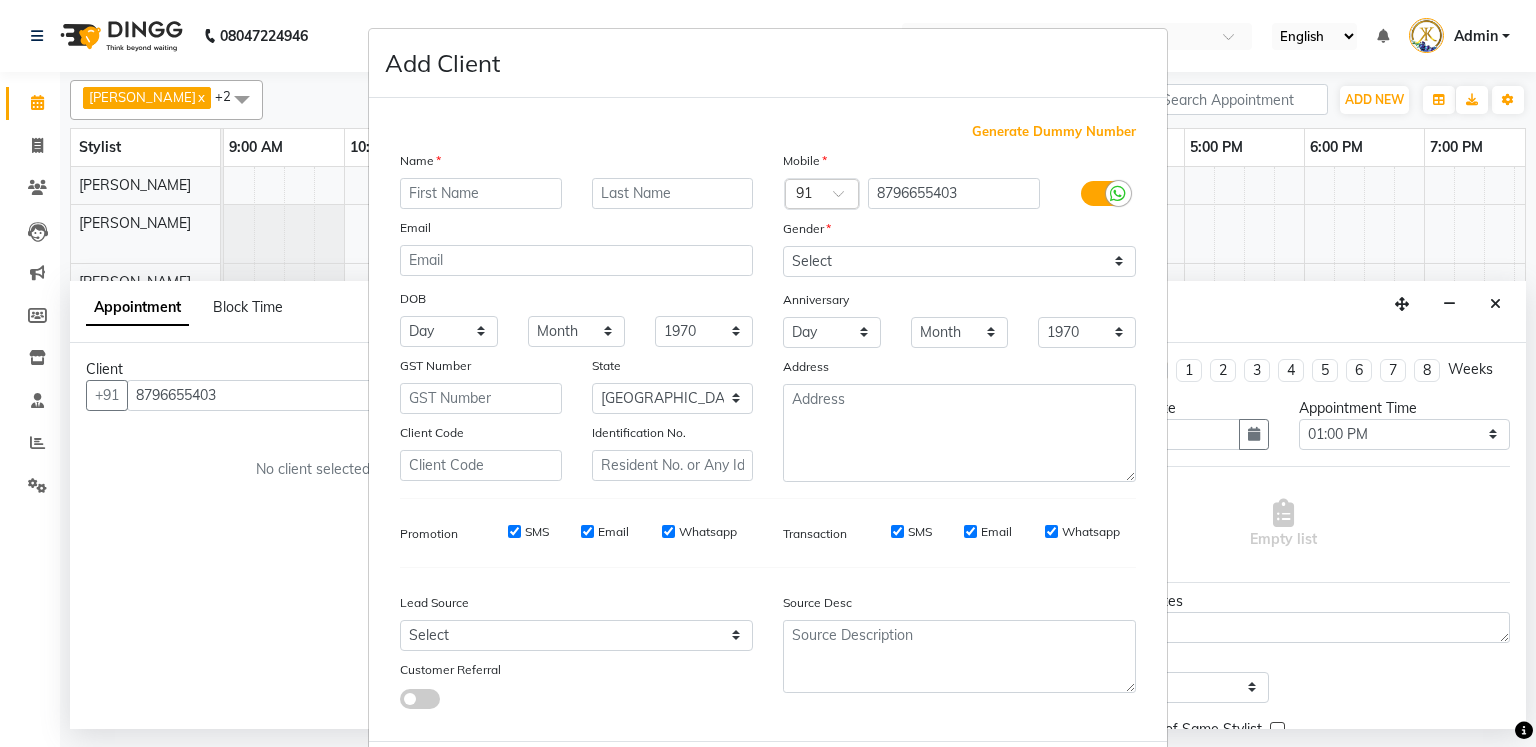 click at bounding box center [481, 193] 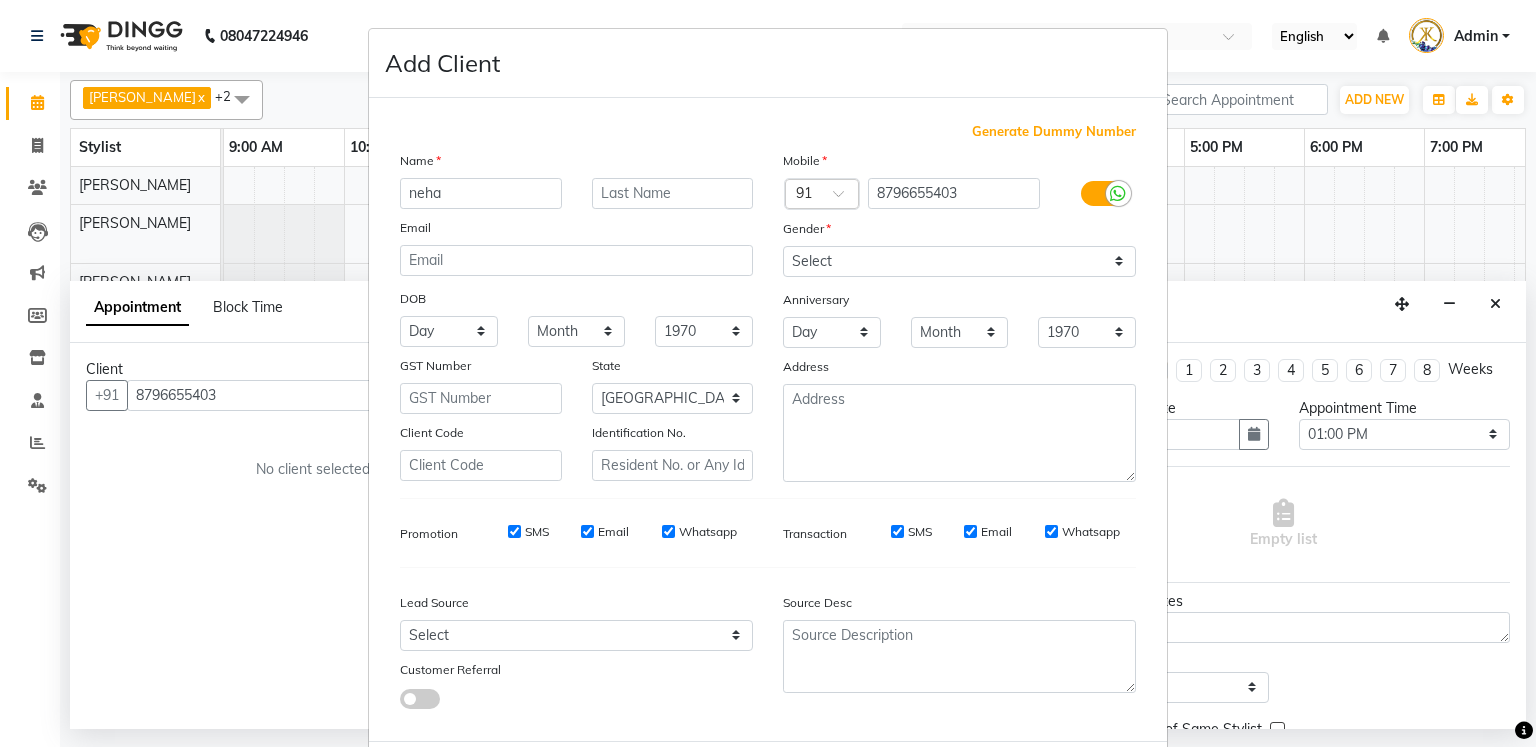 type on "neha" 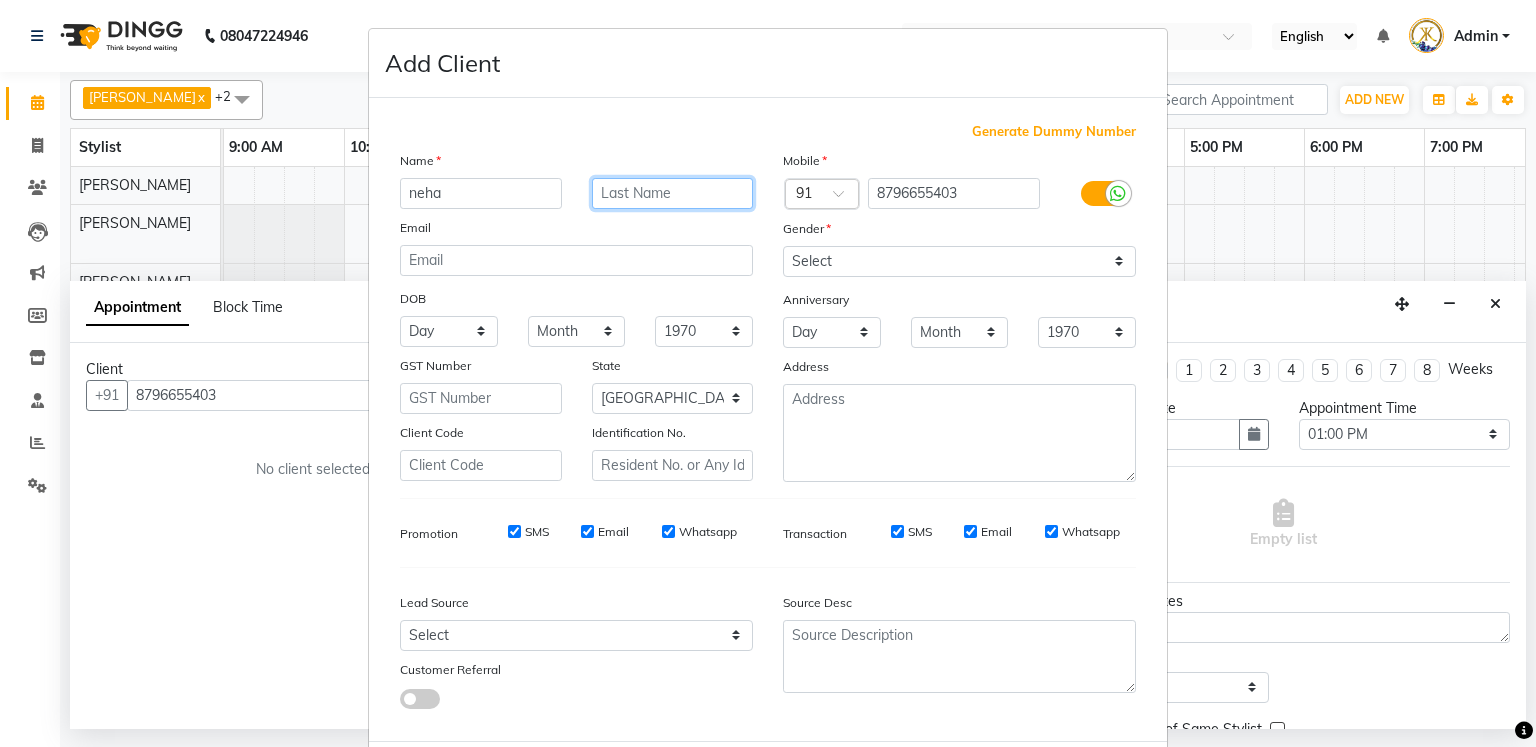click at bounding box center [673, 193] 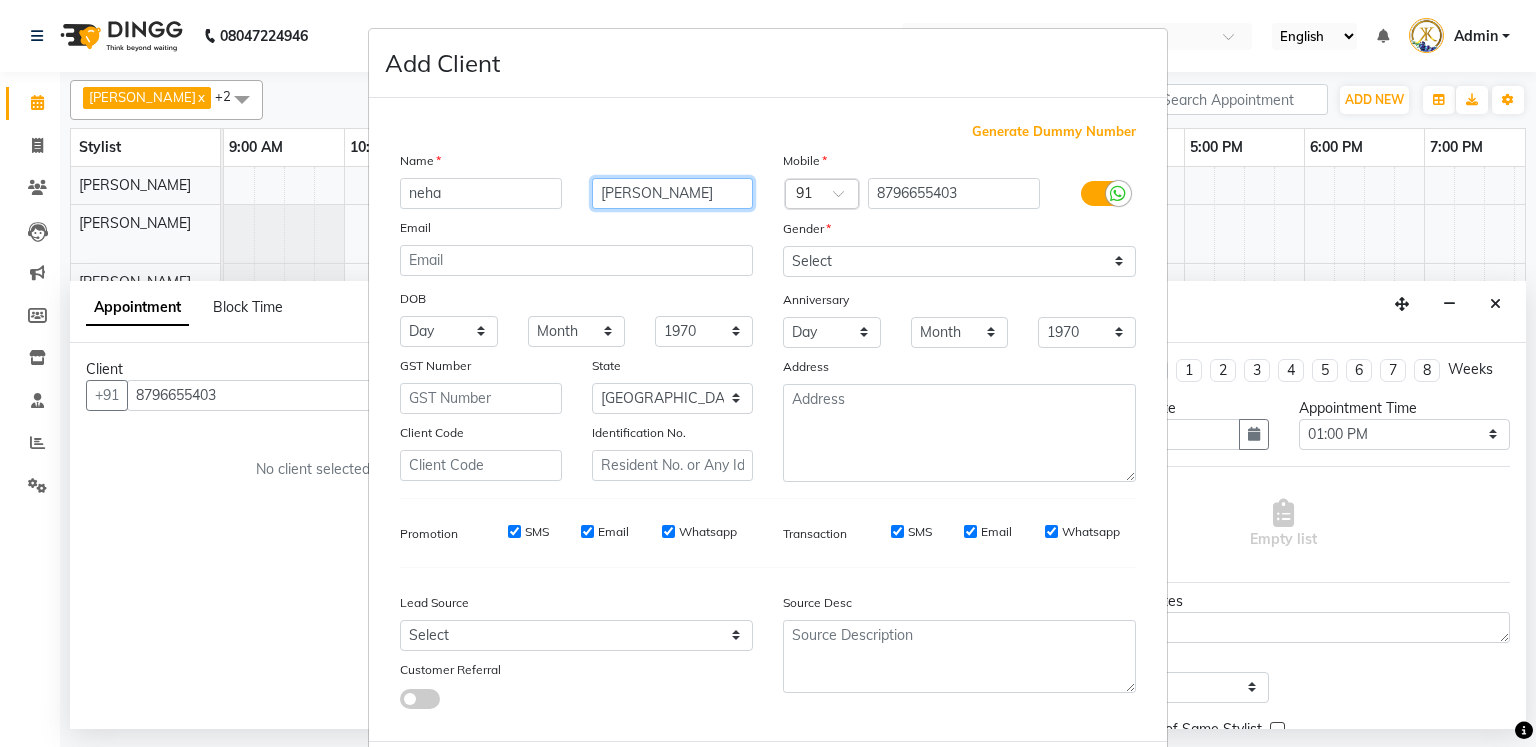 type on "[PERSON_NAME]" 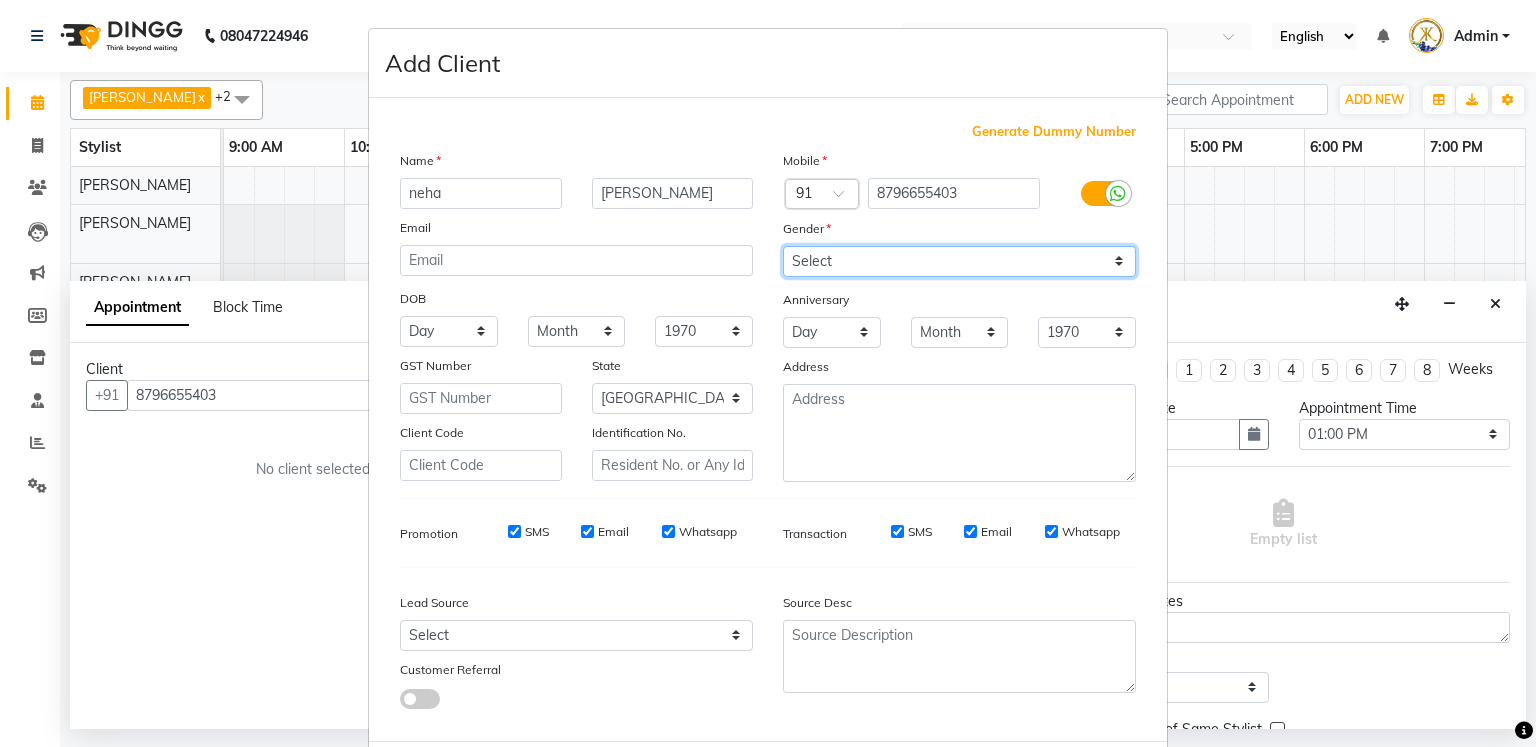 click on "Select [DEMOGRAPHIC_DATA] [DEMOGRAPHIC_DATA] Other Prefer Not To Say" at bounding box center [959, 261] 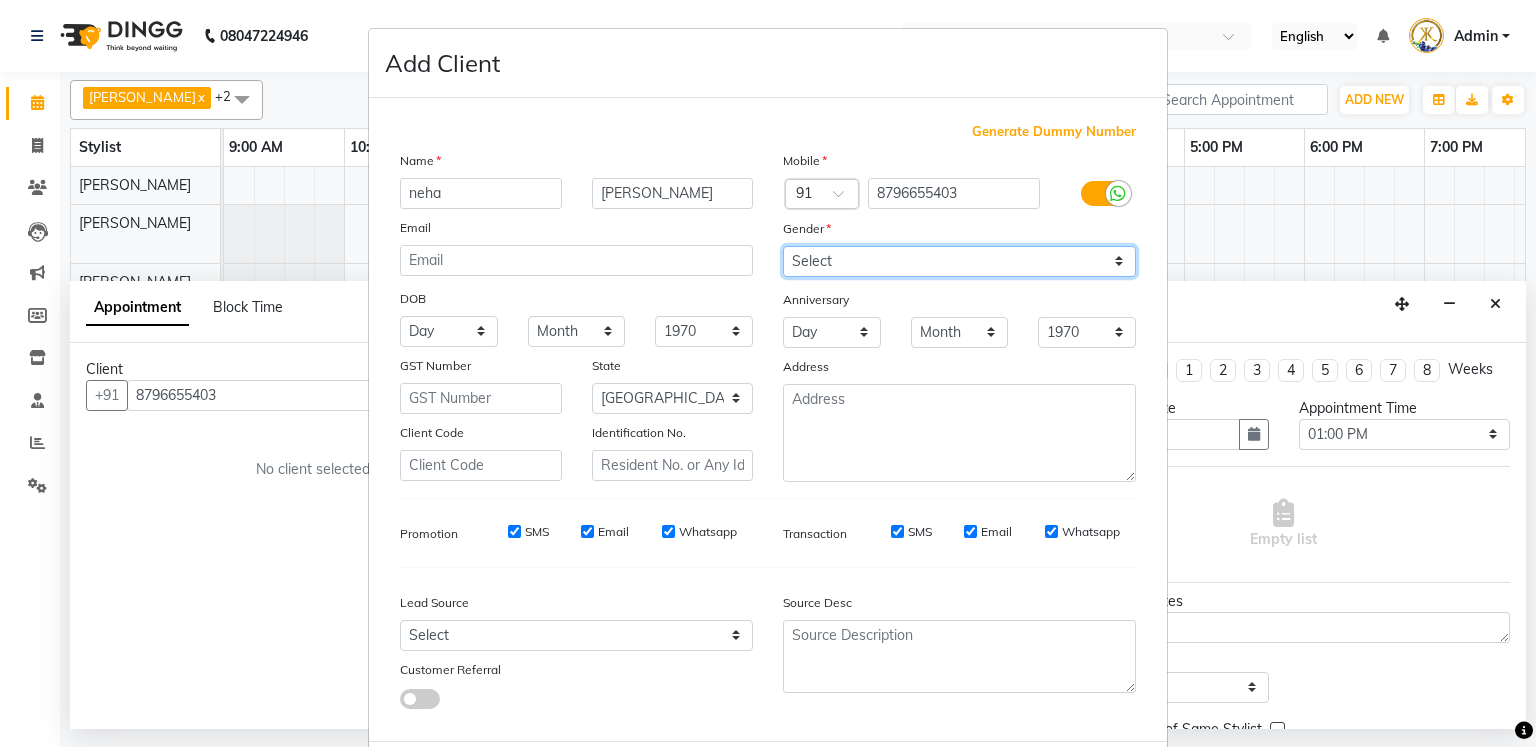 select on "[DEMOGRAPHIC_DATA]" 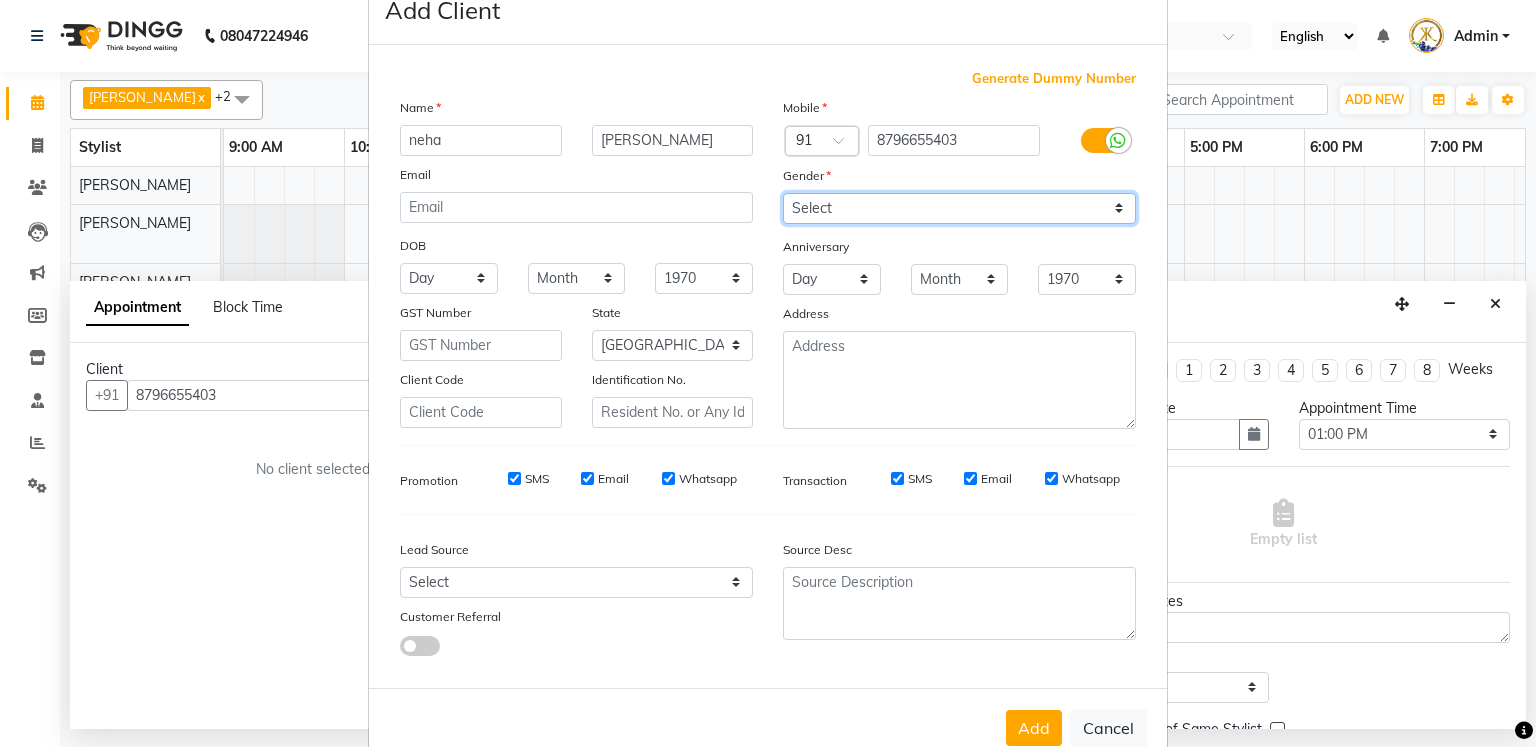 scroll, scrollTop: 109, scrollLeft: 0, axis: vertical 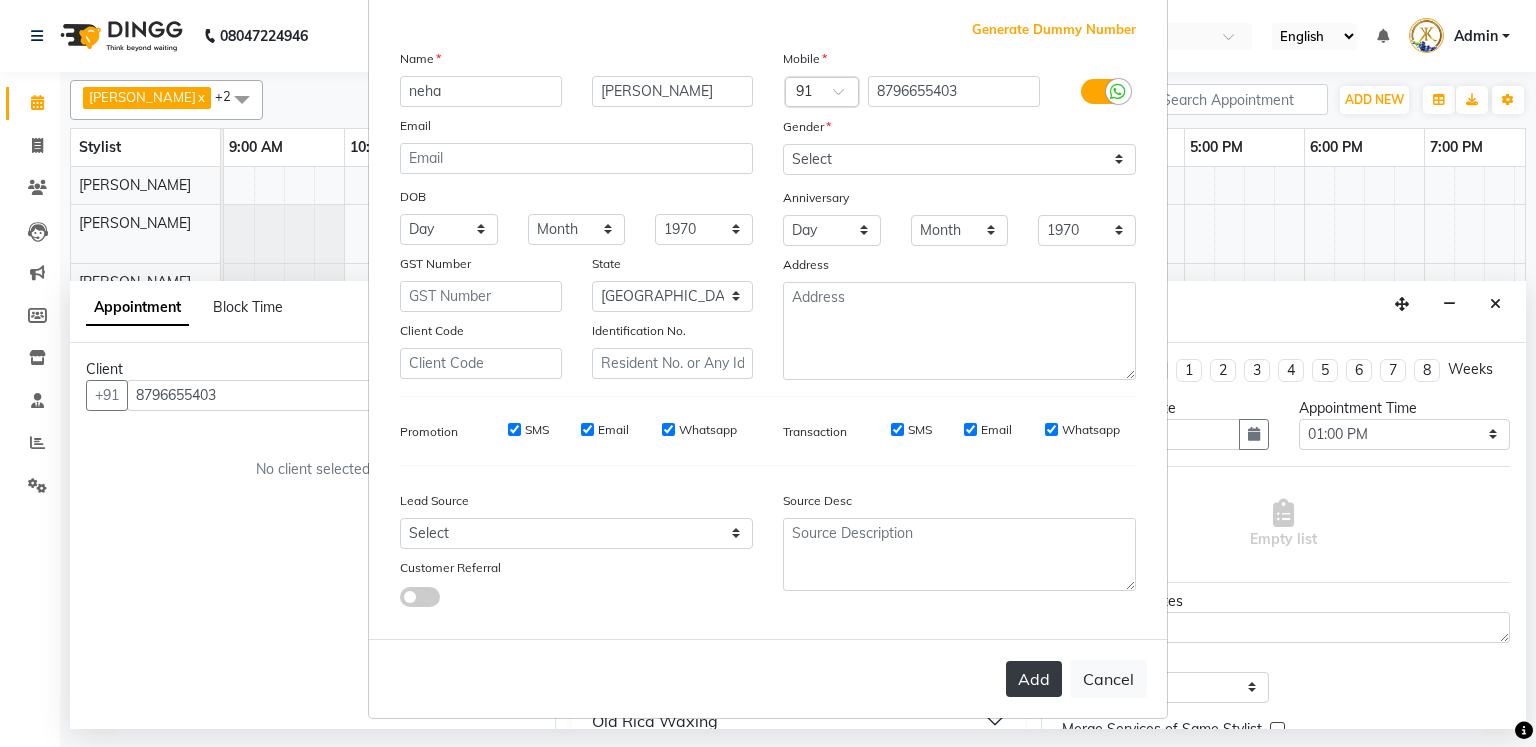 click on "Add" at bounding box center [1034, 679] 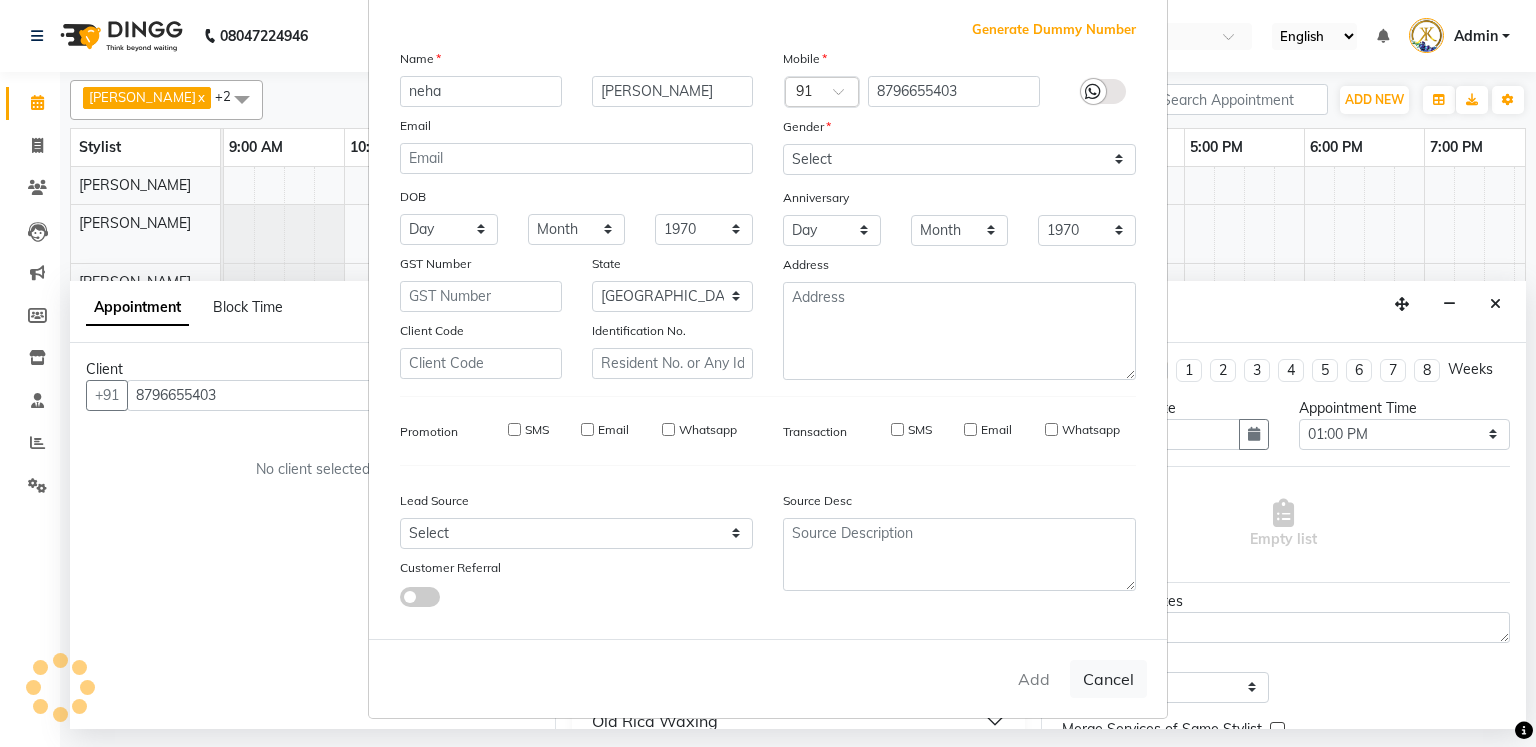 type 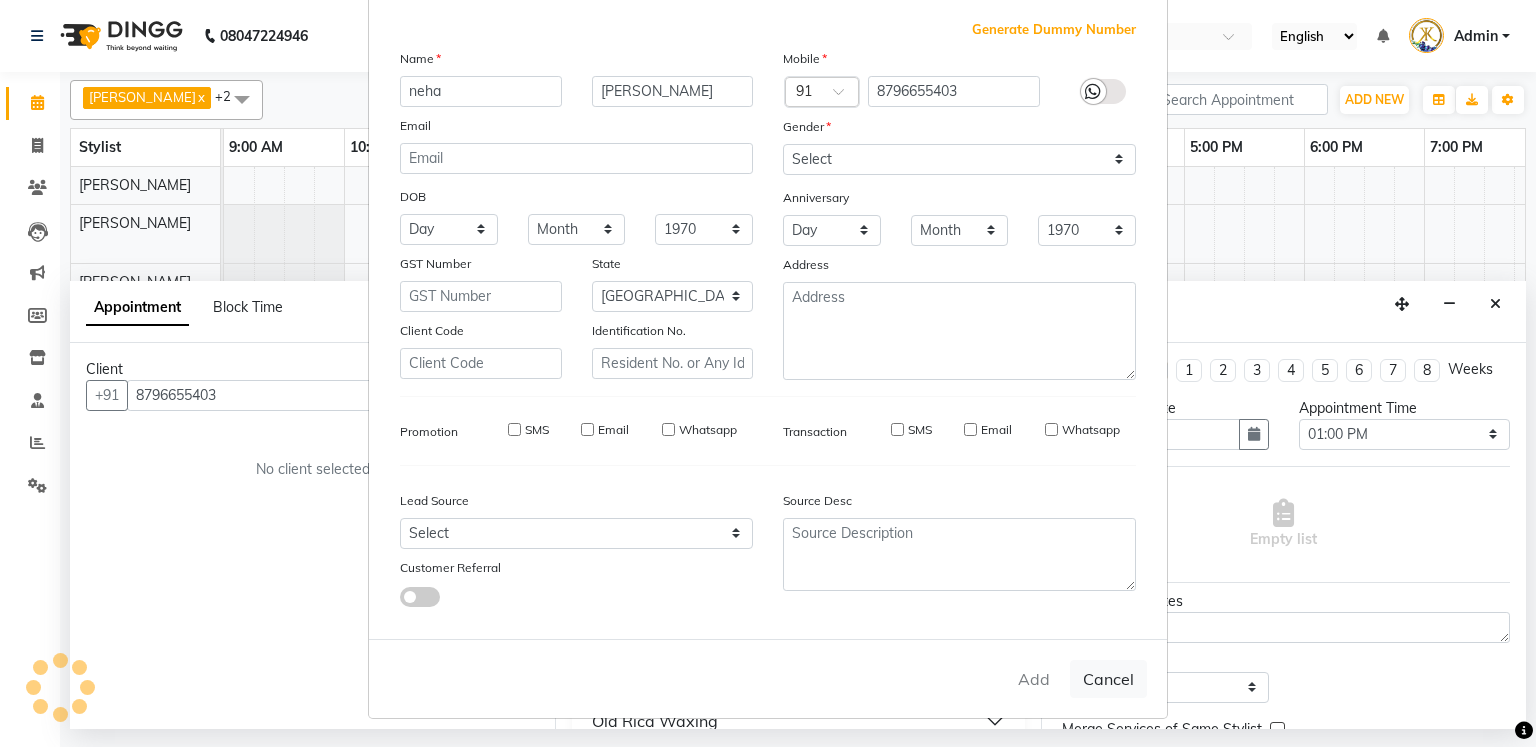 type 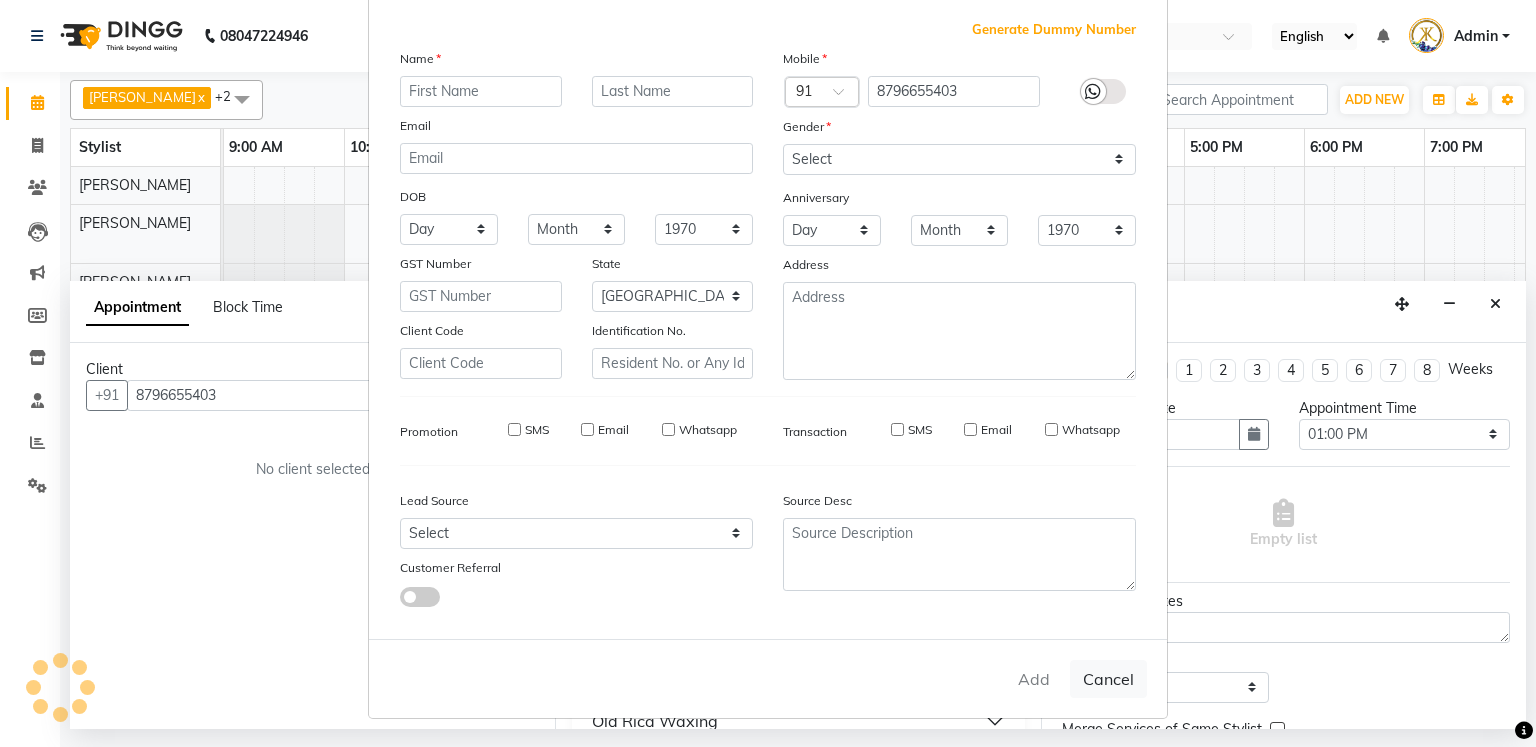 select 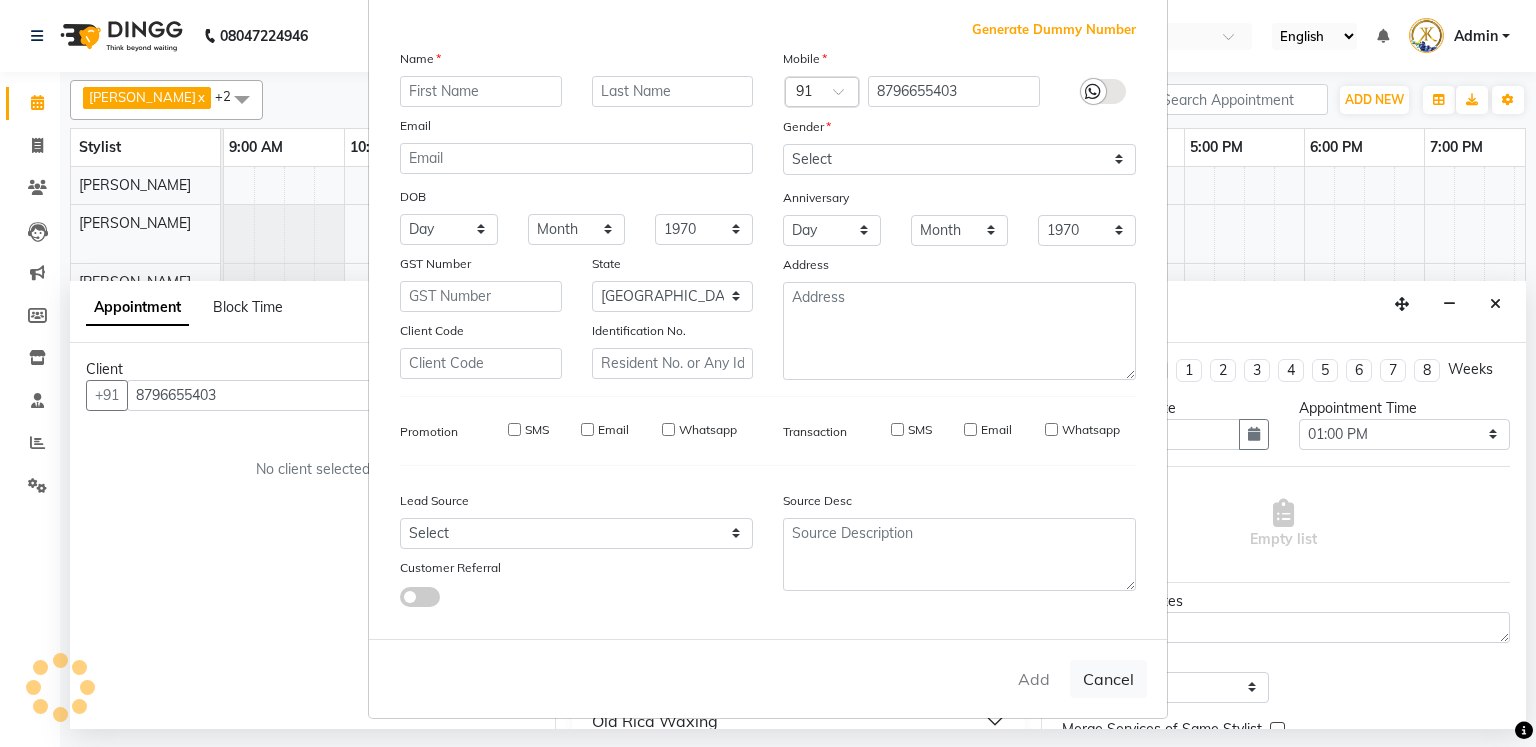 select 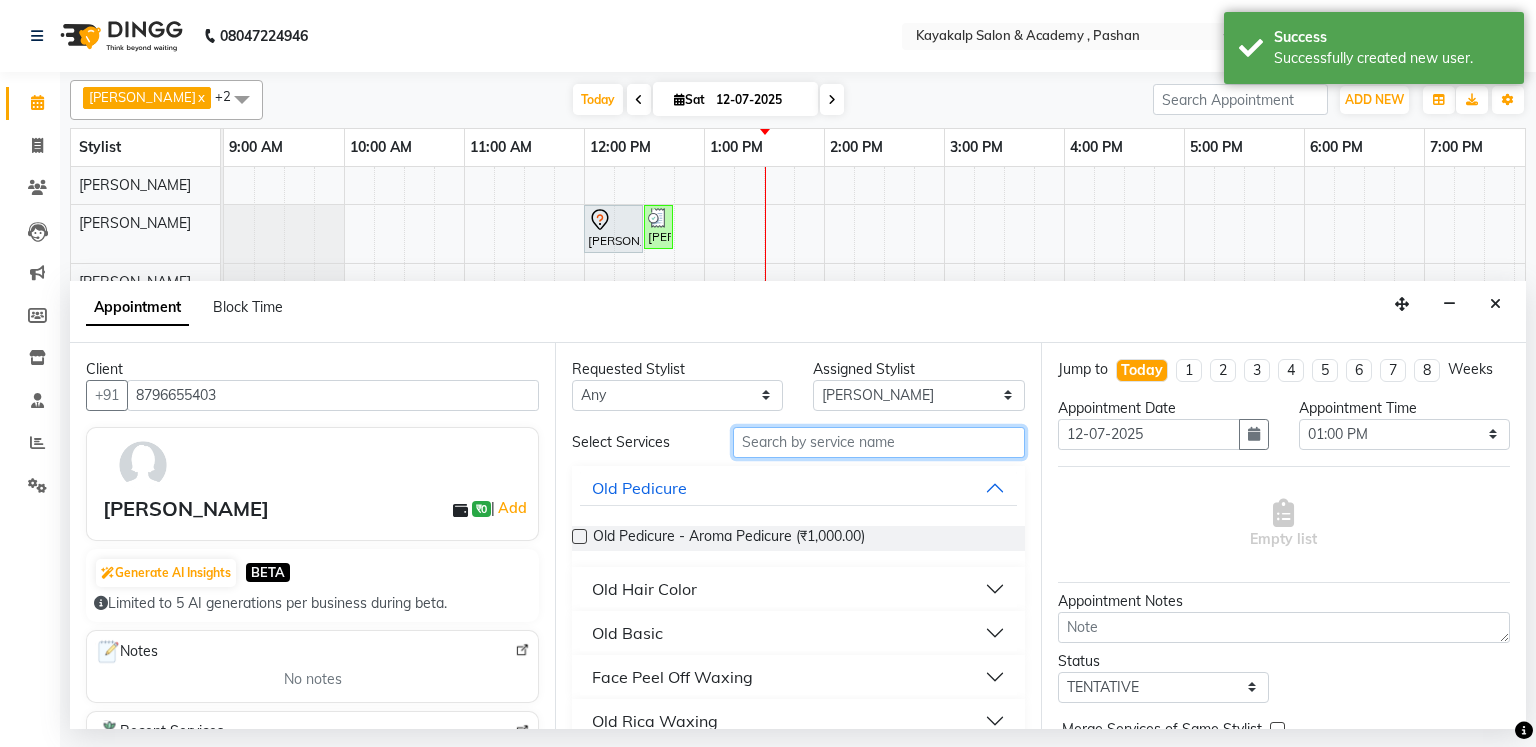 click at bounding box center [879, 442] 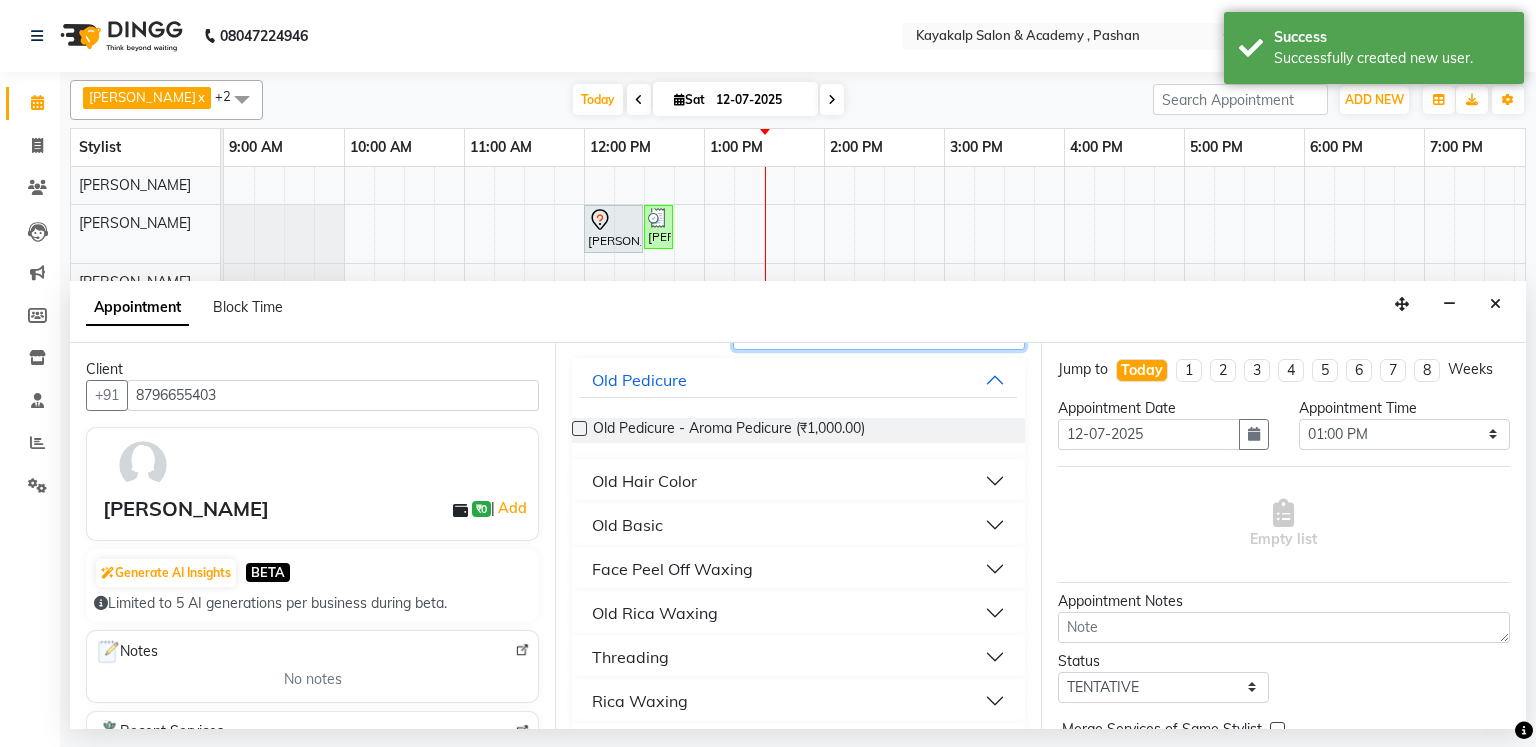 scroll, scrollTop: 80, scrollLeft: 0, axis: vertical 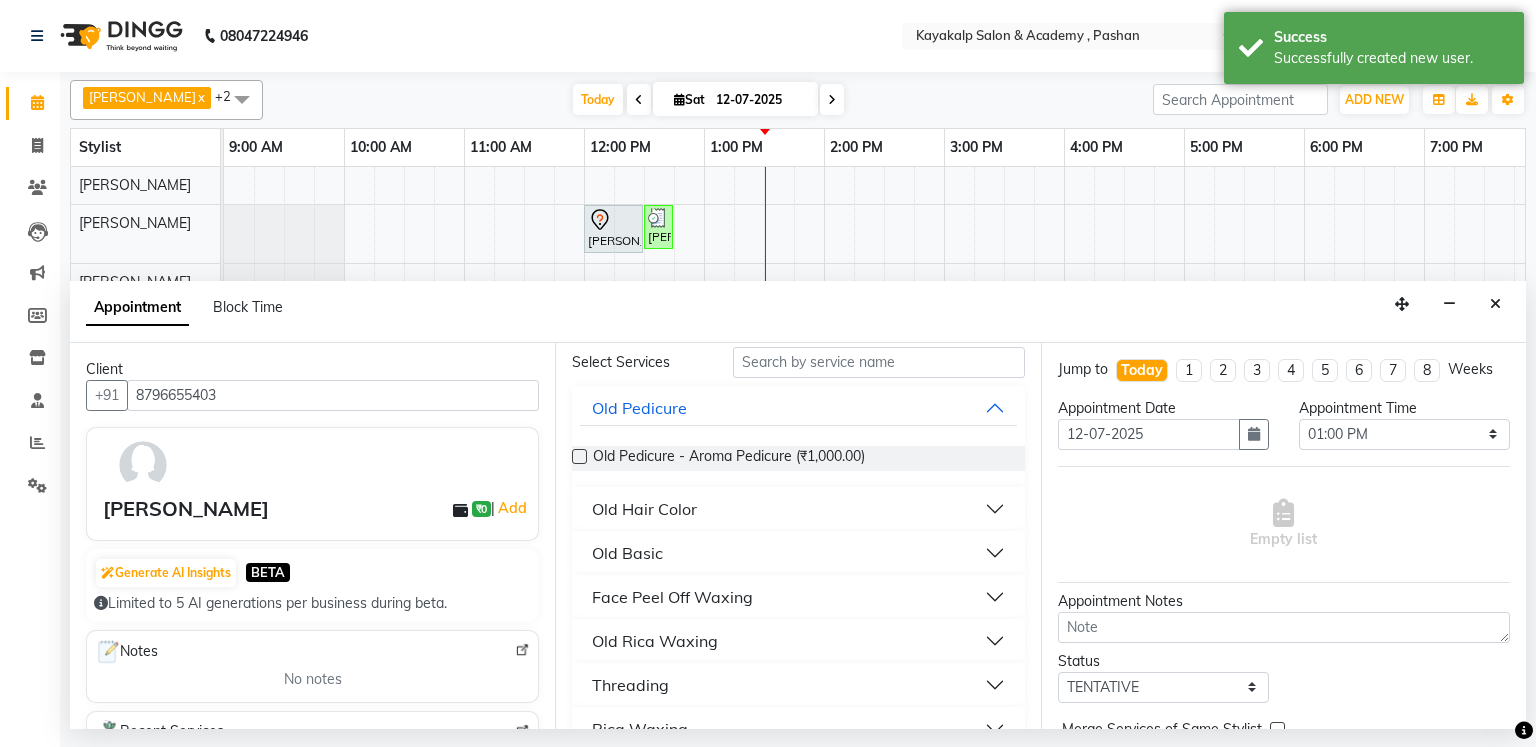 click on "Threading" at bounding box center (798, 685) 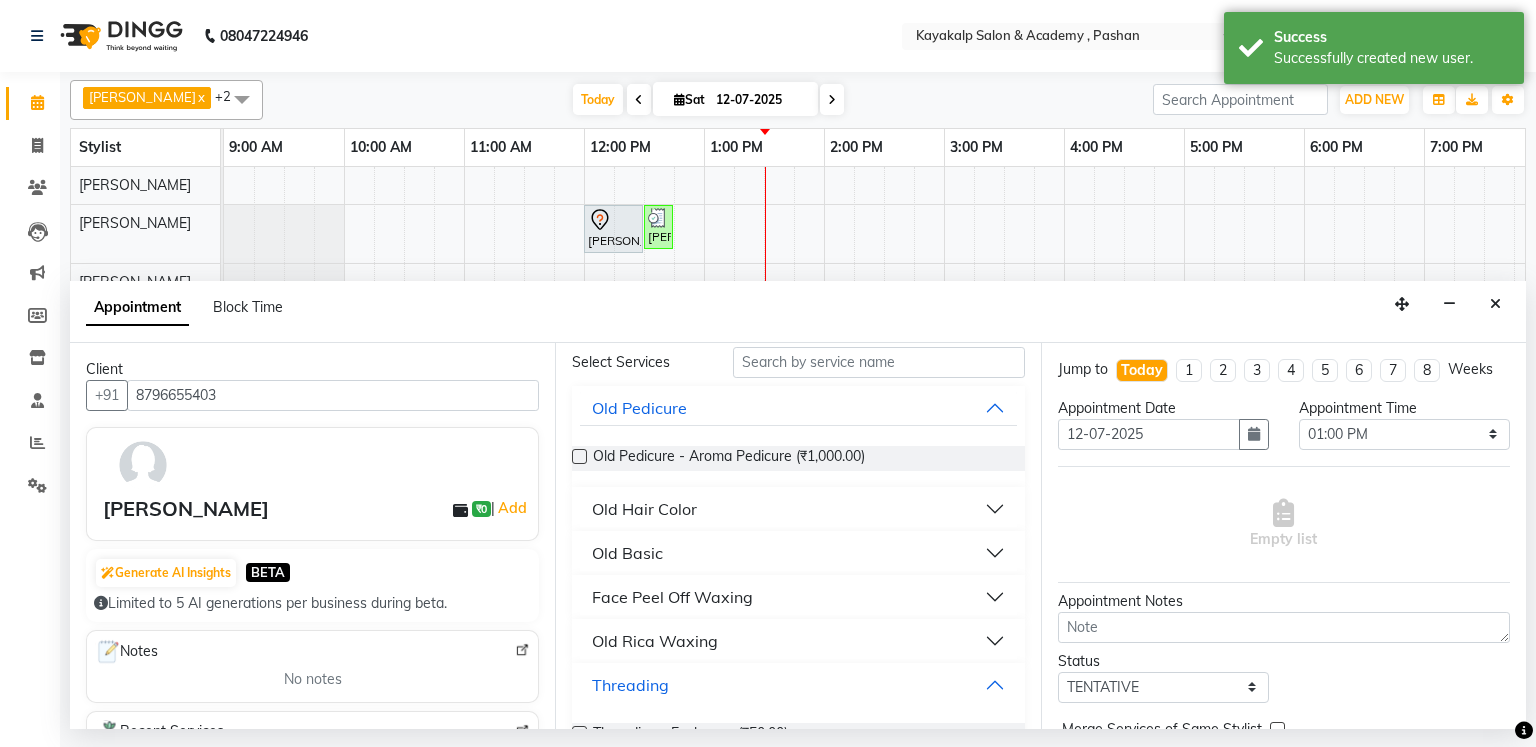 scroll, scrollTop: 320, scrollLeft: 0, axis: vertical 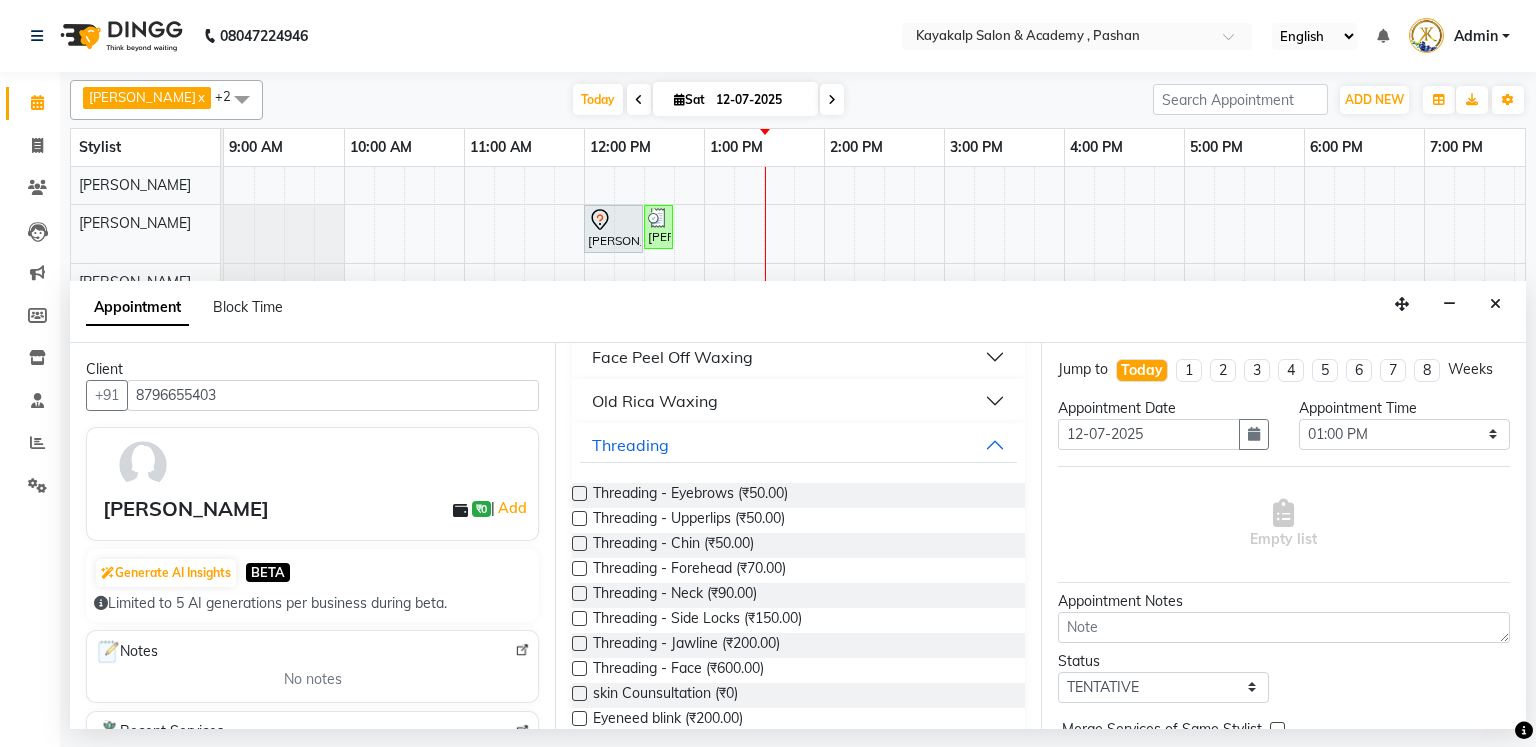 click at bounding box center [579, 493] 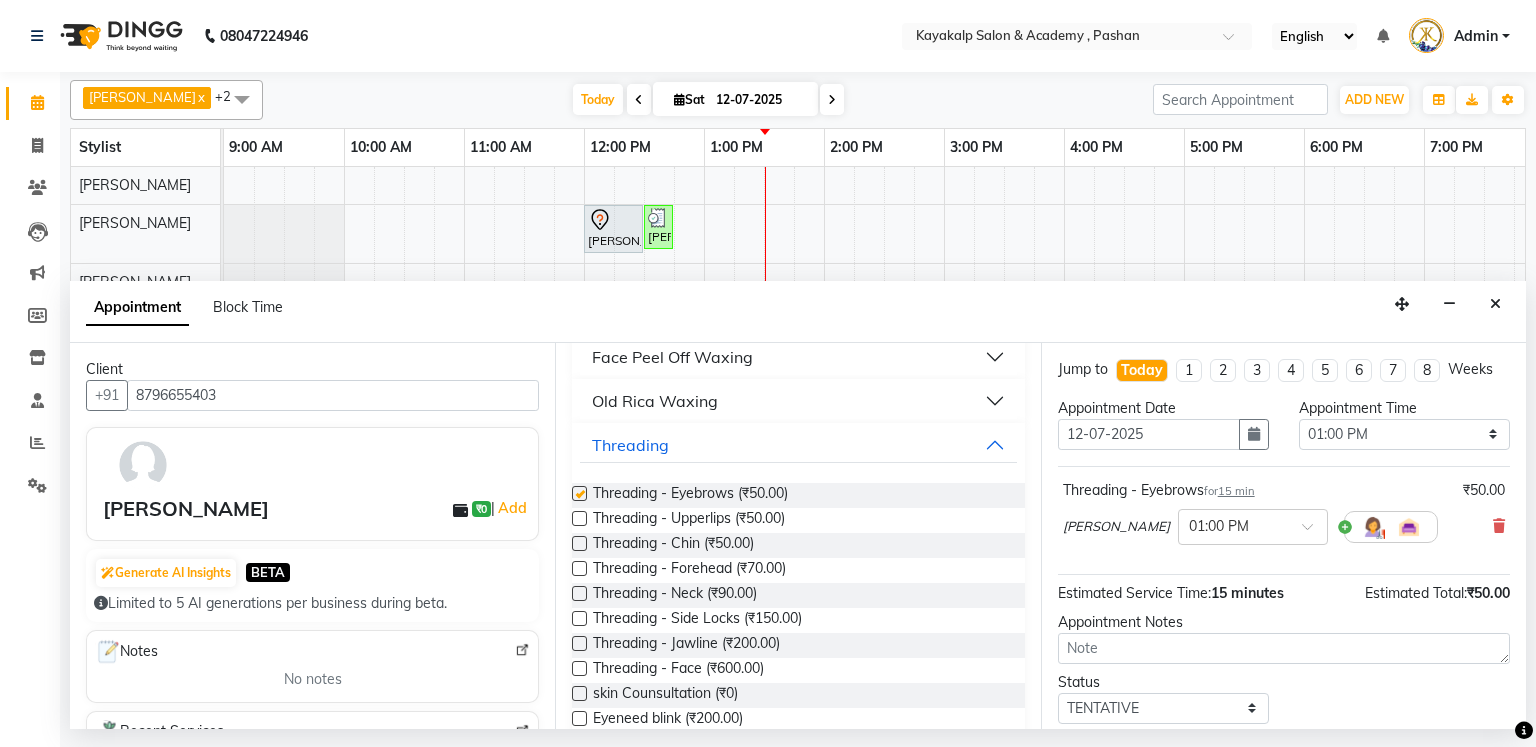 checkbox on "false" 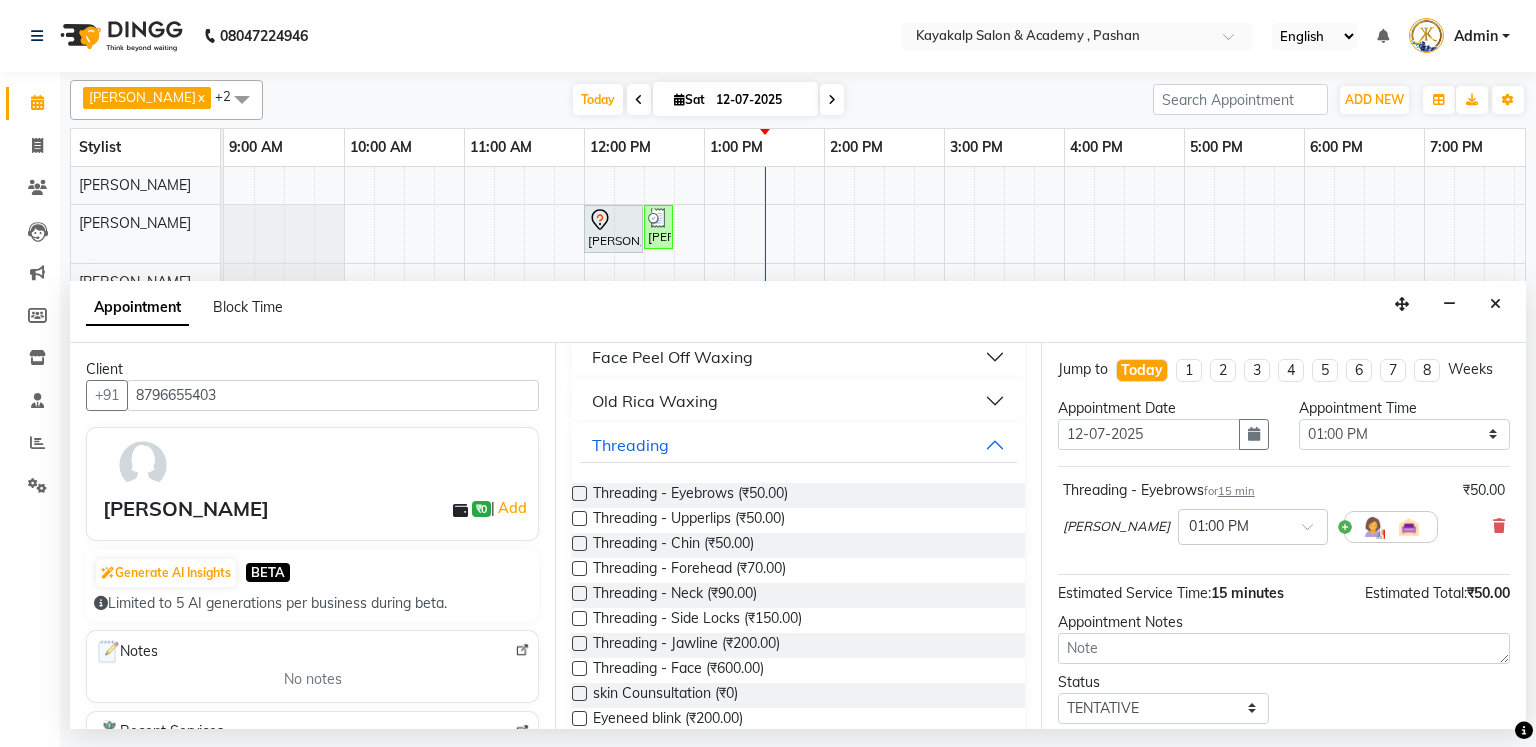 click at bounding box center [579, 518] 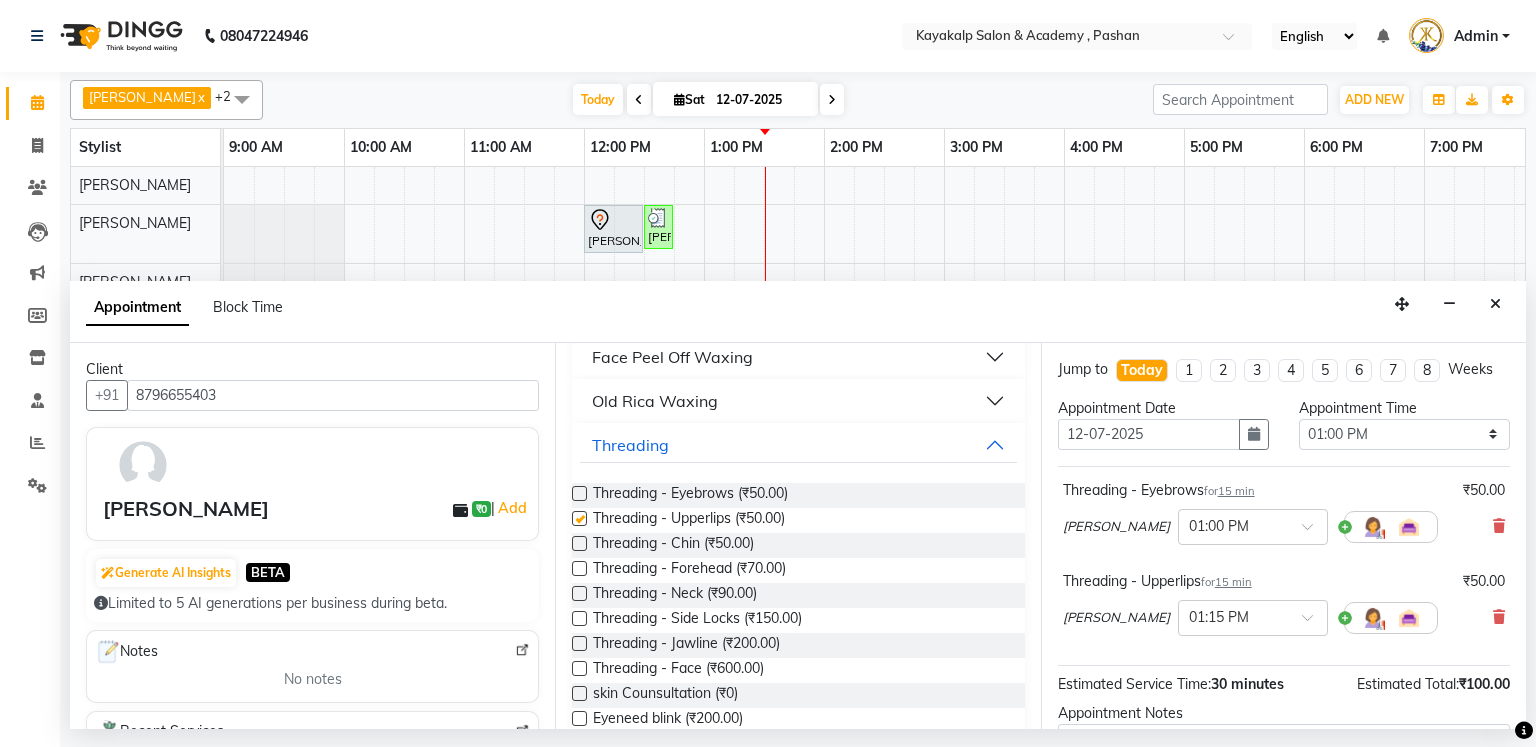 checkbox on "false" 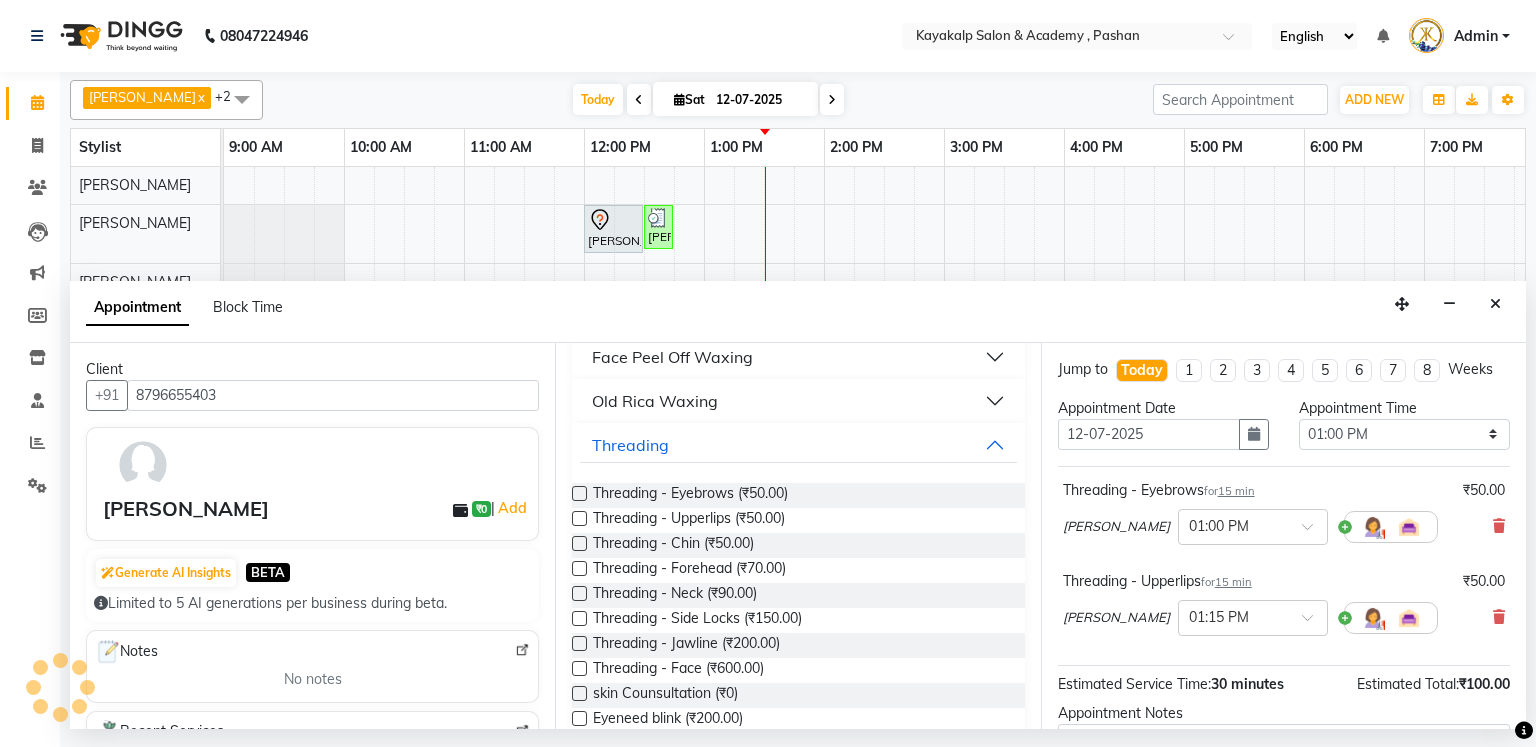 scroll, scrollTop: 80, scrollLeft: 0, axis: vertical 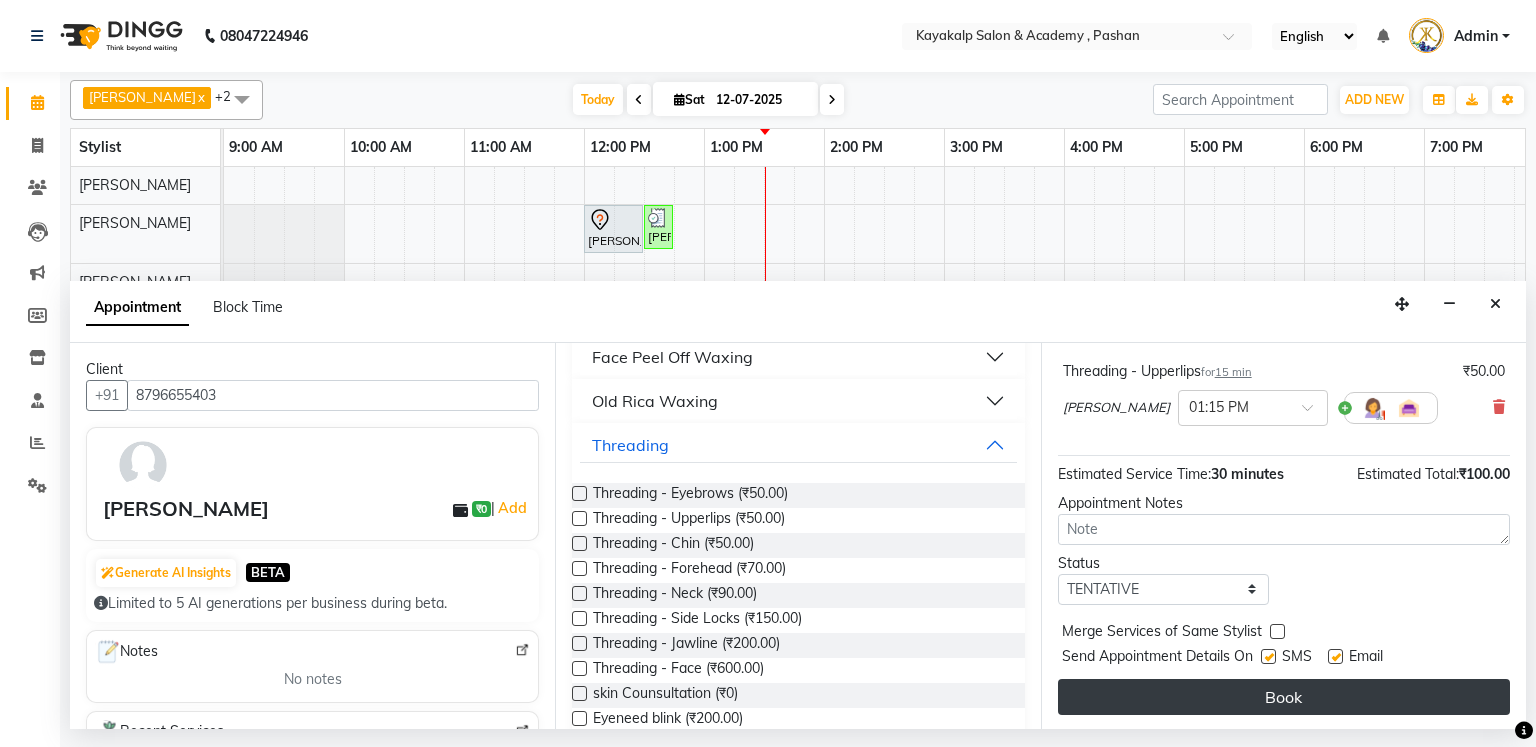 click on "Book" at bounding box center (1284, 697) 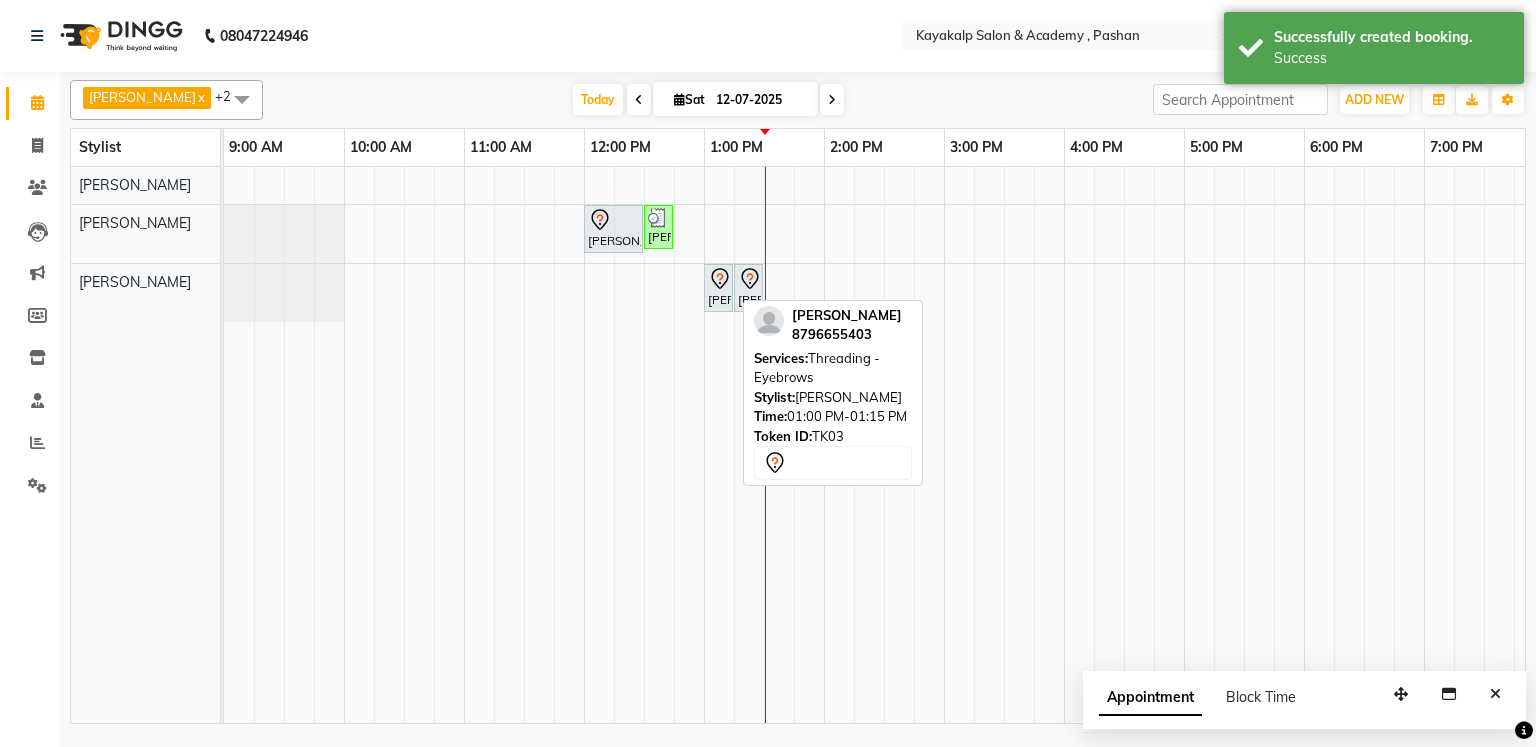 click on "[PERSON_NAME], TK03, 01:00 PM-01:15 PM, Threading - Eyebrows" at bounding box center (718, 288) 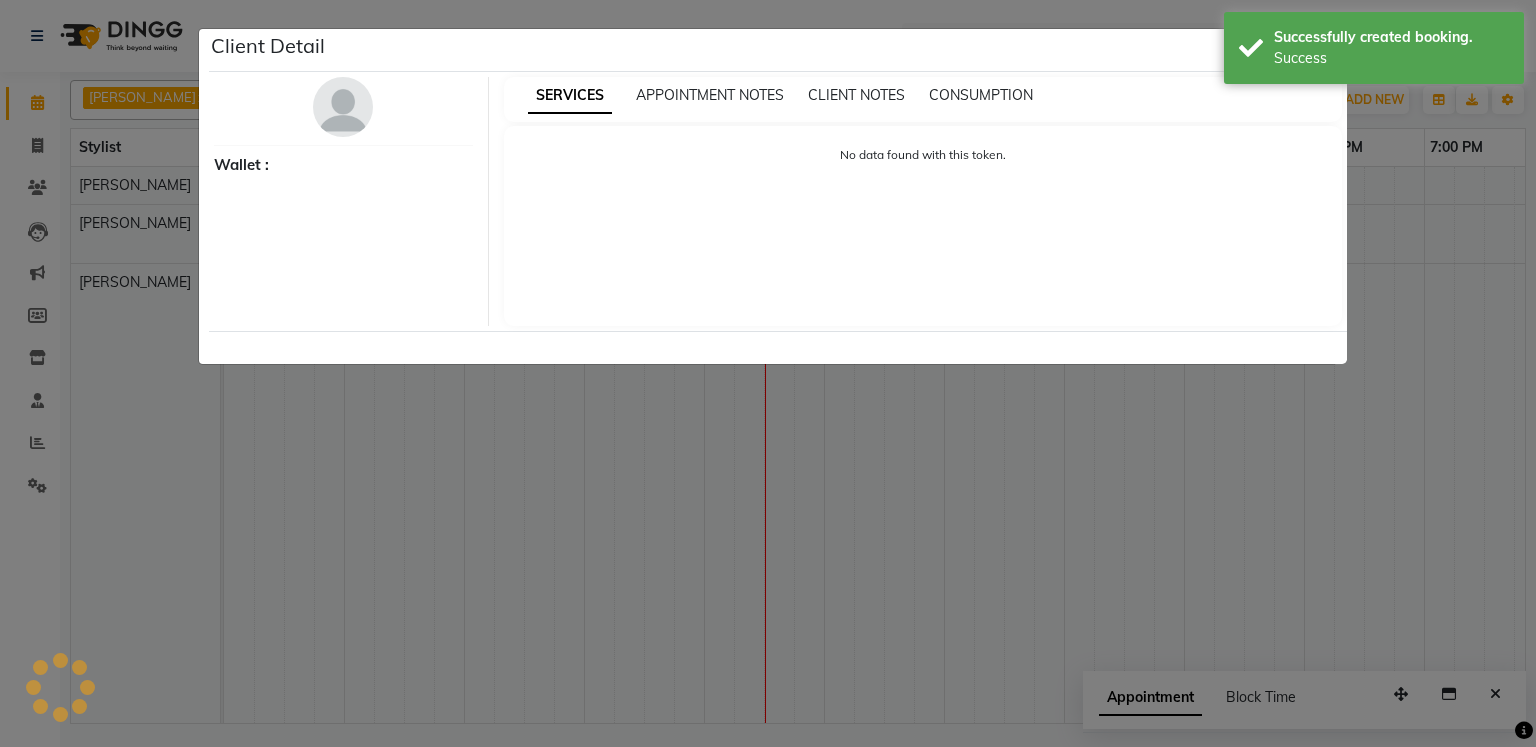 select on "7" 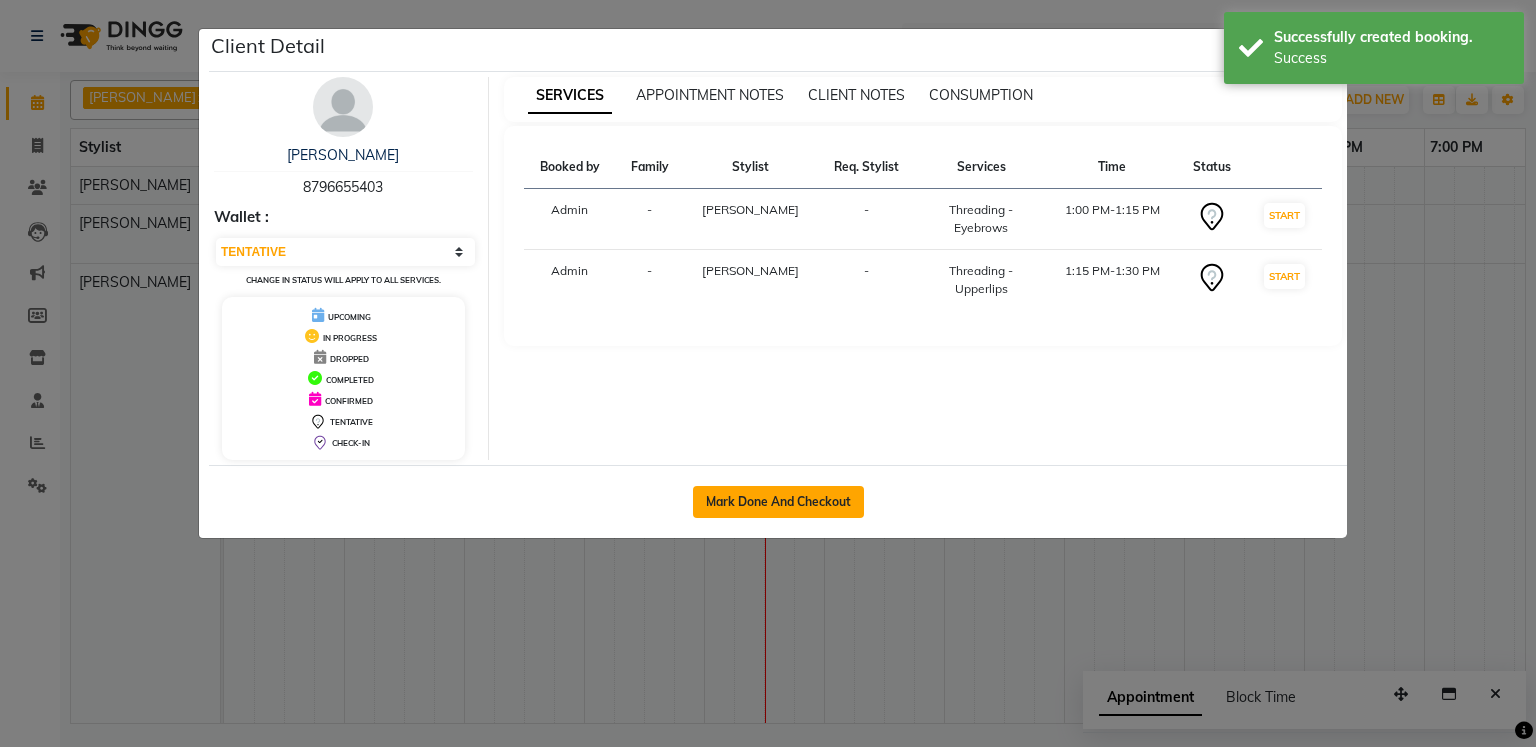 click on "Mark Done And Checkout" 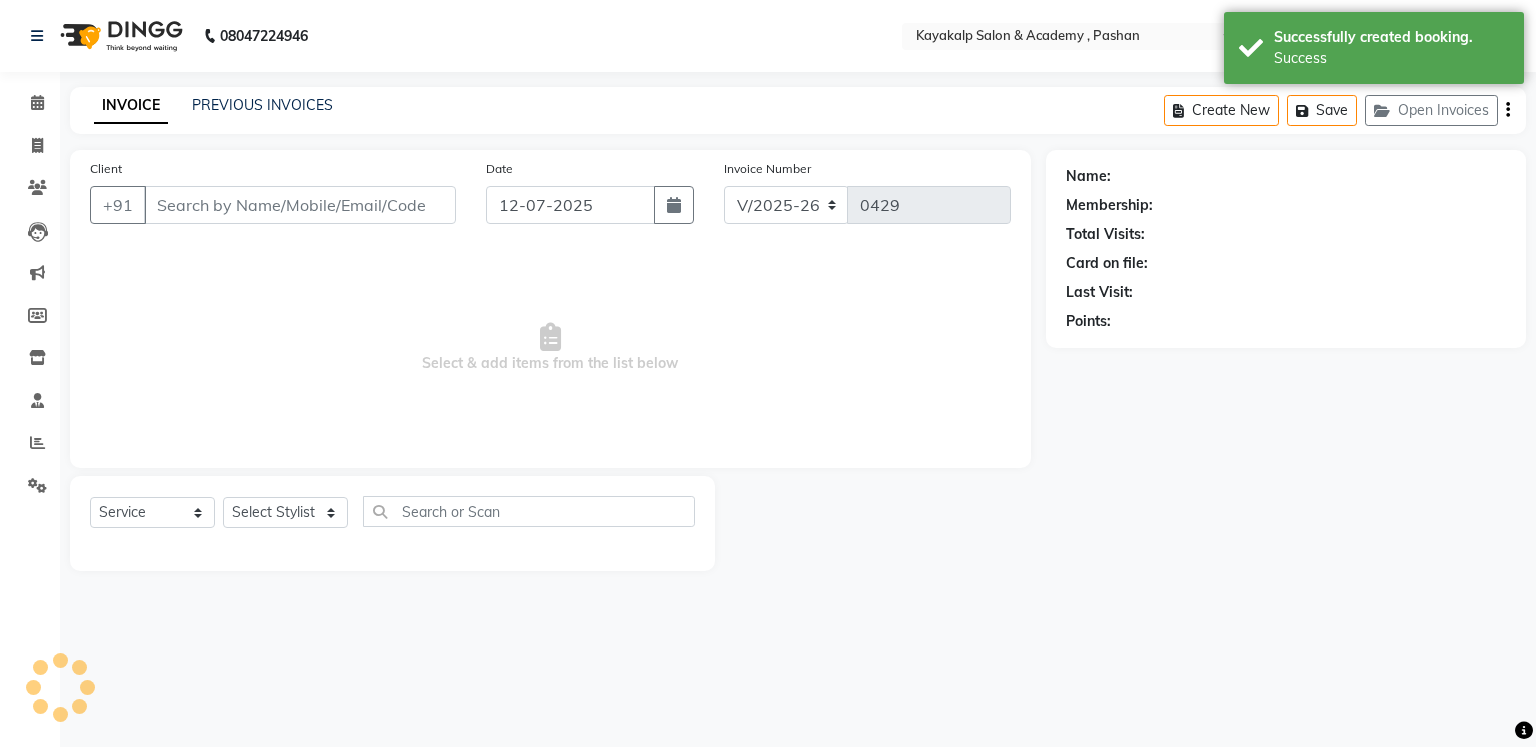 type on "8796655403" 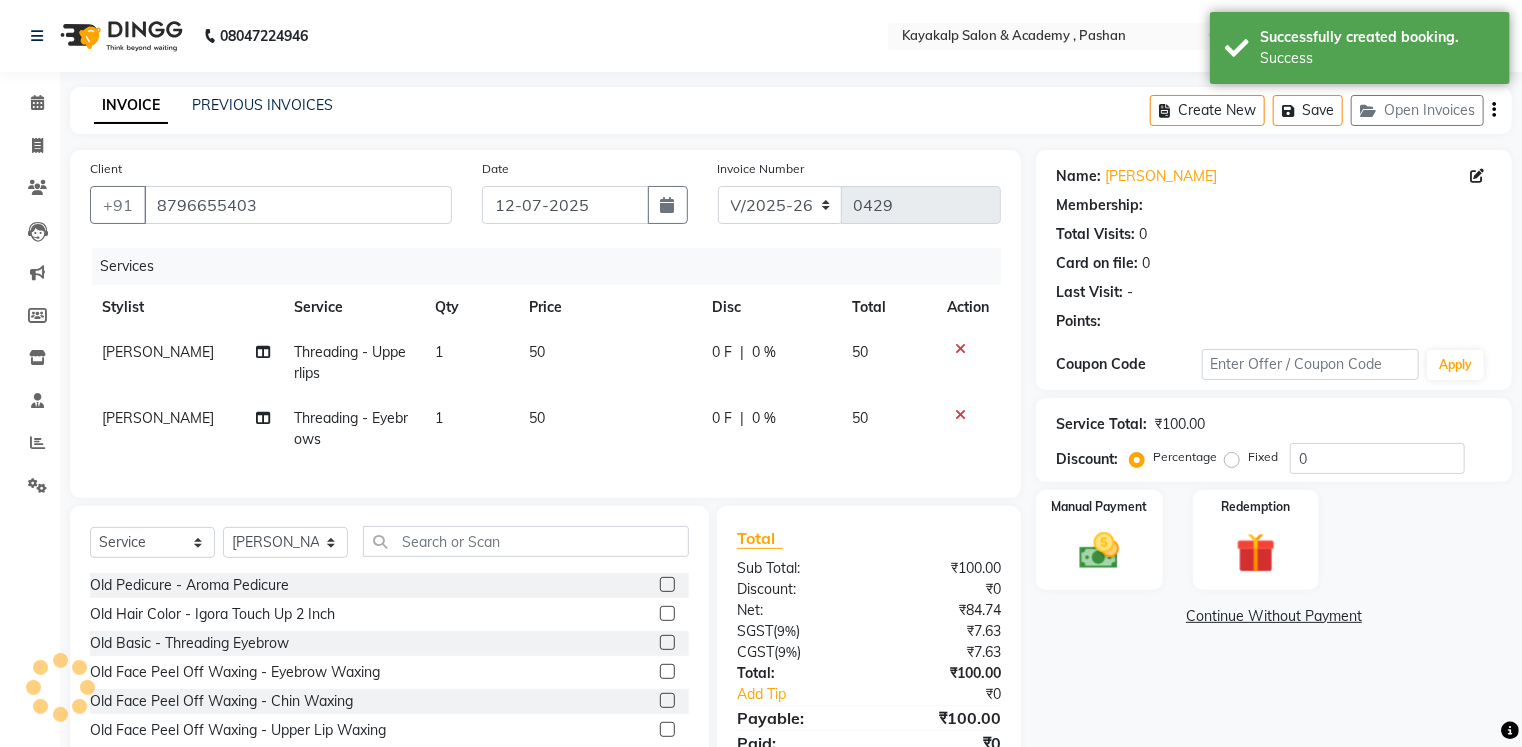 select on "1: Object" 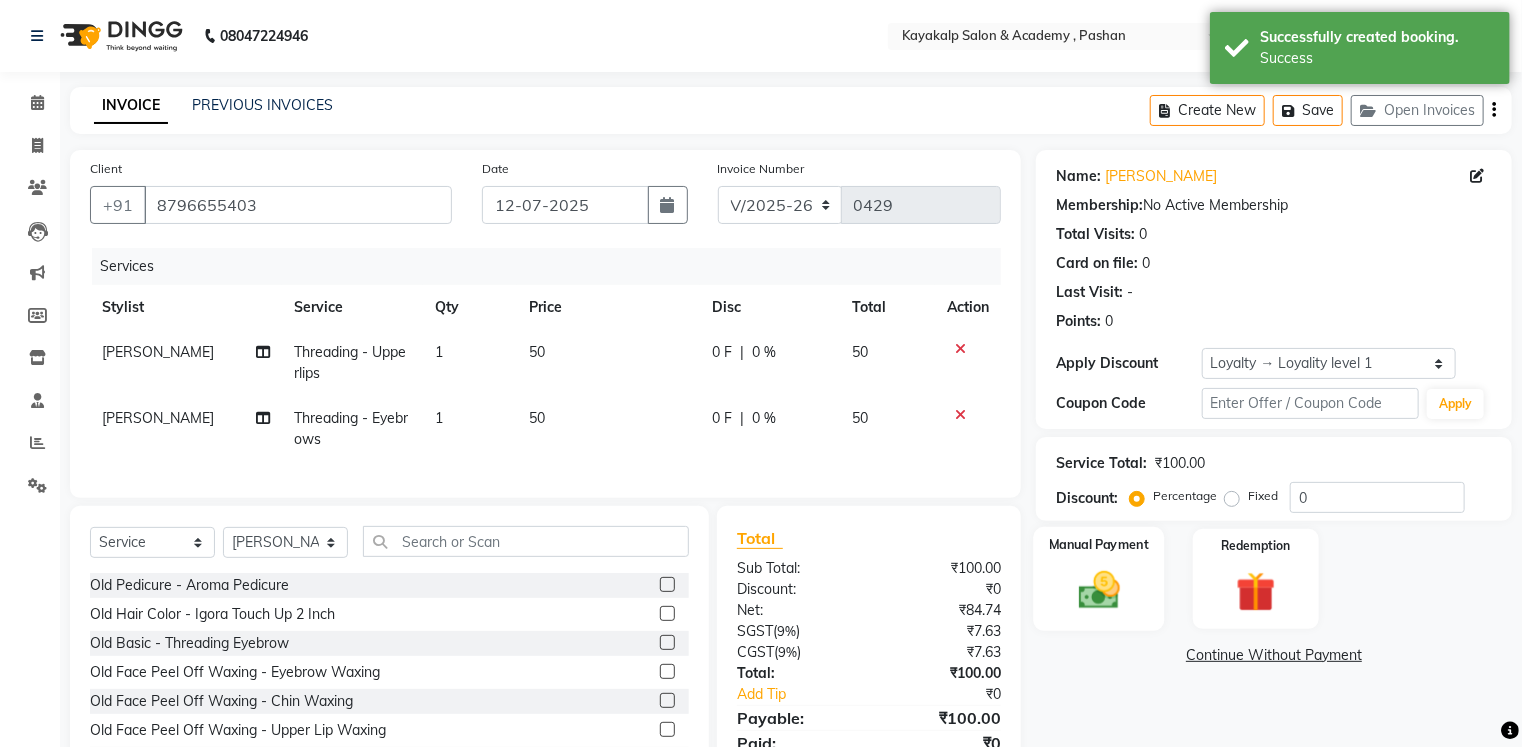 click 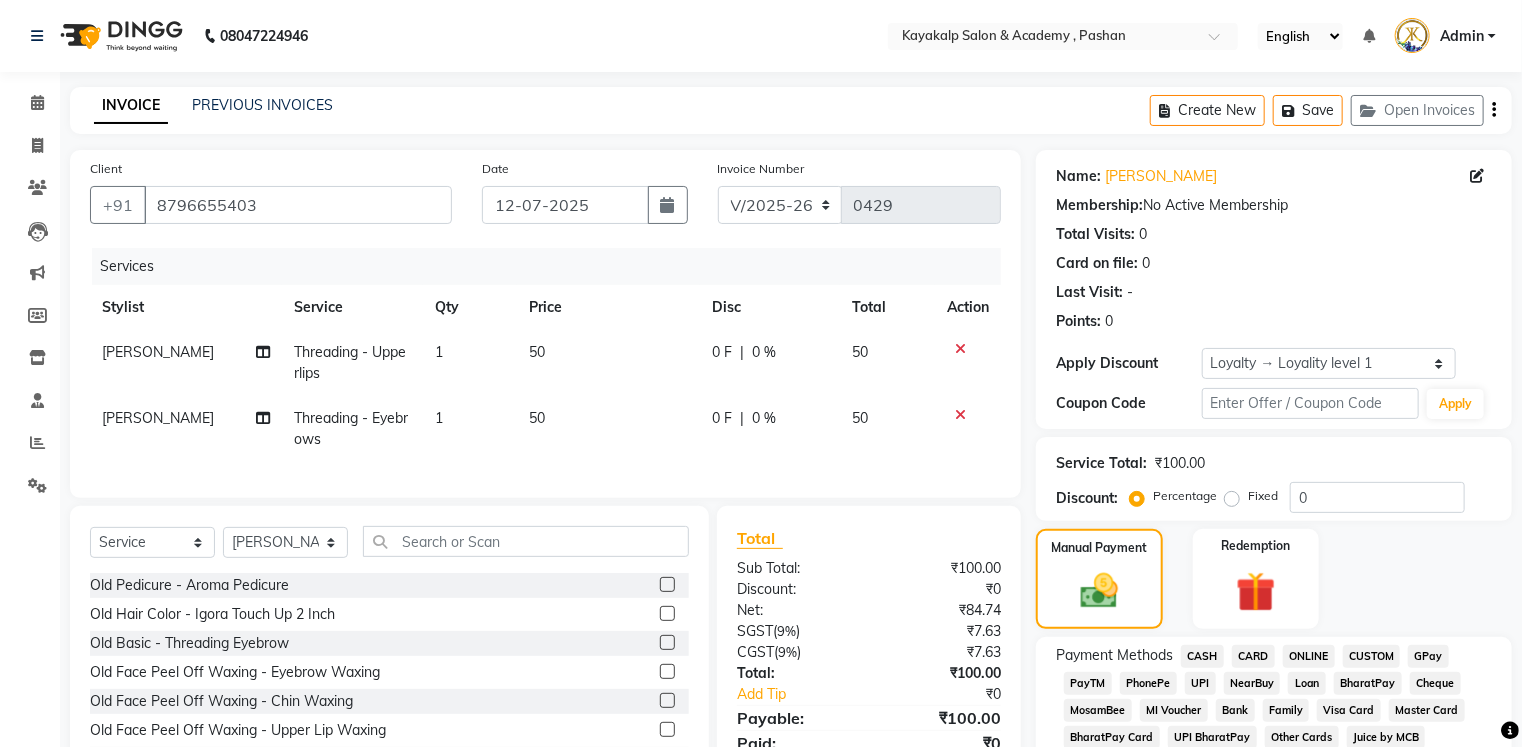 click on "CASH" 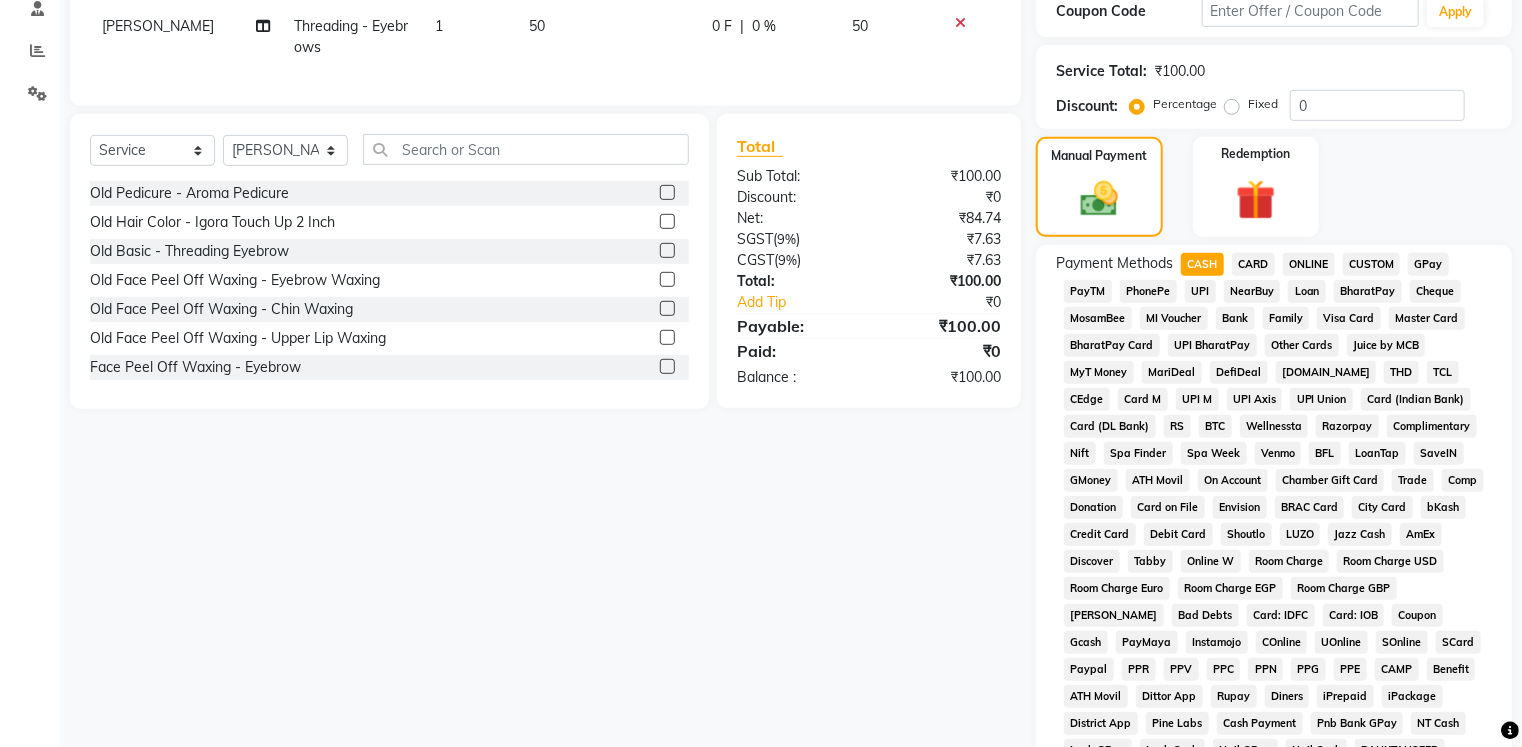 scroll, scrollTop: 715, scrollLeft: 0, axis: vertical 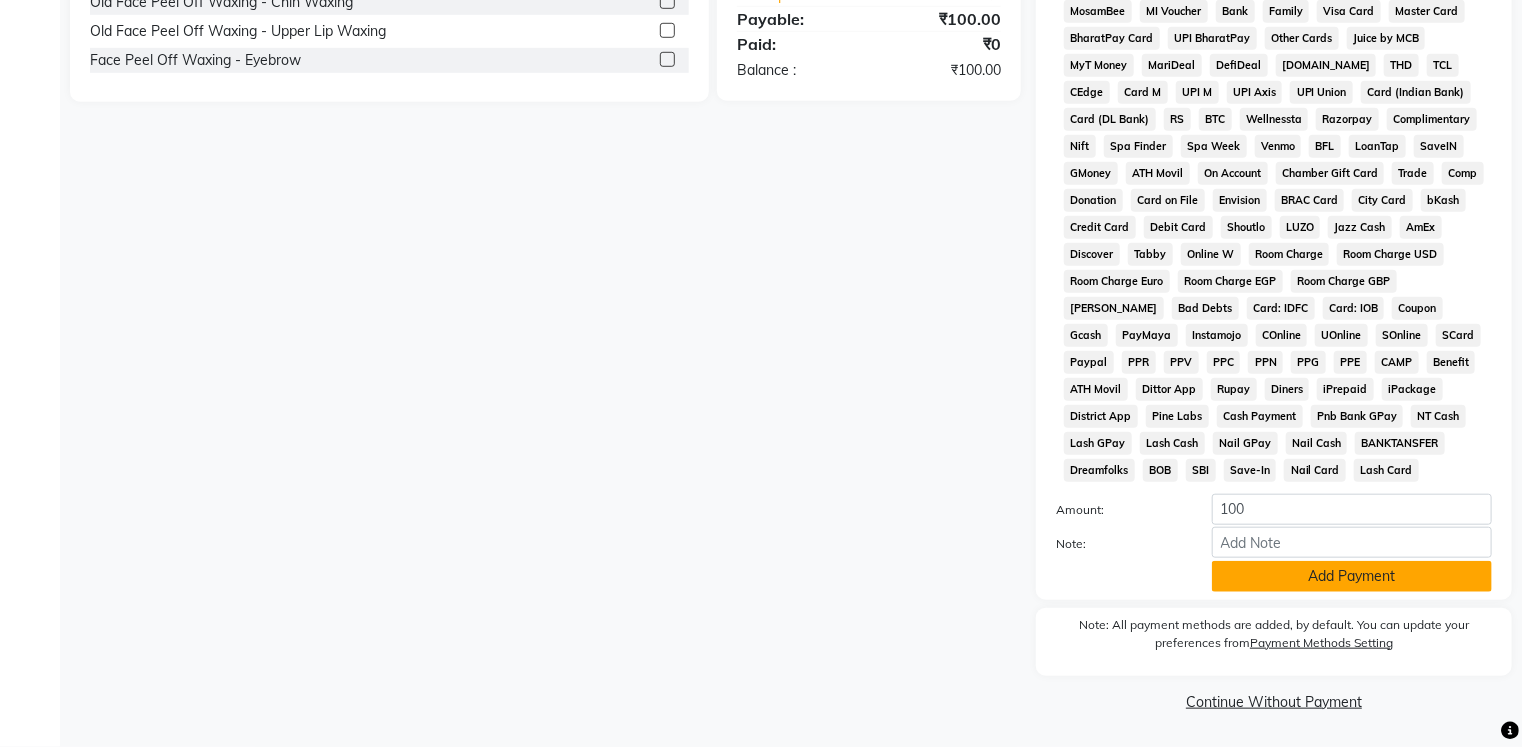click on "Add Payment" 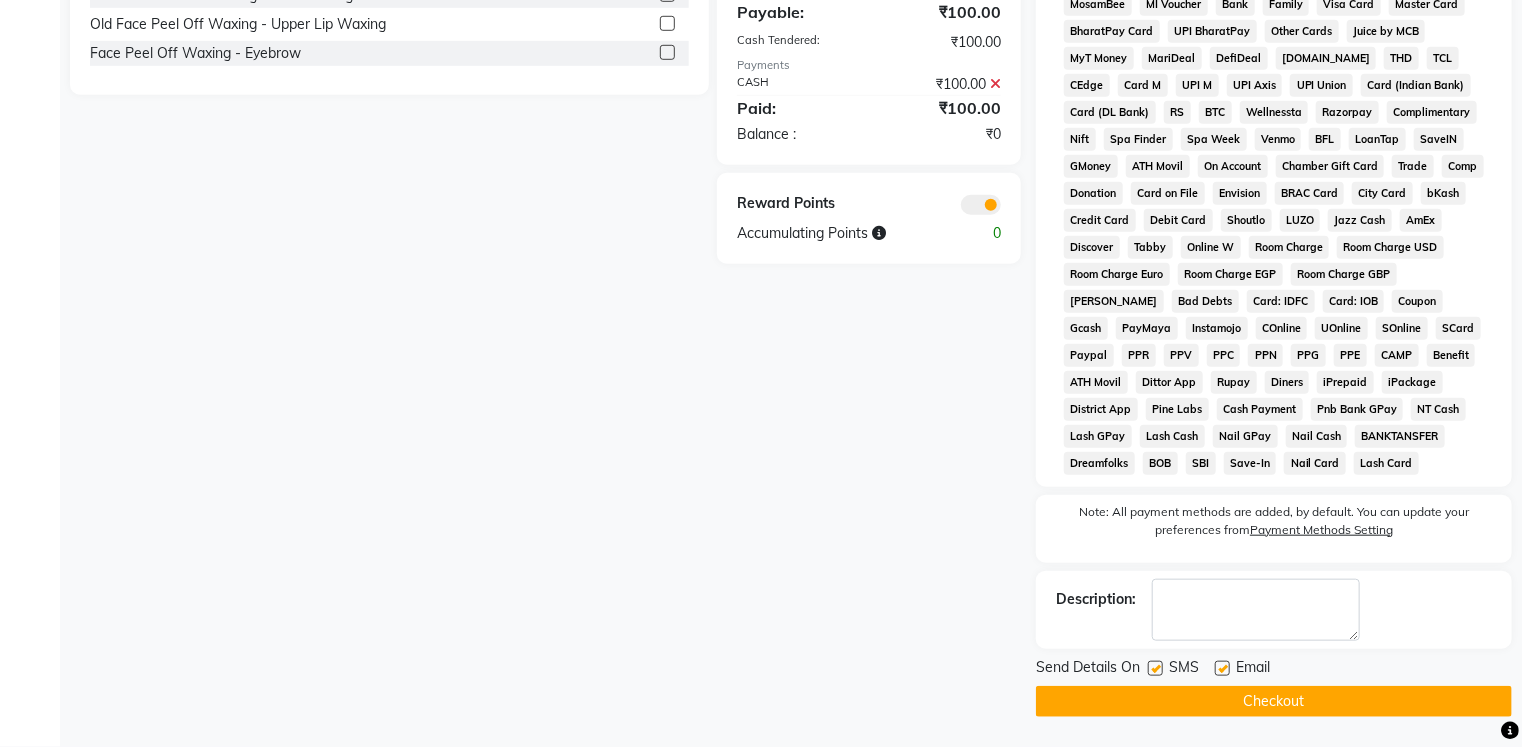 click on "Checkout" 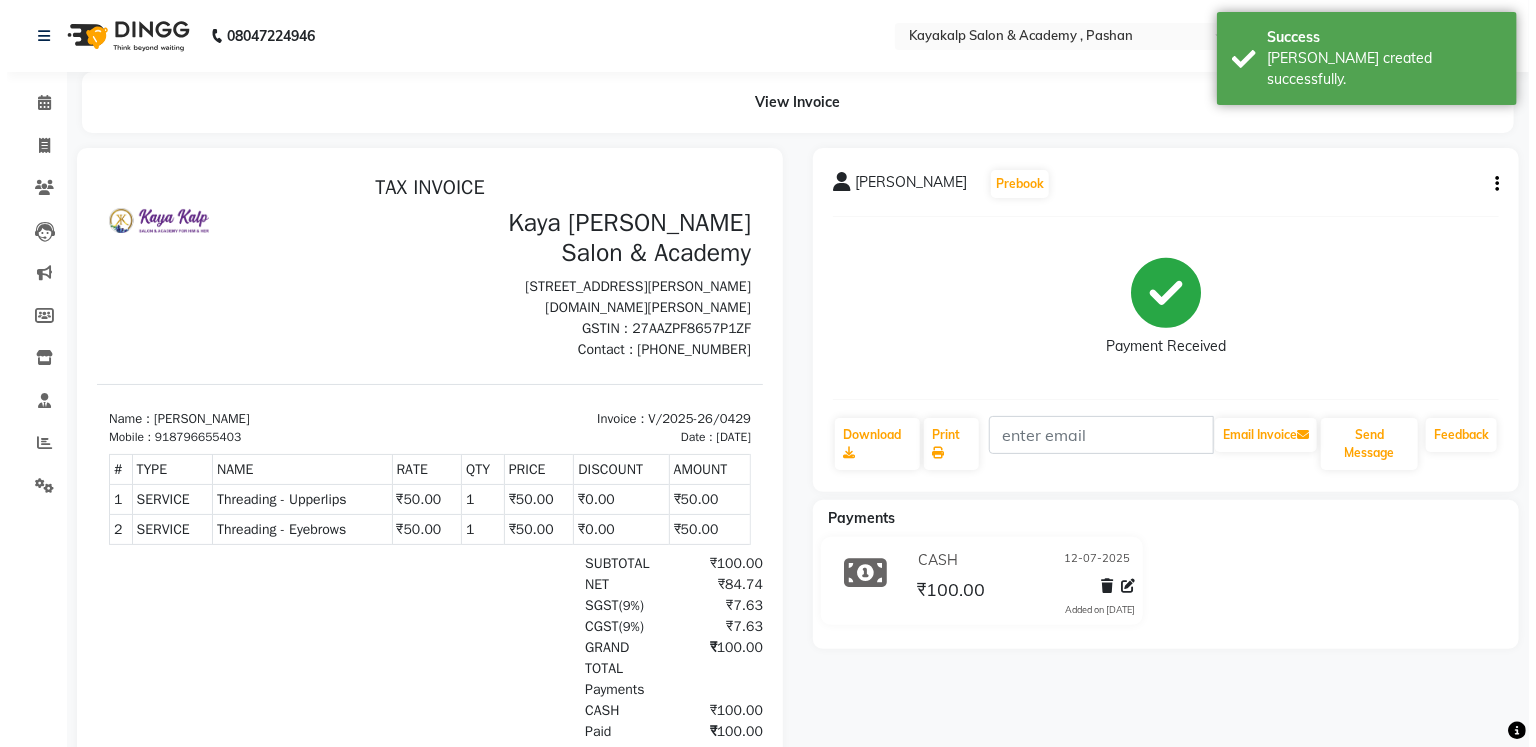 scroll, scrollTop: 0, scrollLeft: 0, axis: both 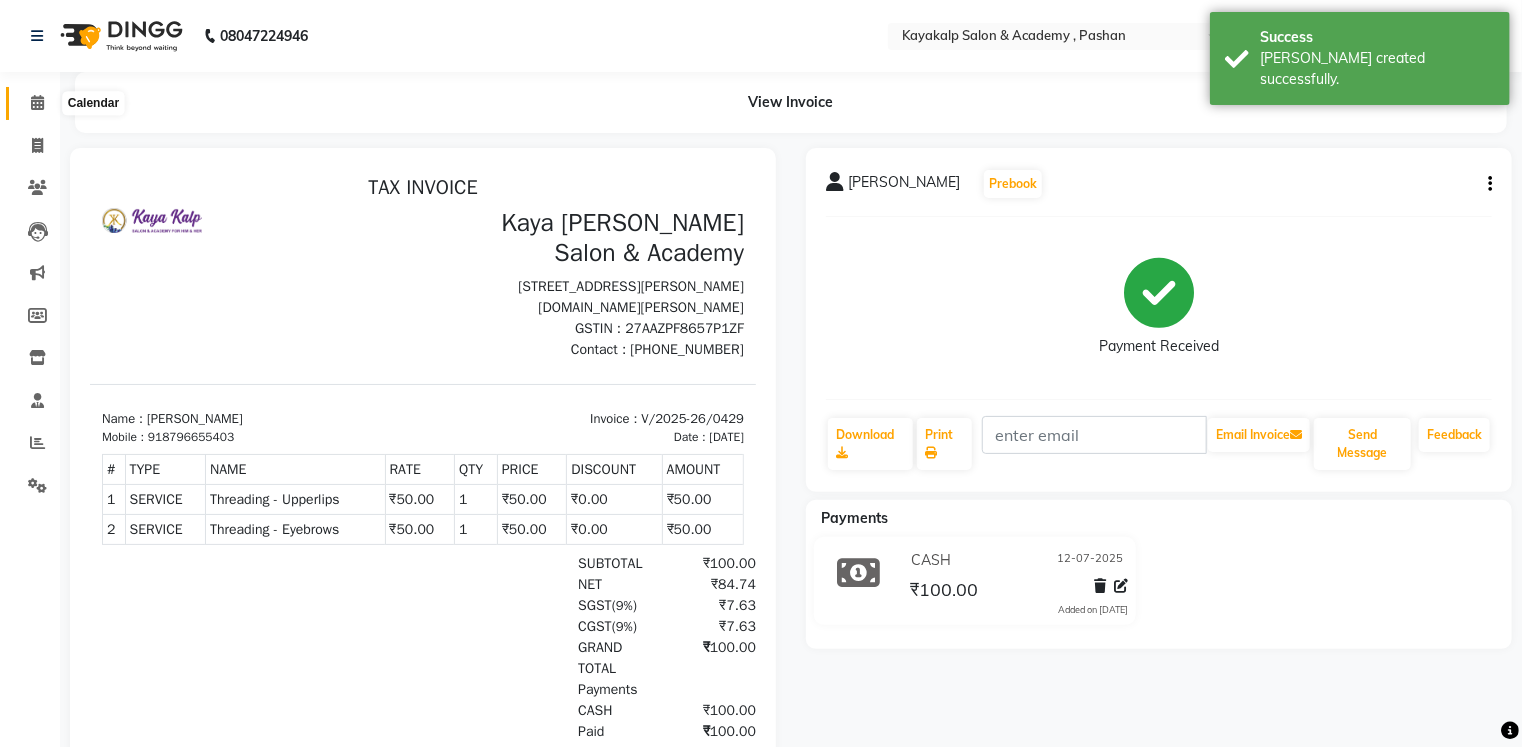 click 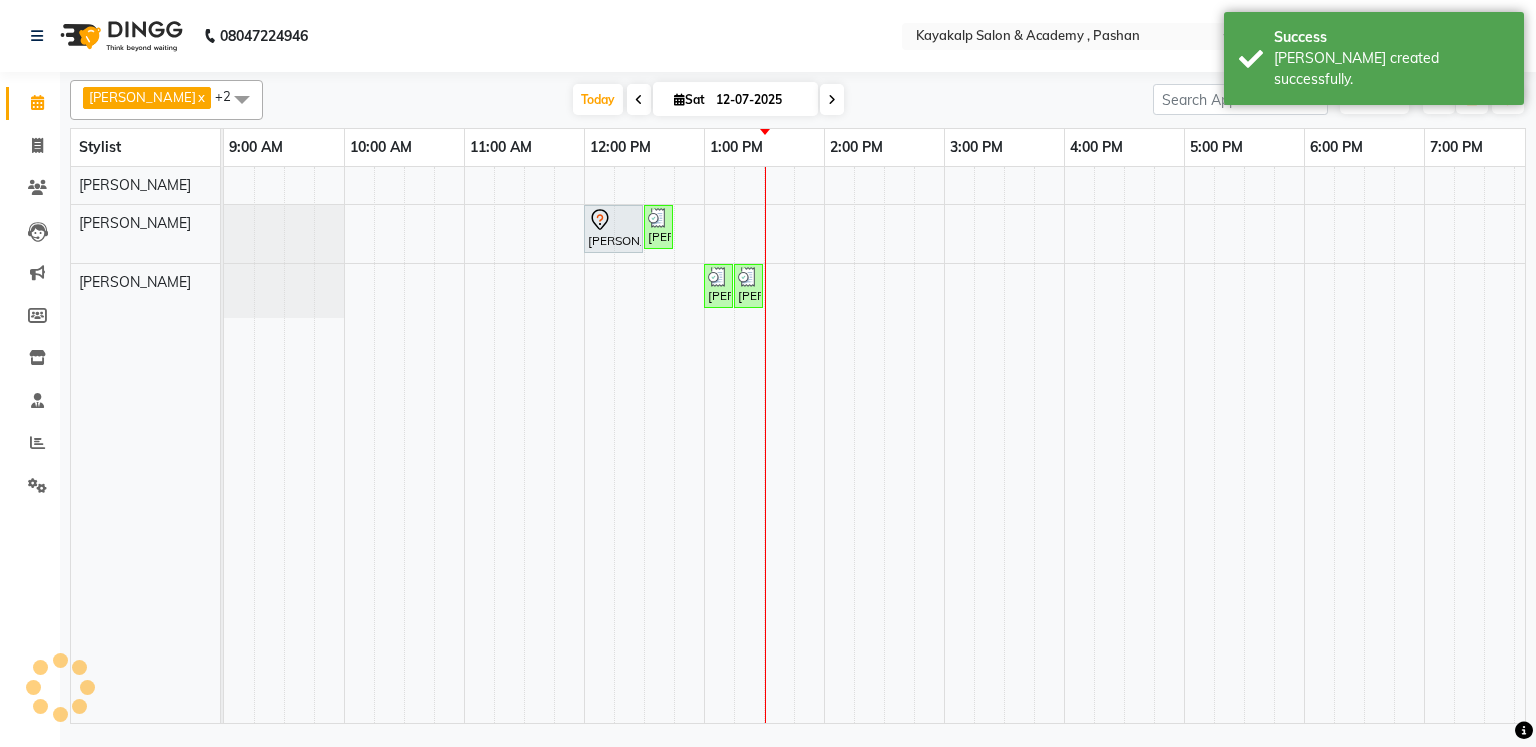 scroll, scrollTop: 0, scrollLeft: 0, axis: both 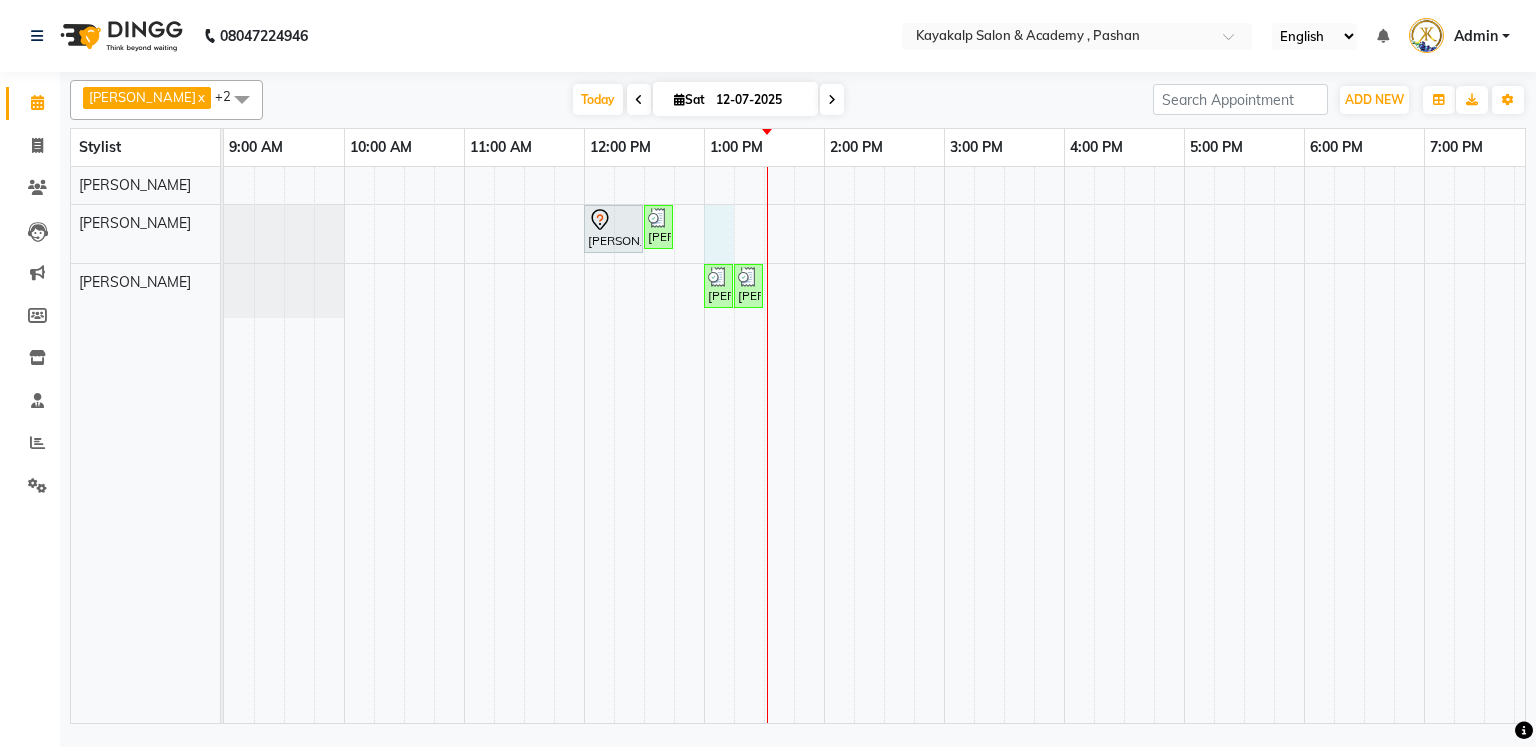 click on "[PERSON_NAME], TK01, 12:00 PM-12:30 PM, Argan Waxing - Half Arms     [PERSON_NAME], TK02, 12:30 PM-12:45 PM, Face Peel Off Waxing - Upper Lip     [PERSON_NAME], TK03, 01:00 PM-01:15 PM, Threading - Eyebrows     [PERSON_NAME], TK03, 01:15 PM-01:30 PM, Threading - Upperlips" at bounding box center [944, 445] 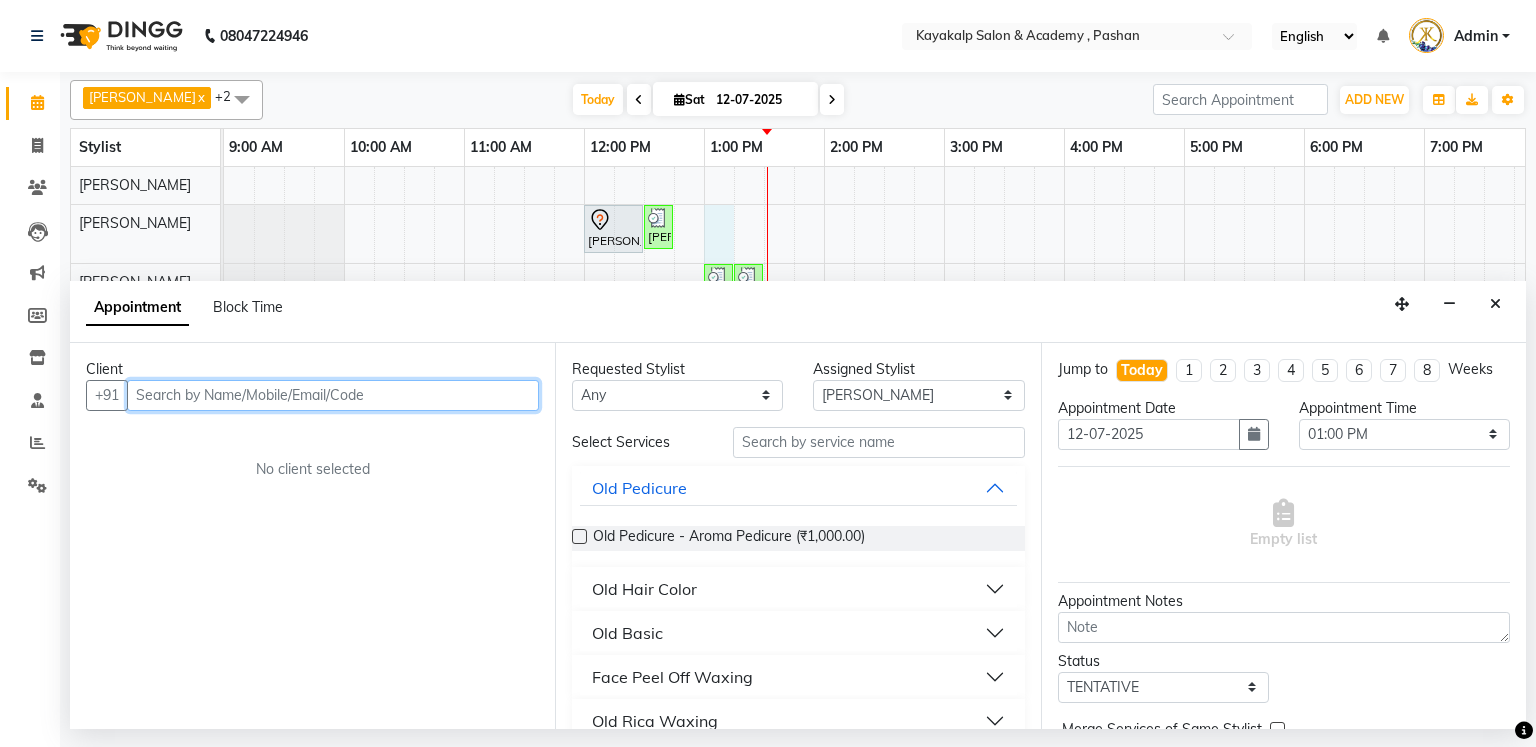 click at bounding box center (333, 395) 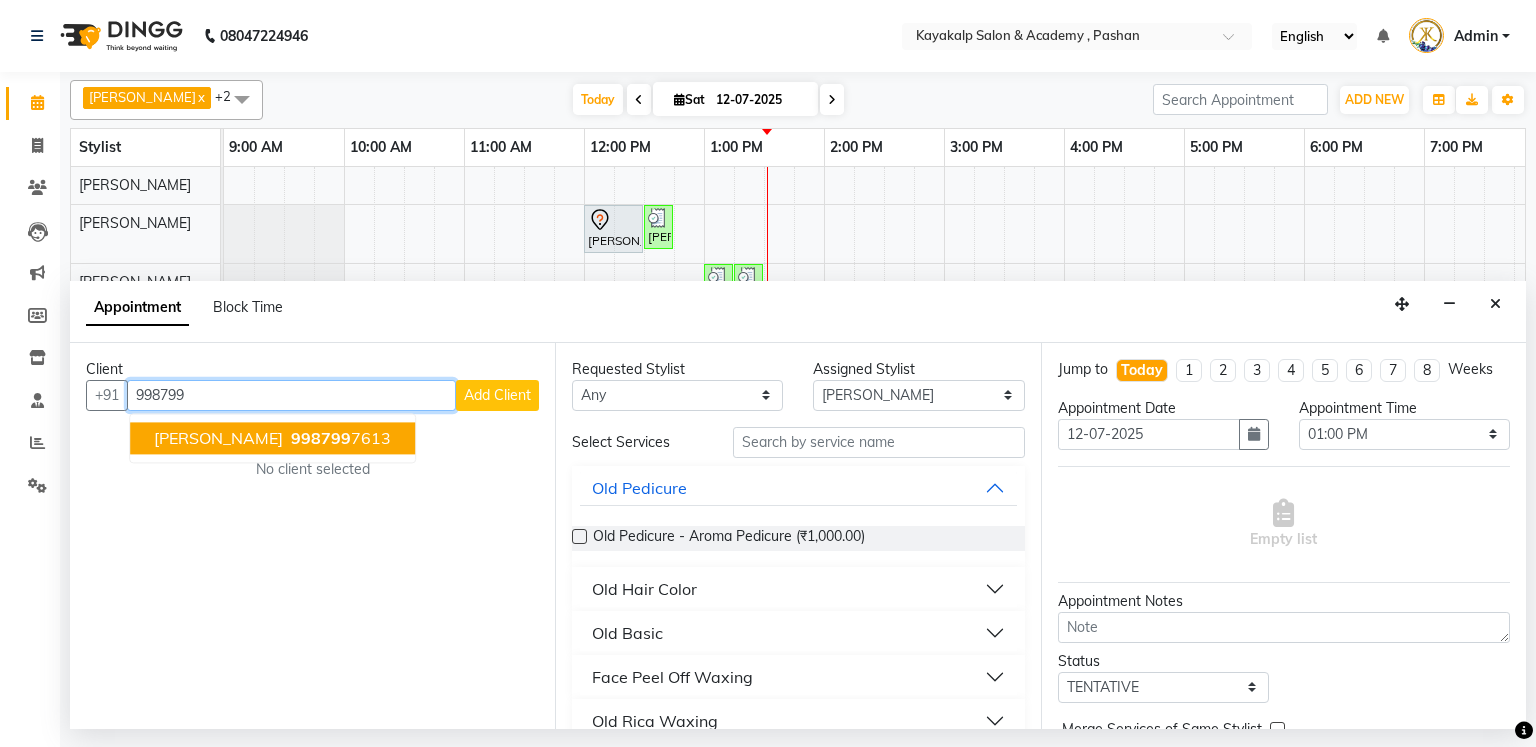 click on "998799" at bounding box center (321, 438) 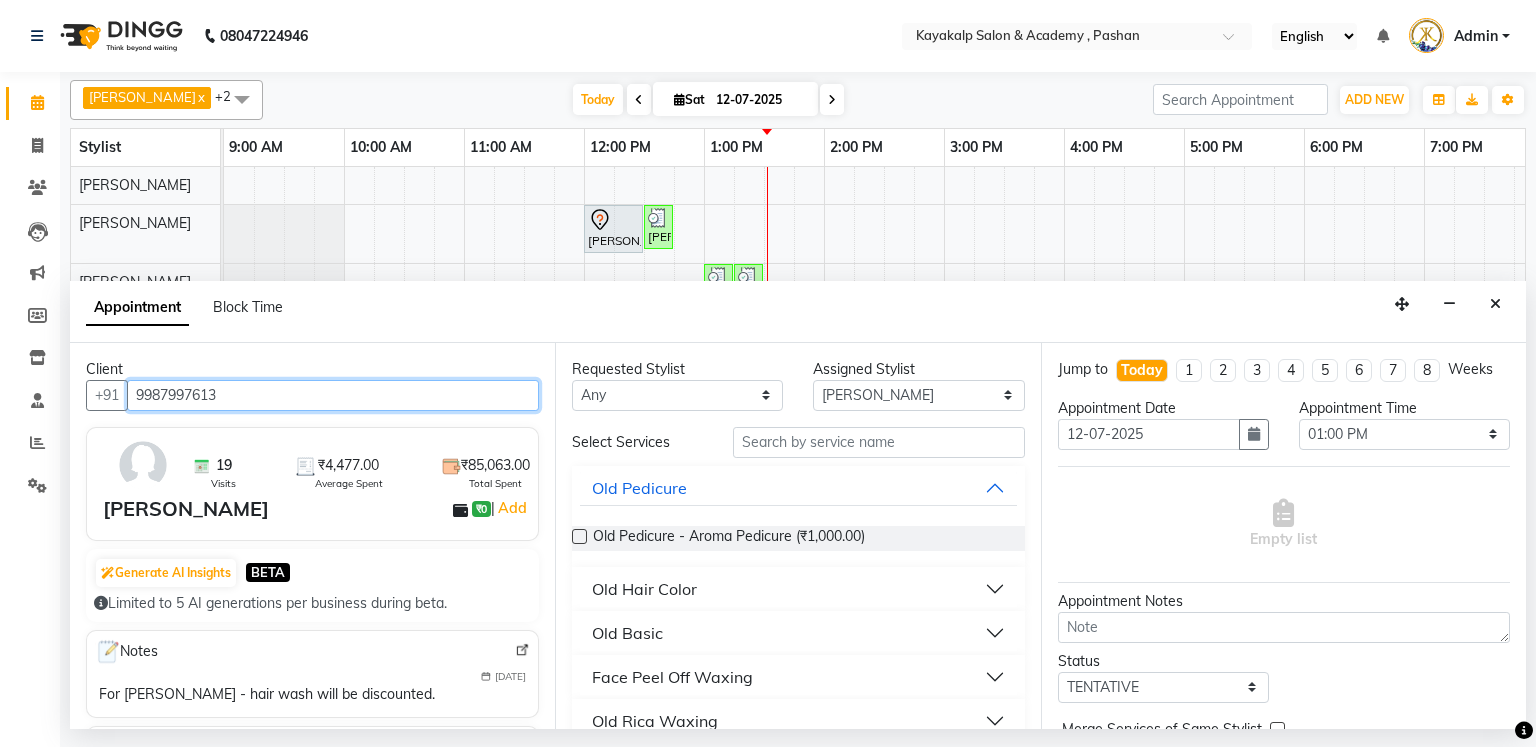 type on "9987997613" 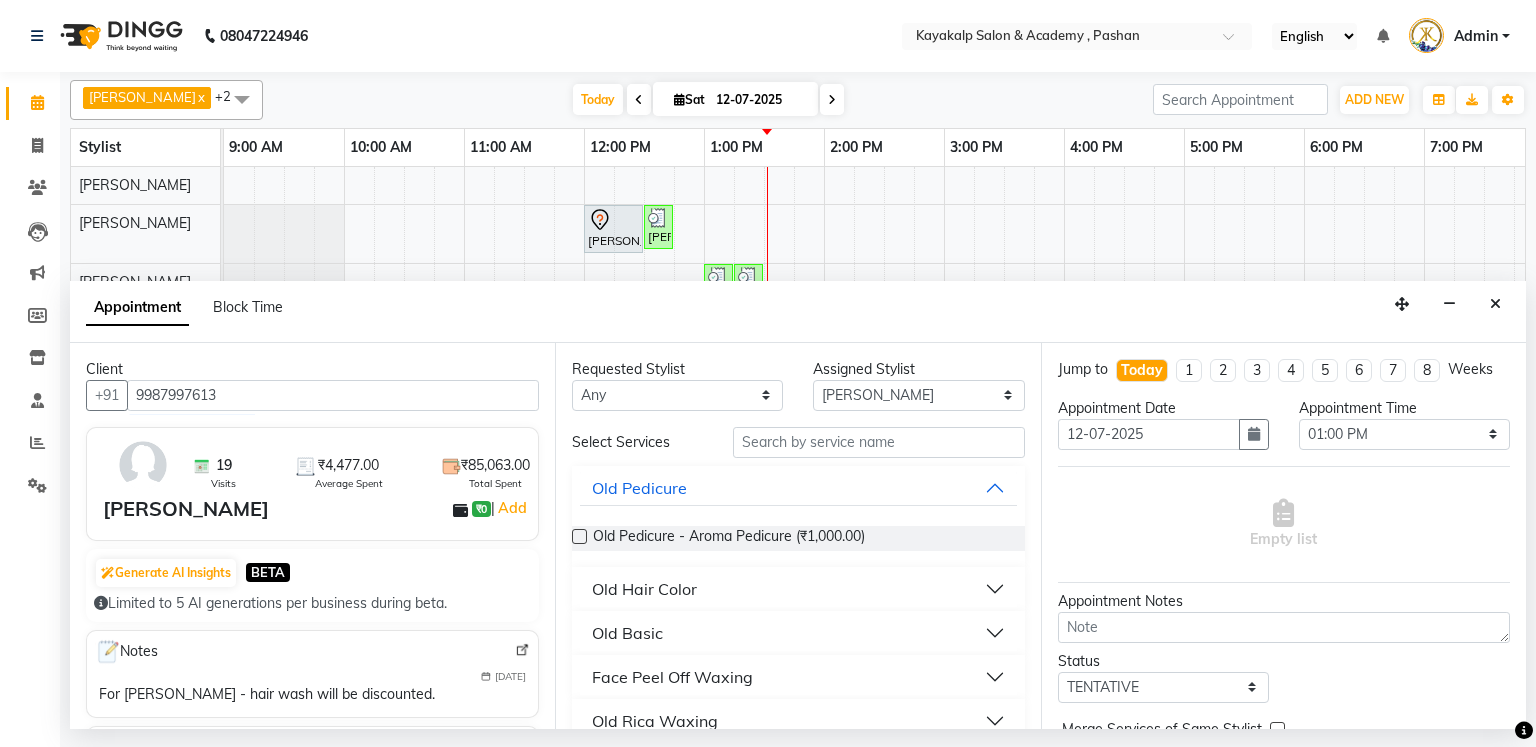click on "Face Peel Off Waxing" at bounding box center [672, 677] 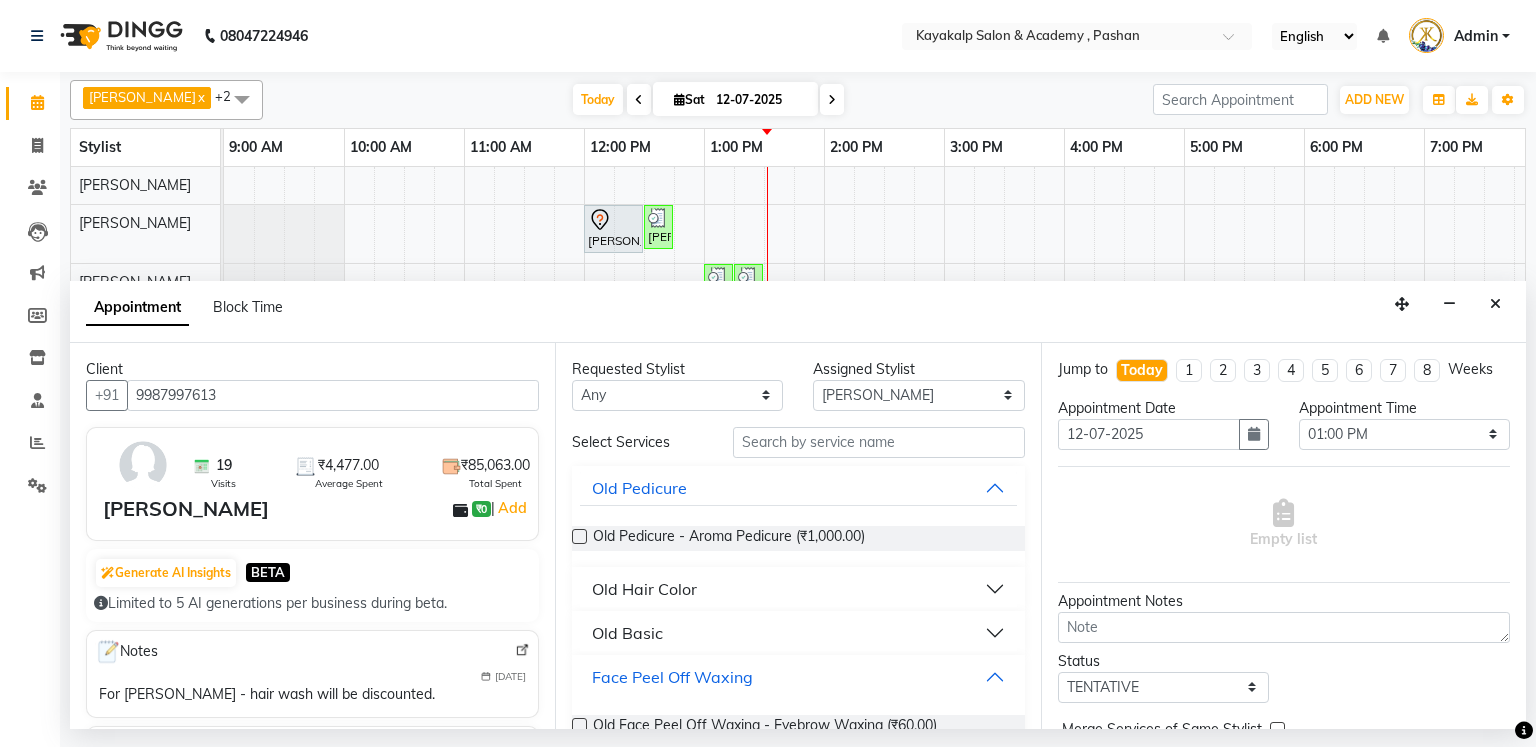 scroll, scrollTop: 338, scrollLeft: 0, axis: vertical 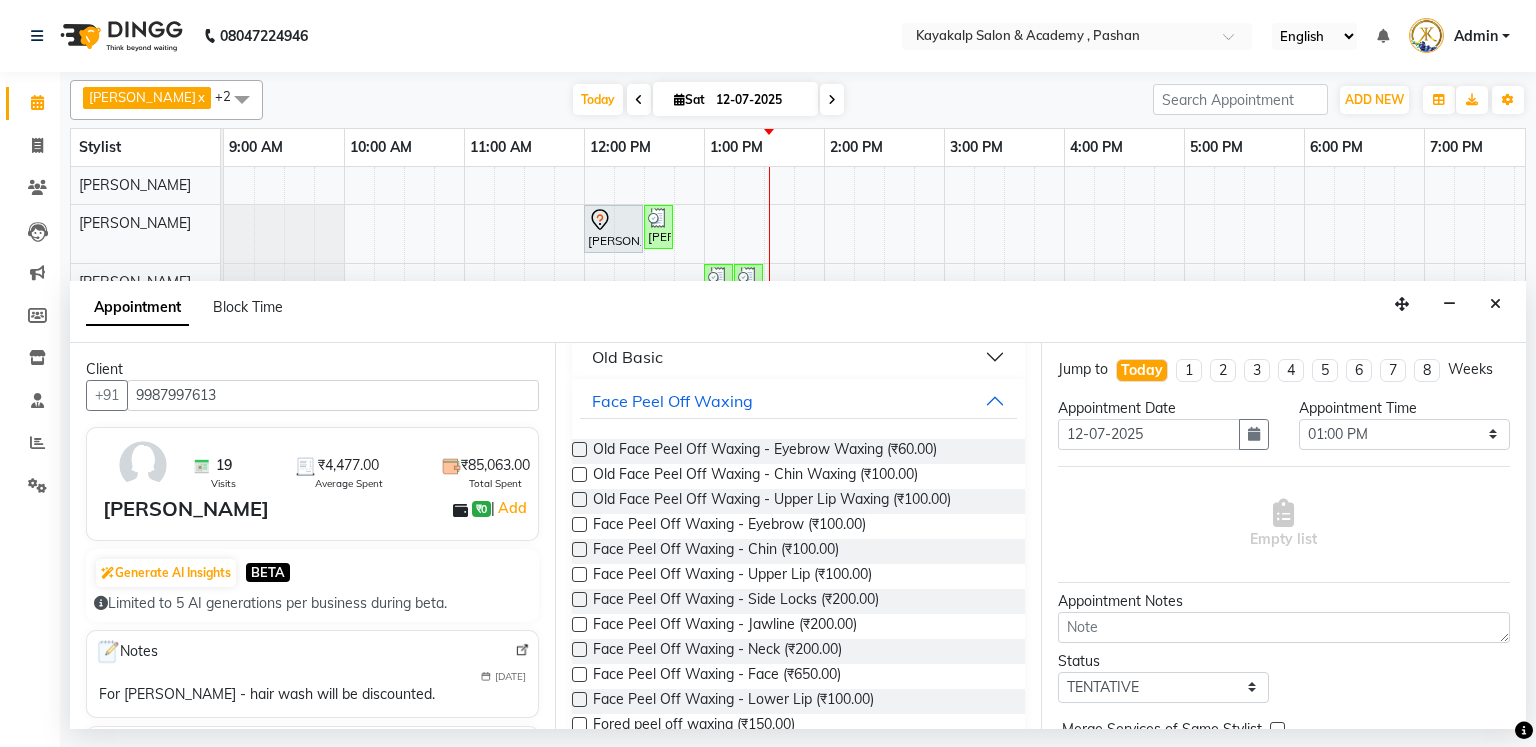 click at bounding box center [579, 449] 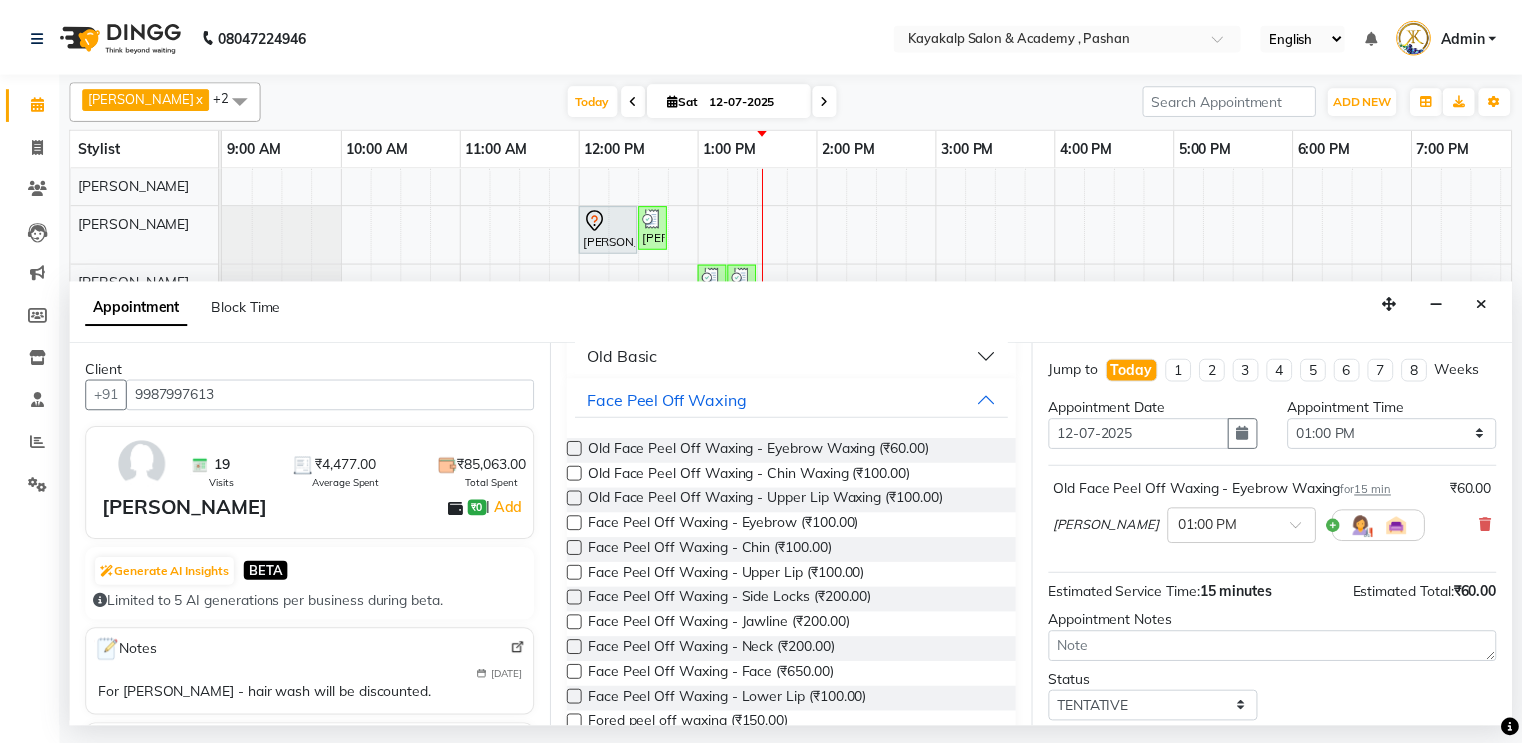 scroll, scrollTop: 120, scrollLeft: 0, axis: vertical 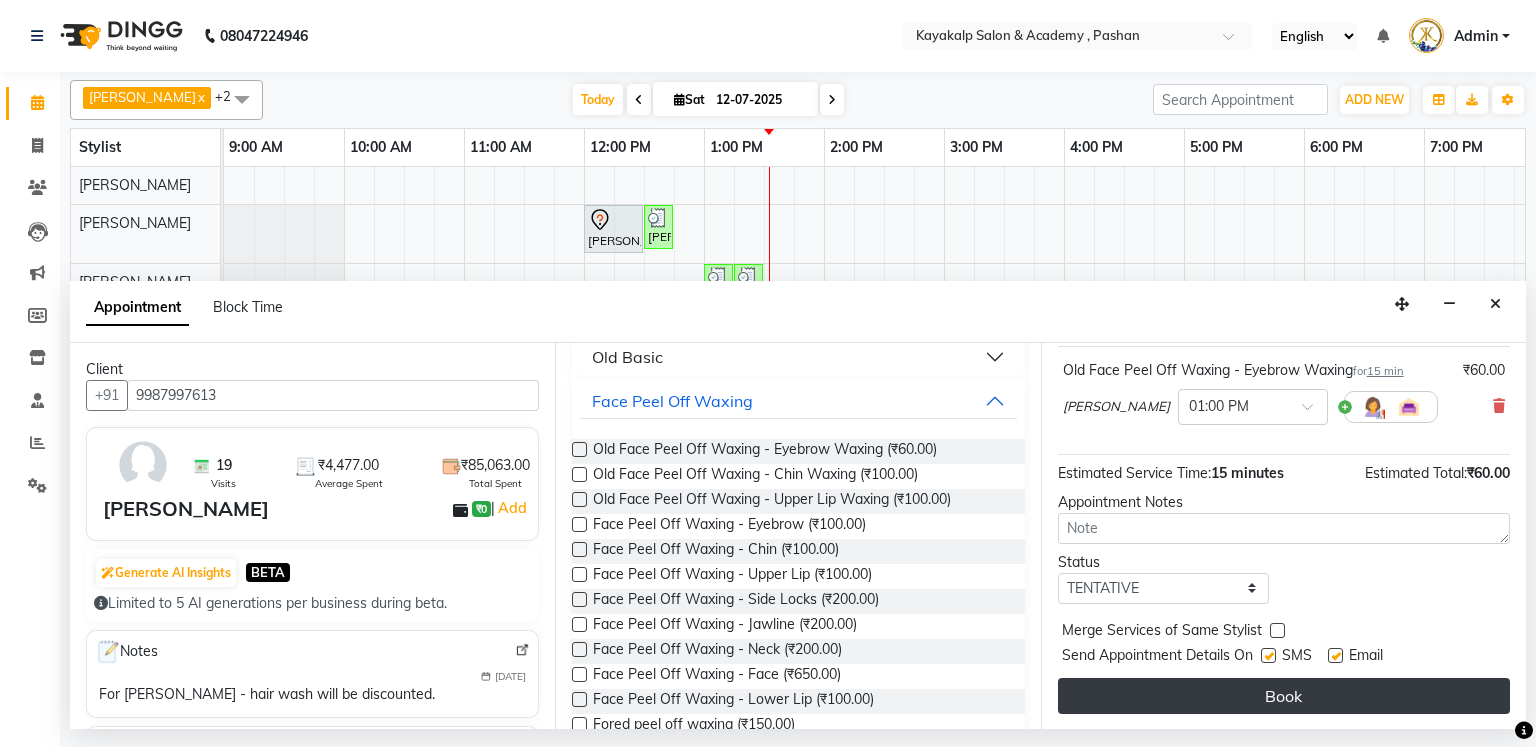 click on "Book" at bounding box center (1284, 696) 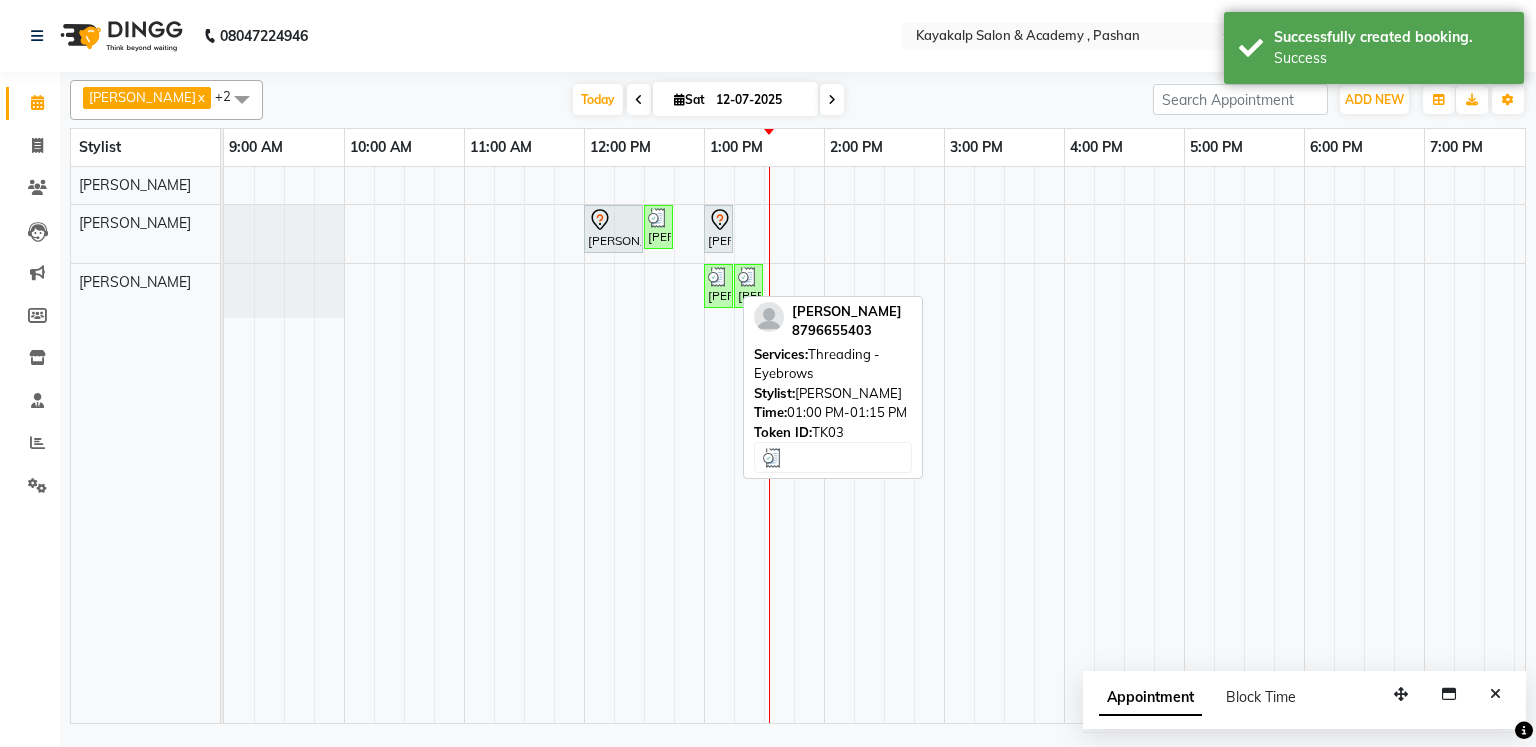click on "[PERSON_NAME], TK03, 01:00 PM-01:15 PM, Threading - Eyebrows" at bounding box center [718, 286] 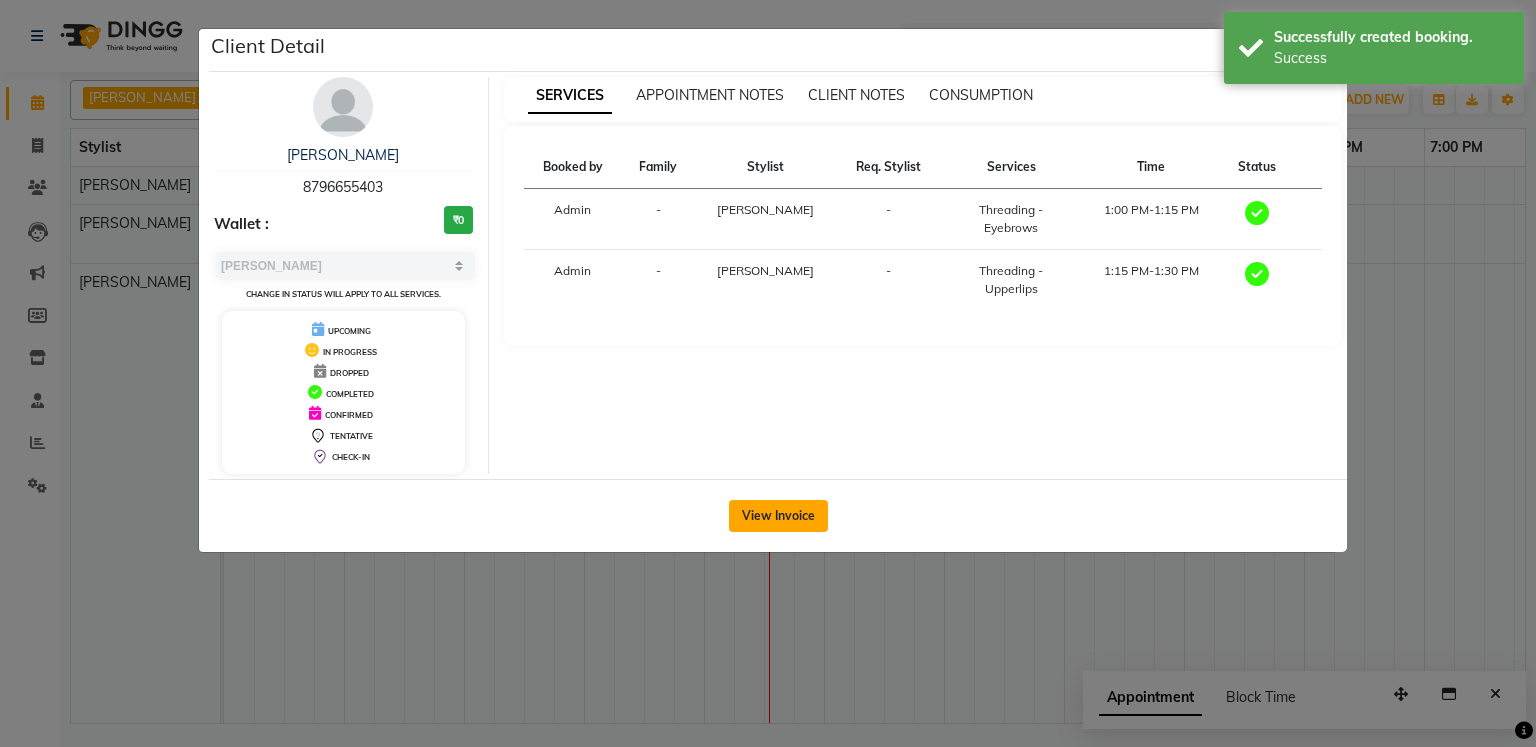 click on "View Invoice" 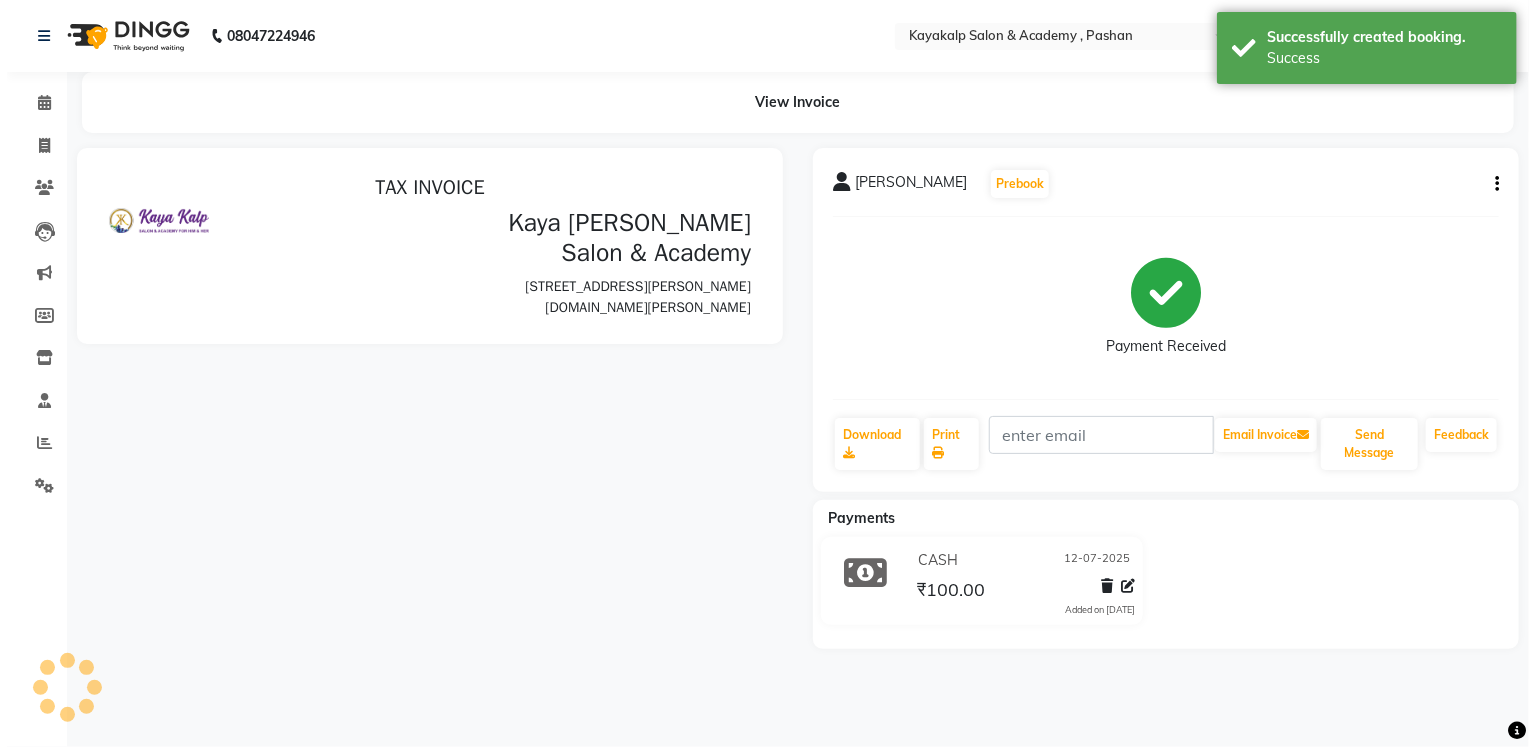scroll, scrollTop: 0, scrollLeft: 0, axis: both 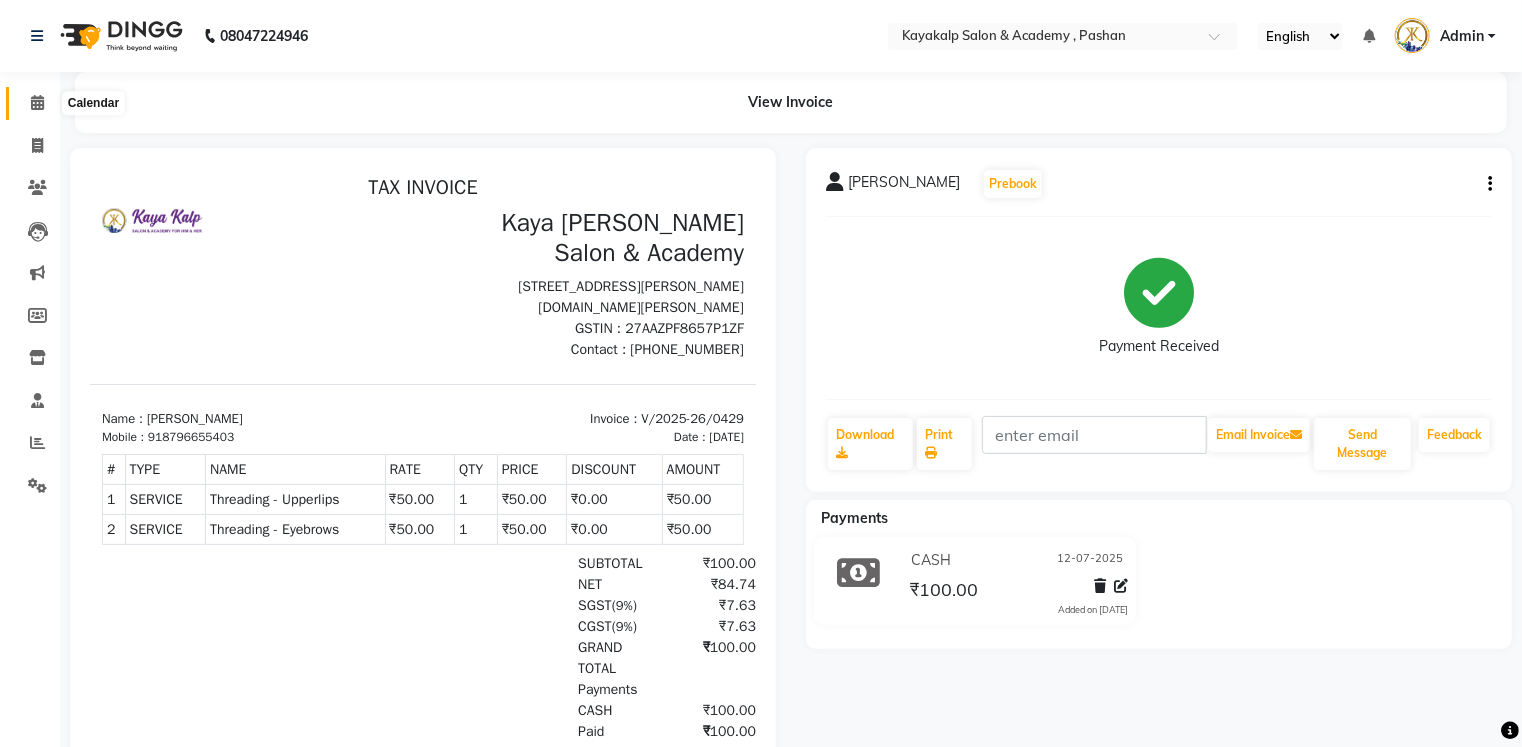 click 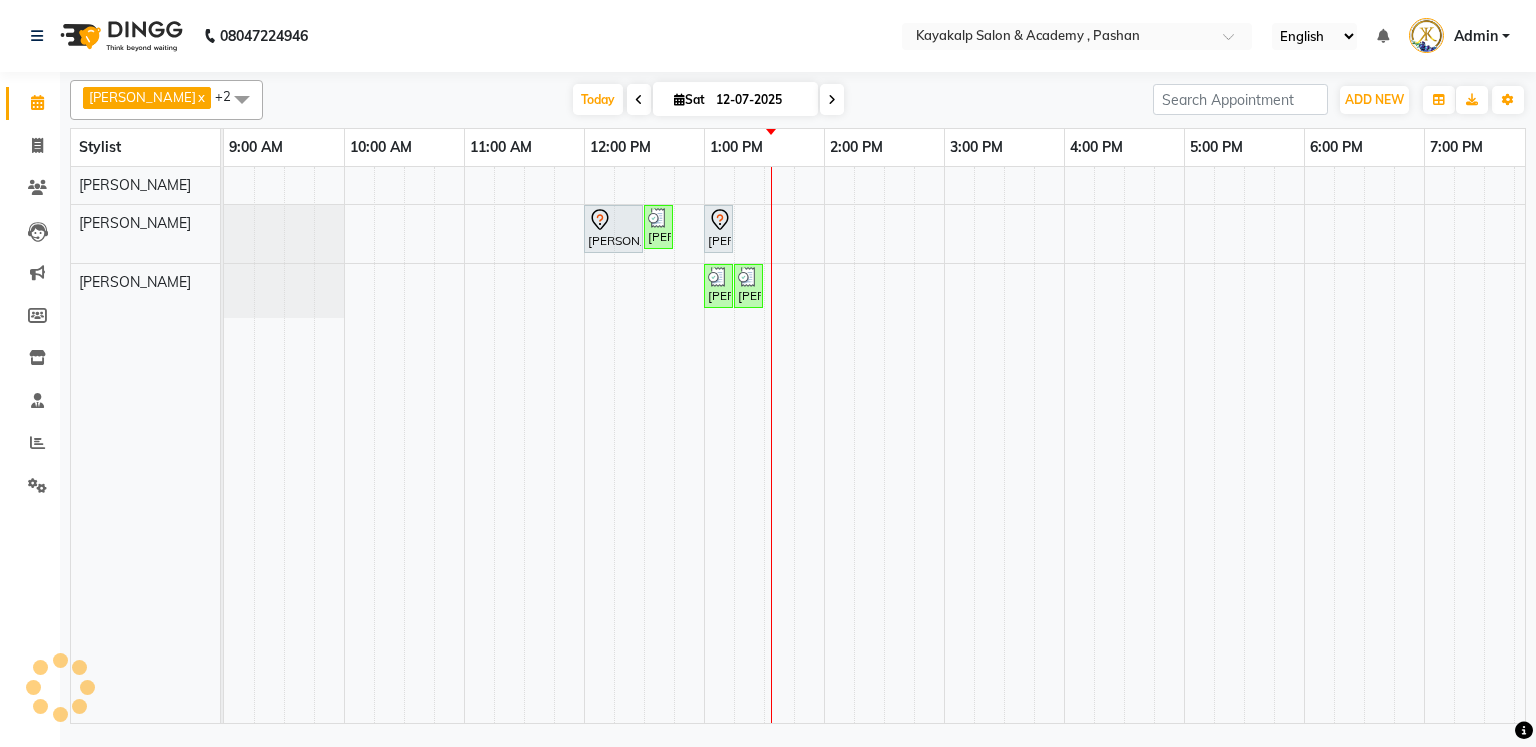 scroll, scrollTop: 0, scrollLeft: 0, axis: both 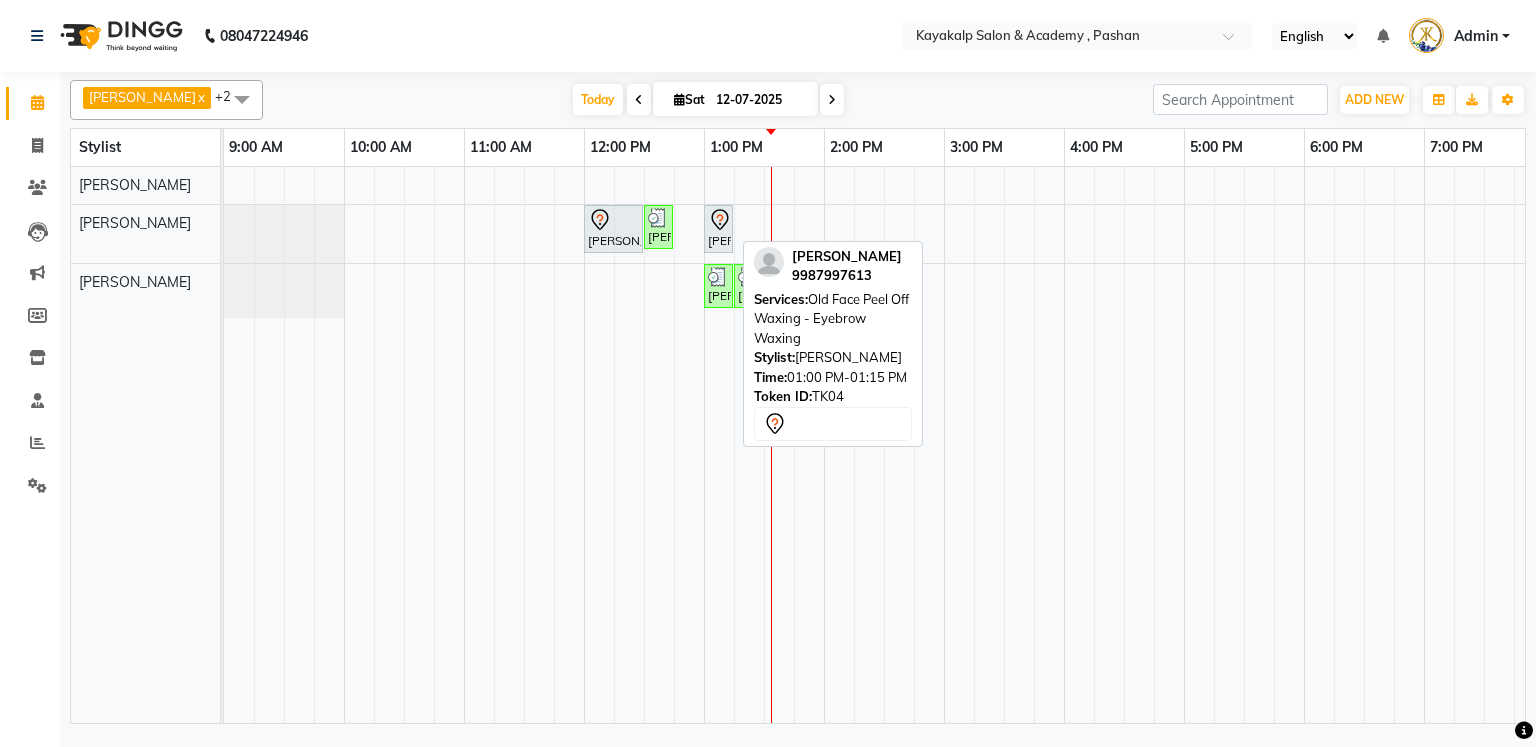 click on "[PERSON_NAME], TK04, 01:00 PM-01:15 PM, Old Face Peel Off Waxing - Eyebrow Waxing" at bounding box center (718, 229) 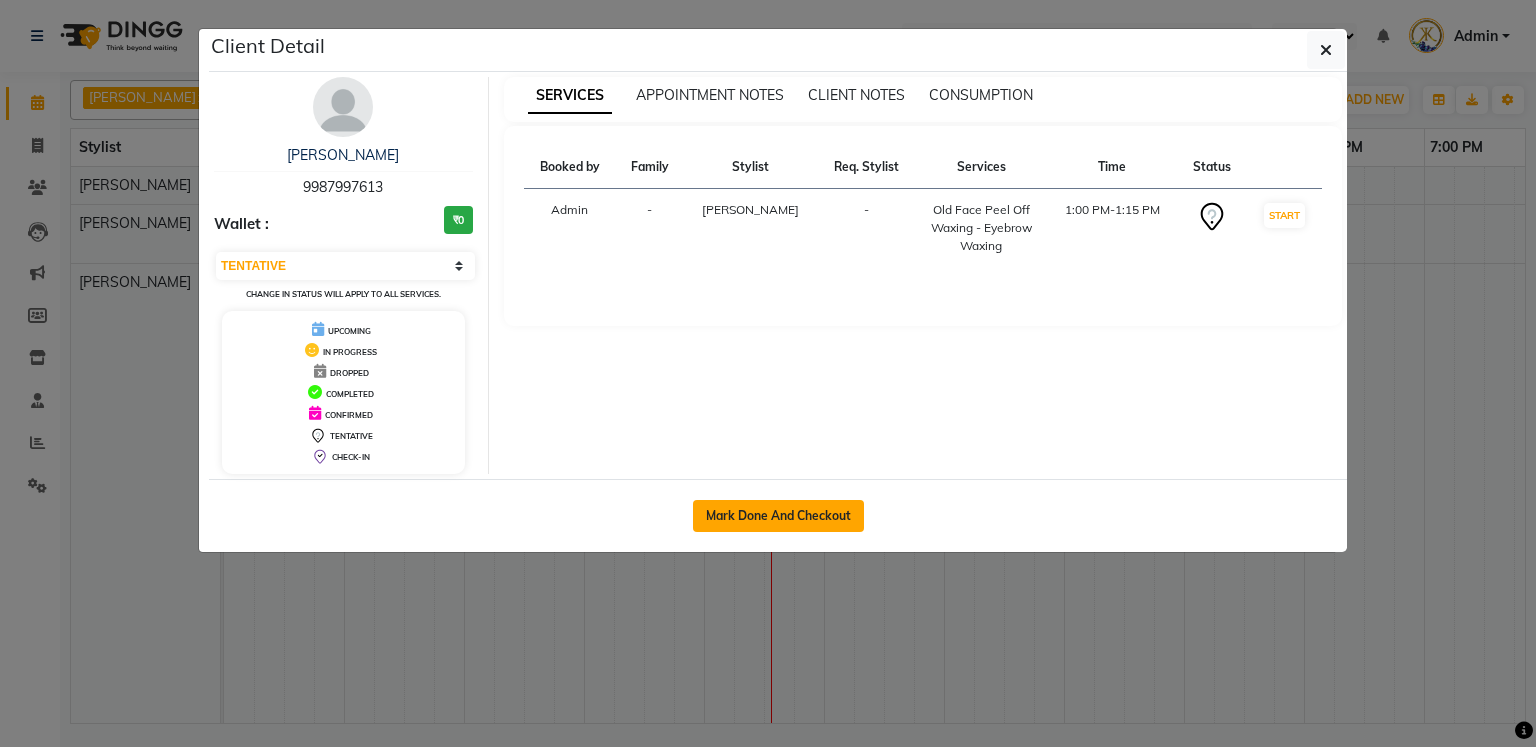 click on "Mark Done And Checkout" 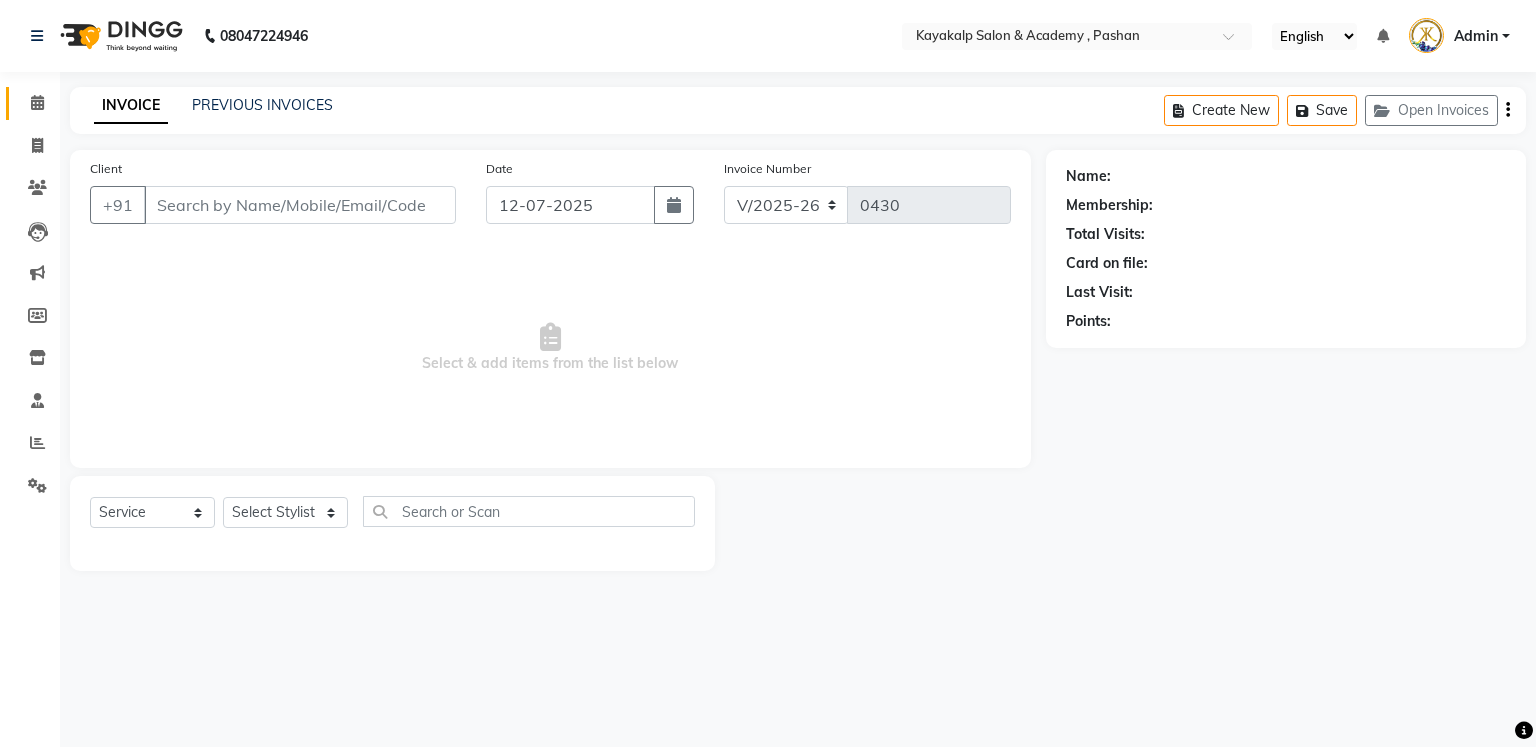 type on "9987997613" 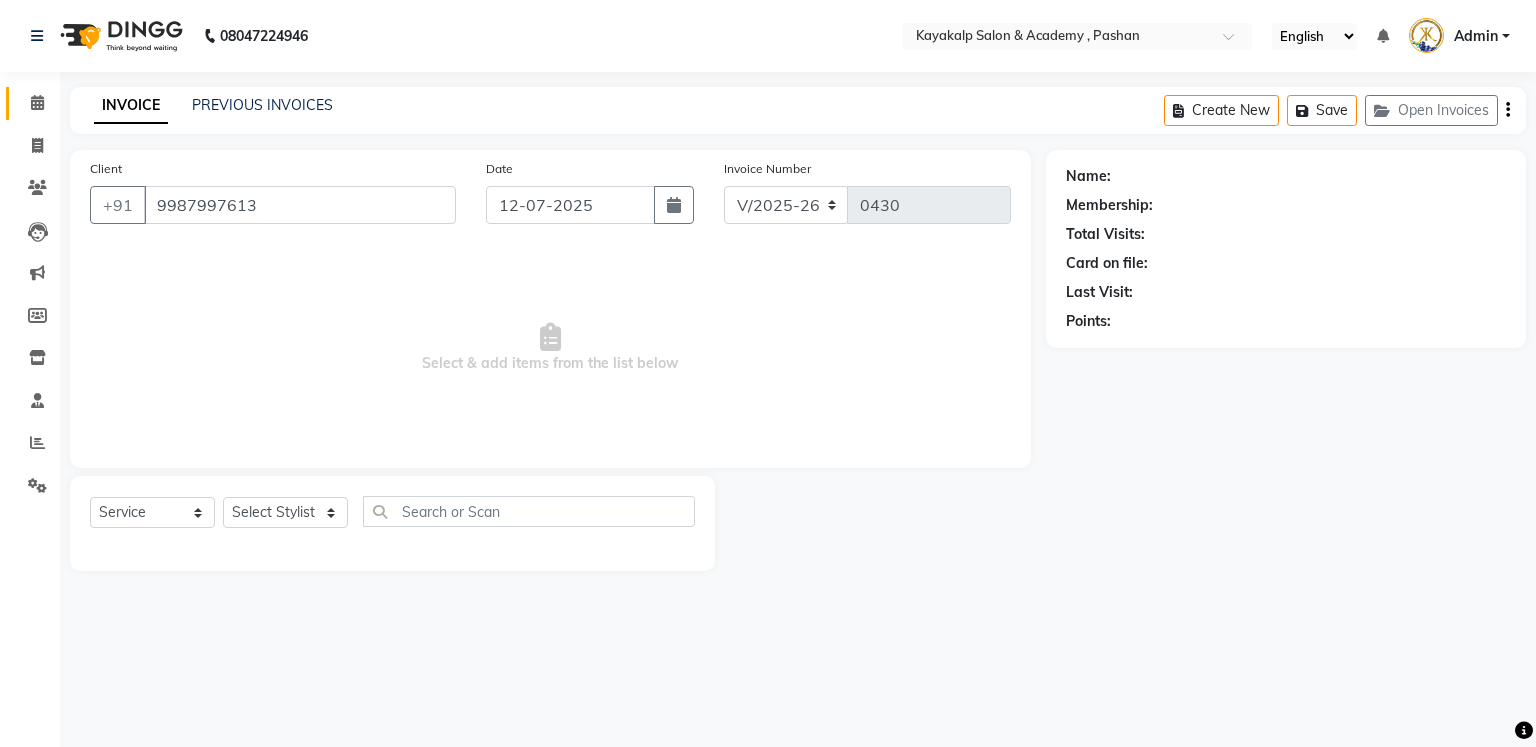 select on "81995" 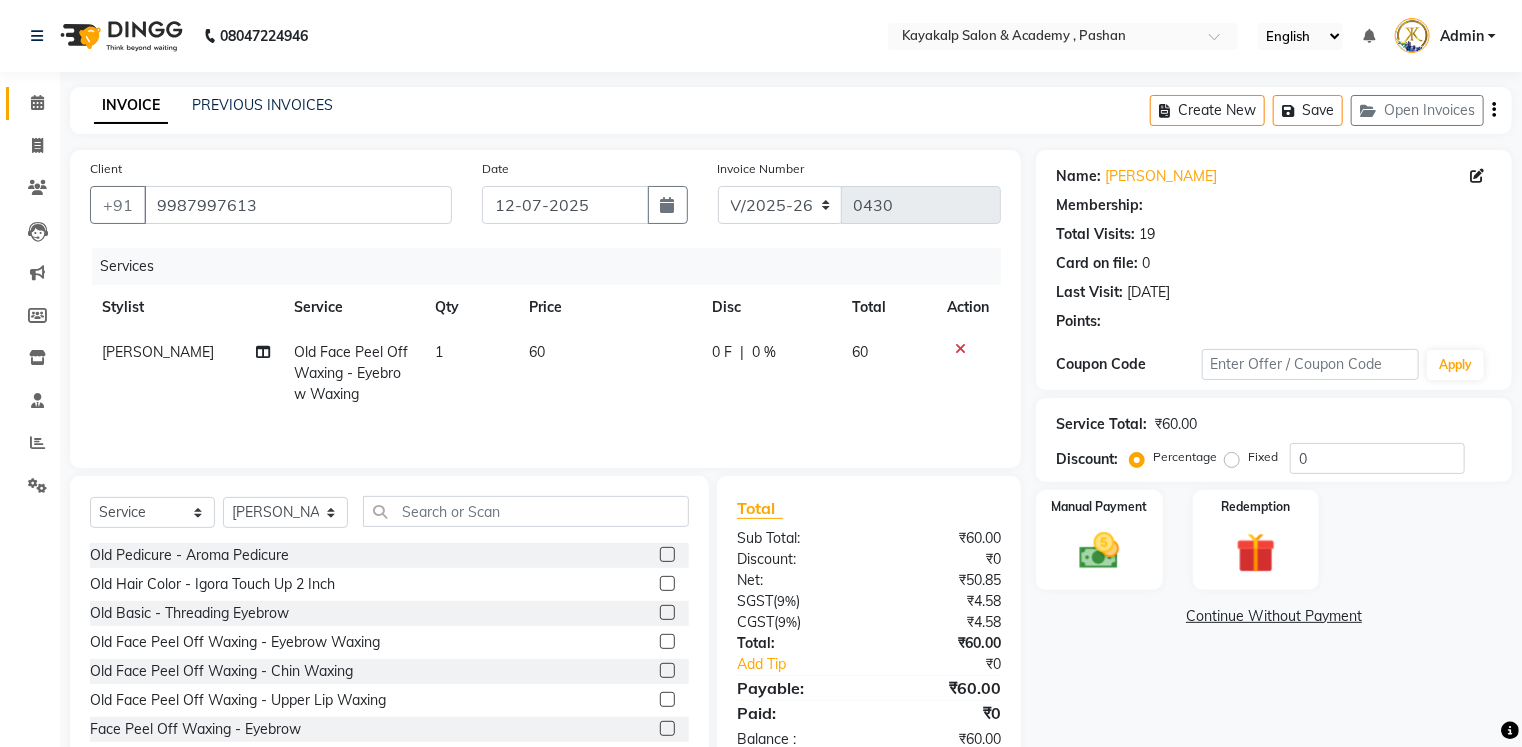 select on "1: Object" 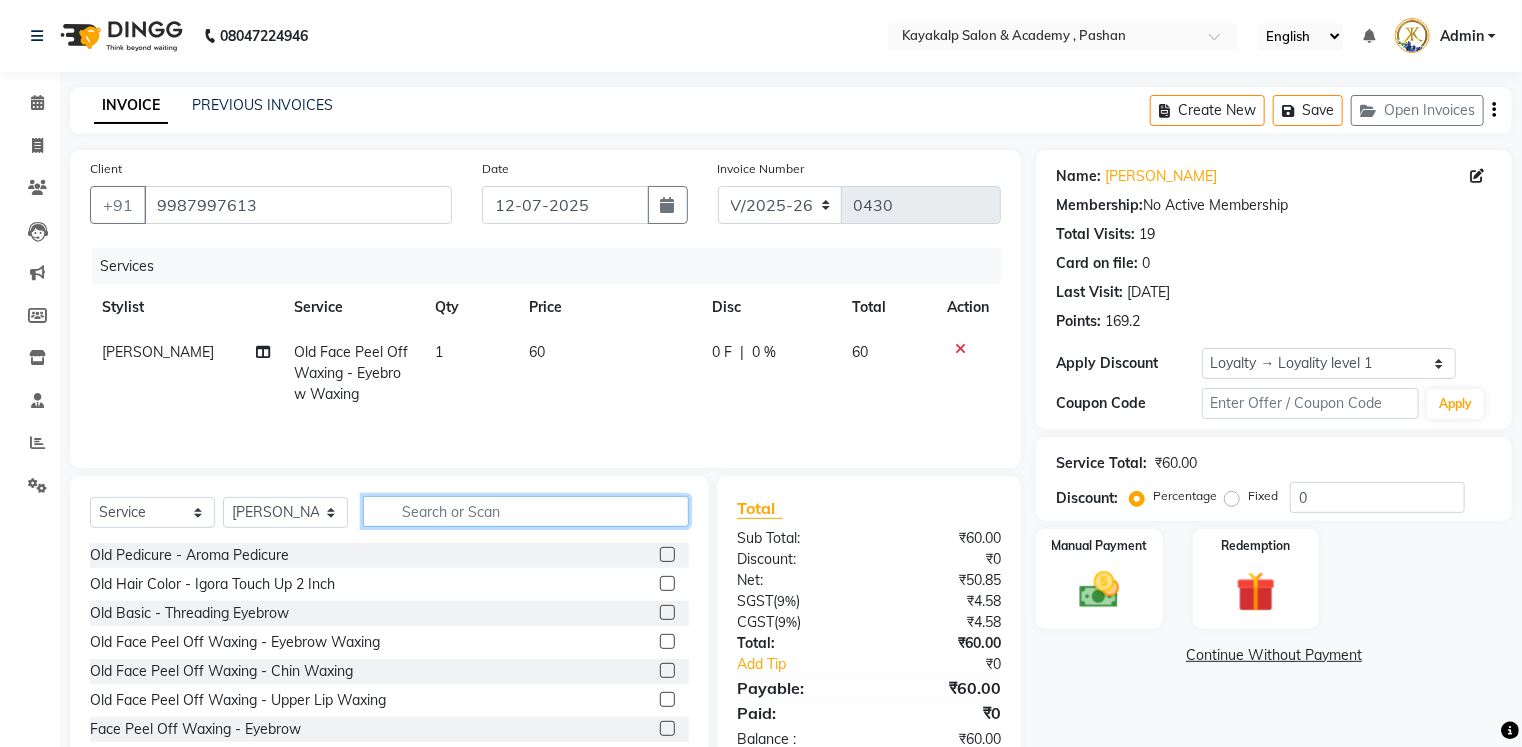 click 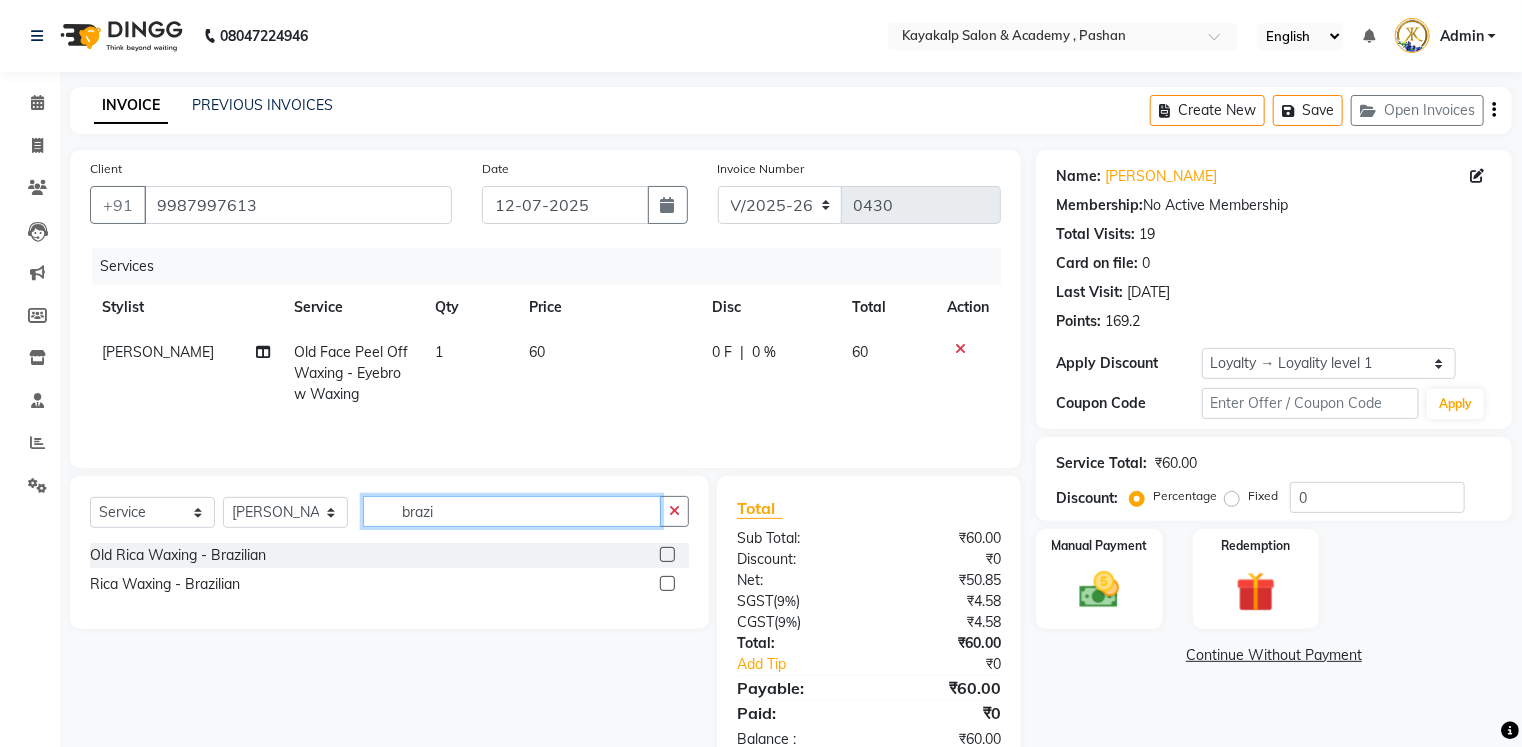 type on "brazi" 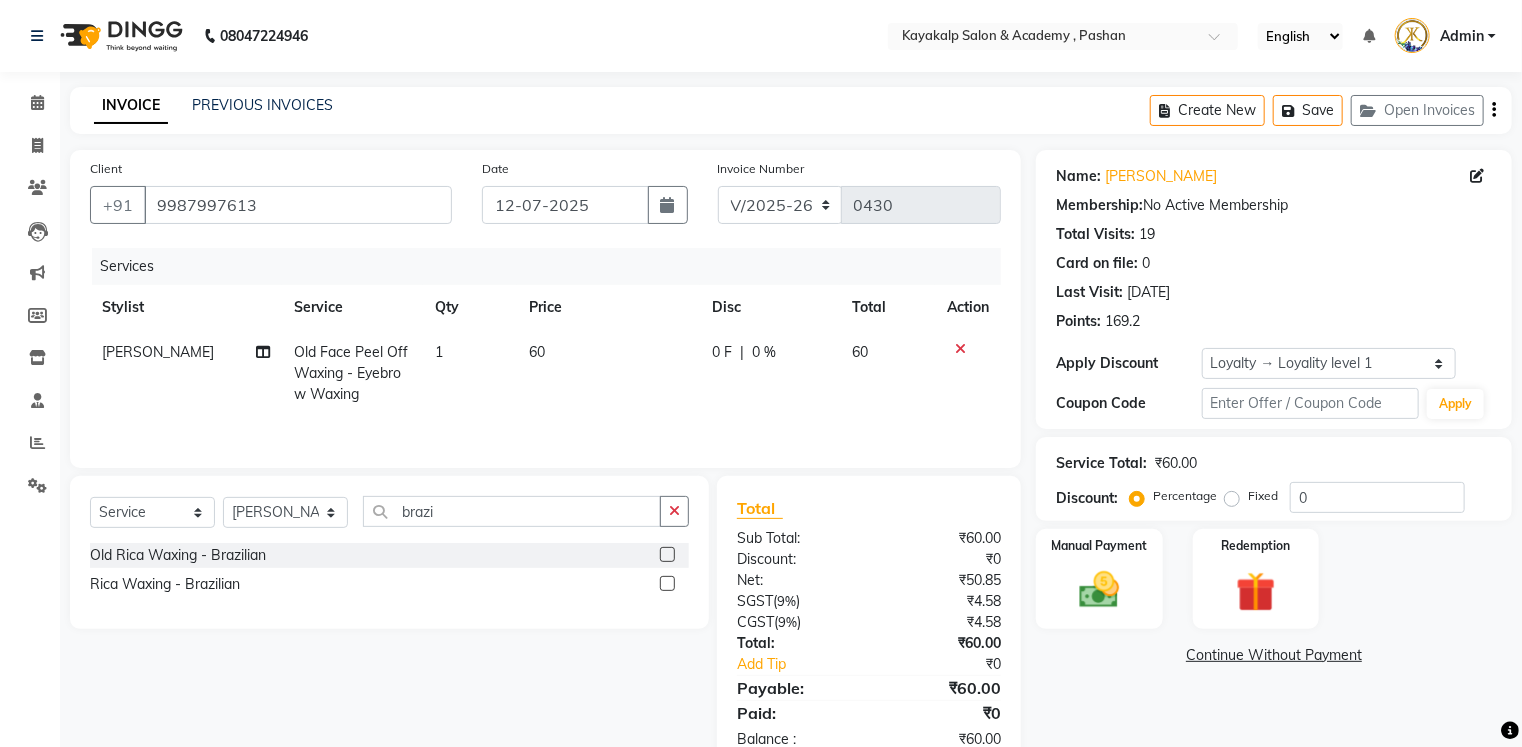 click 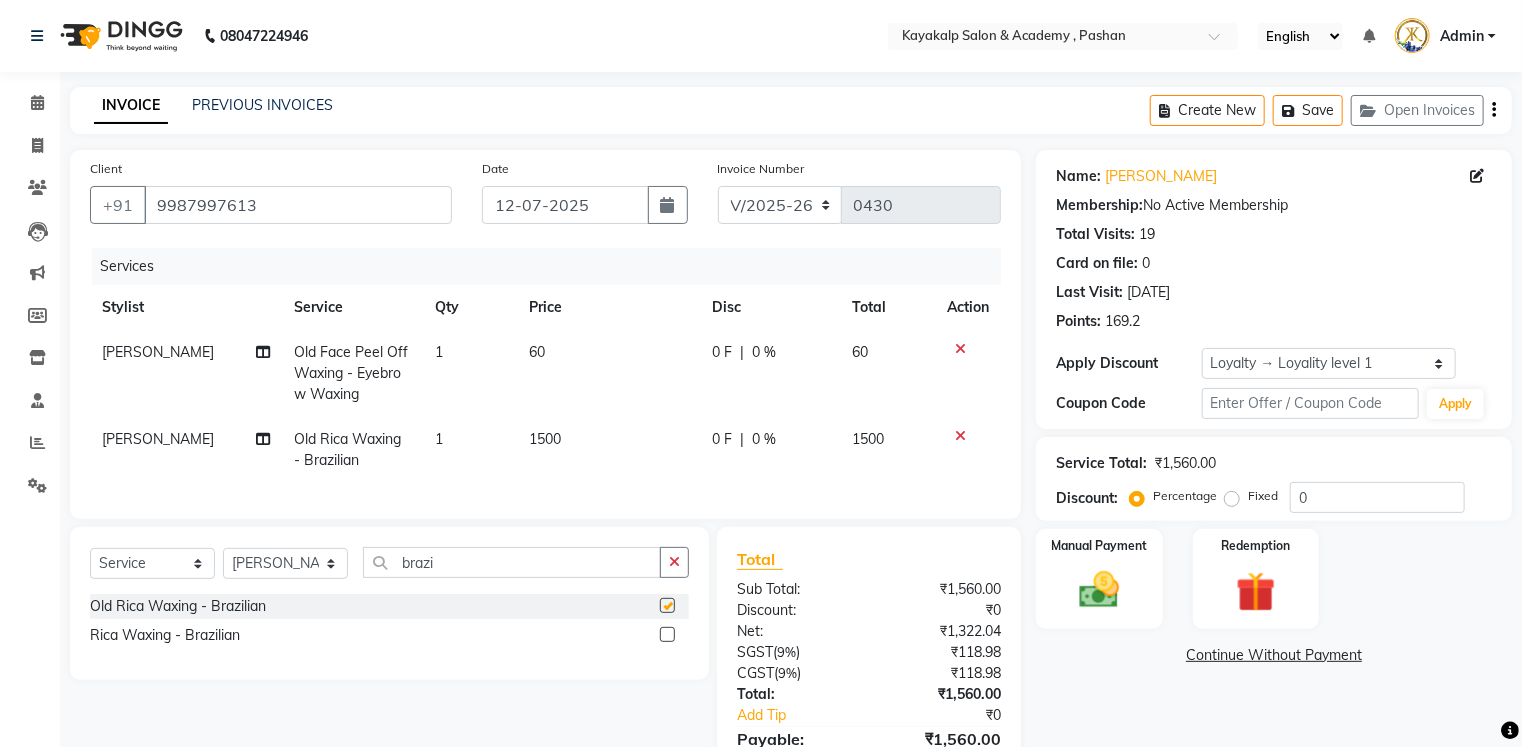 checkbox on "false" 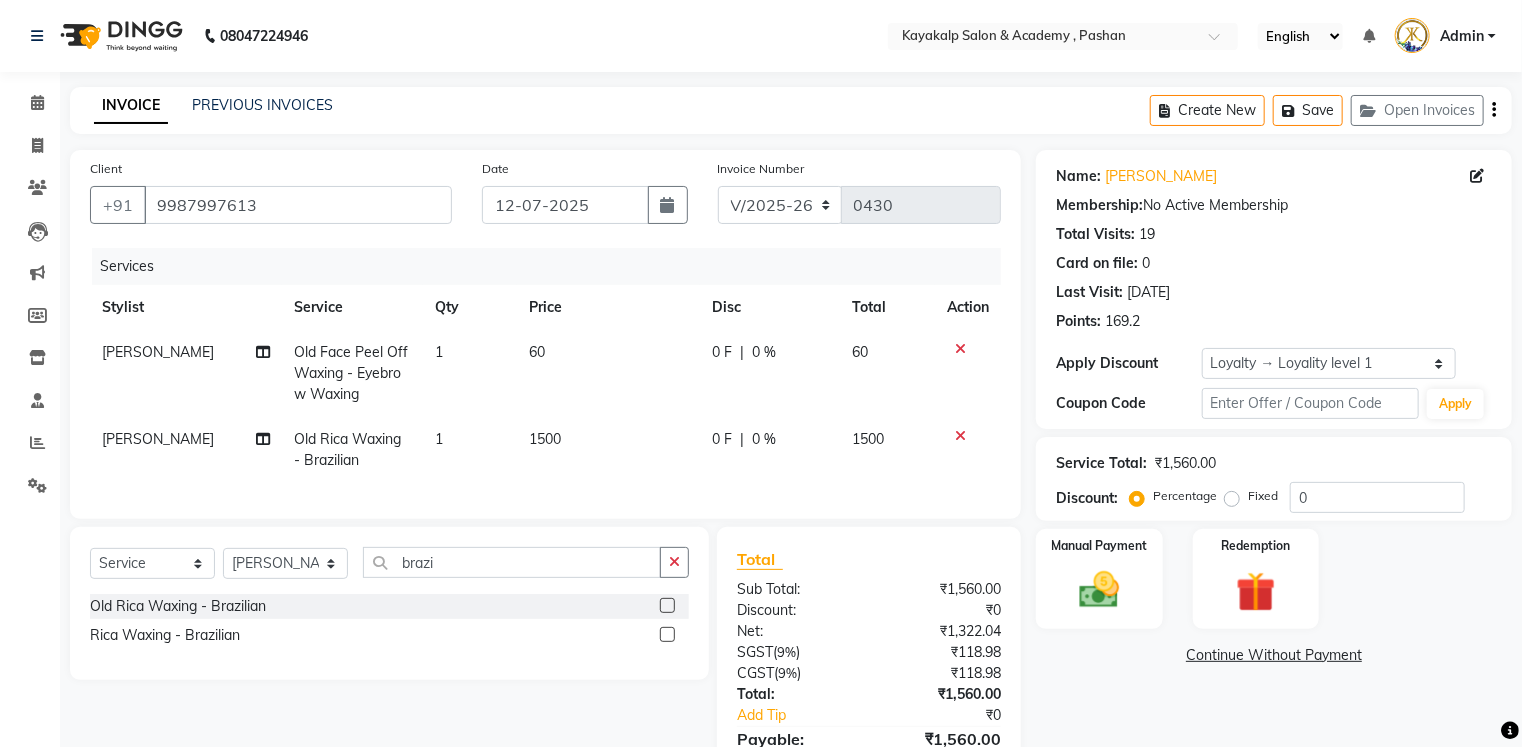 click on "Rica Waxing - Brazilian" 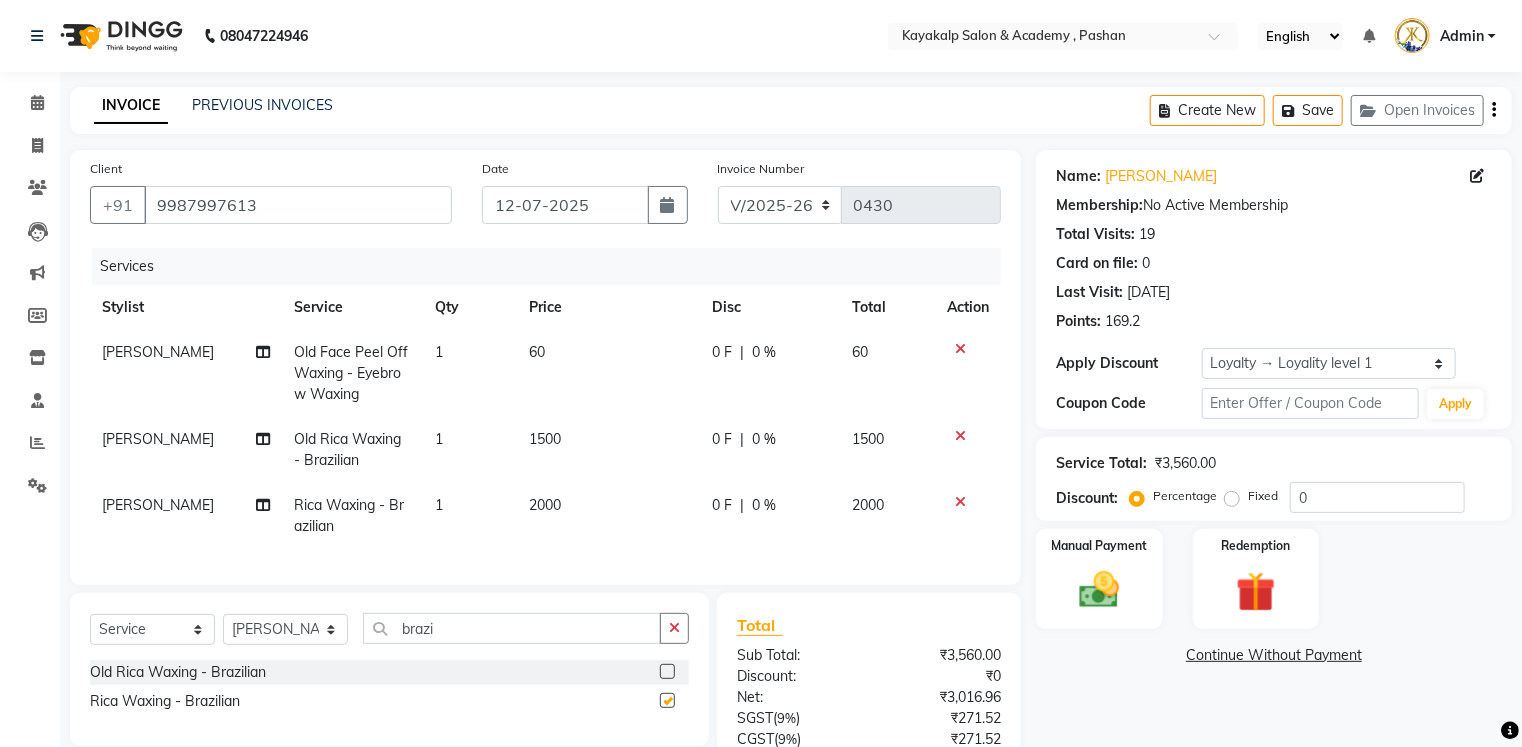 checkbox on "false" 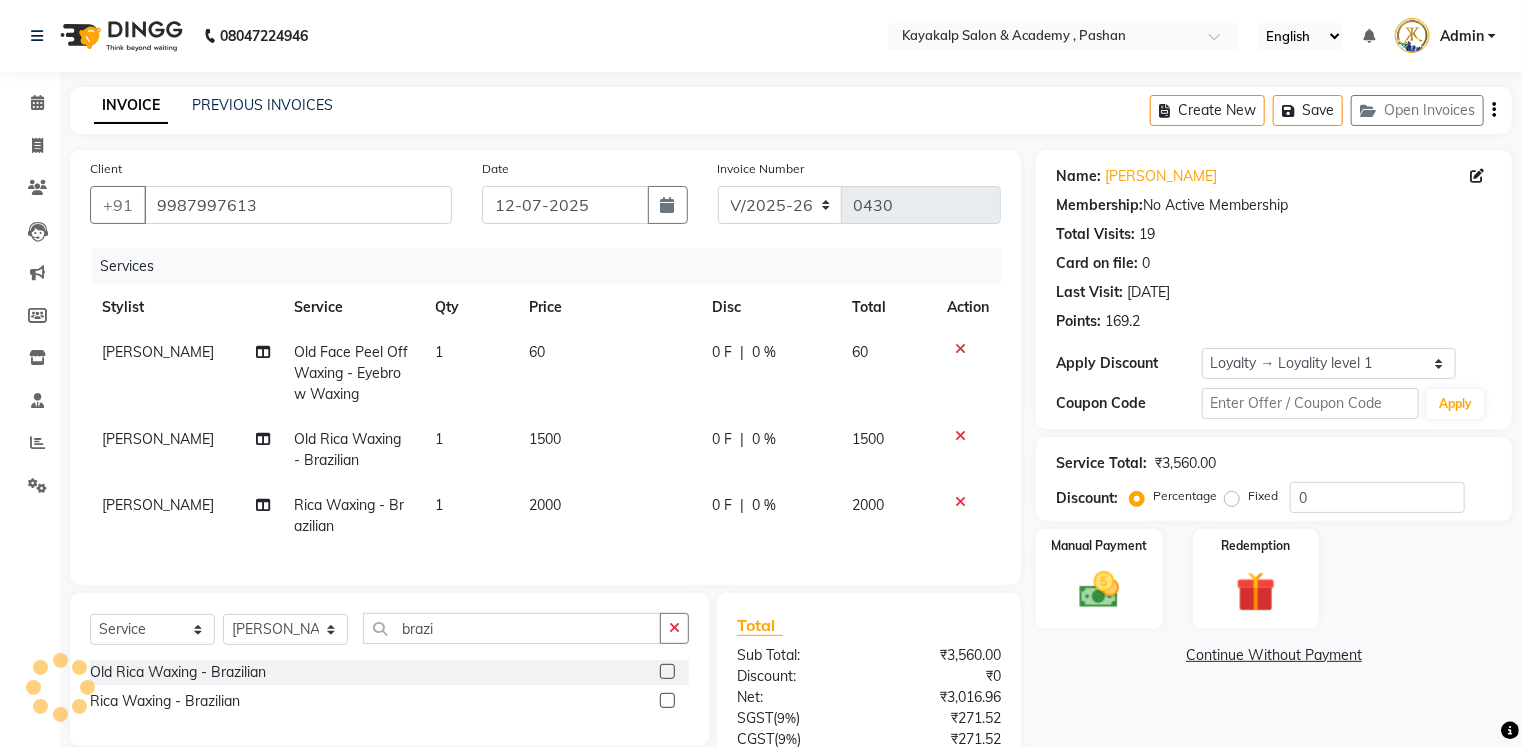 click 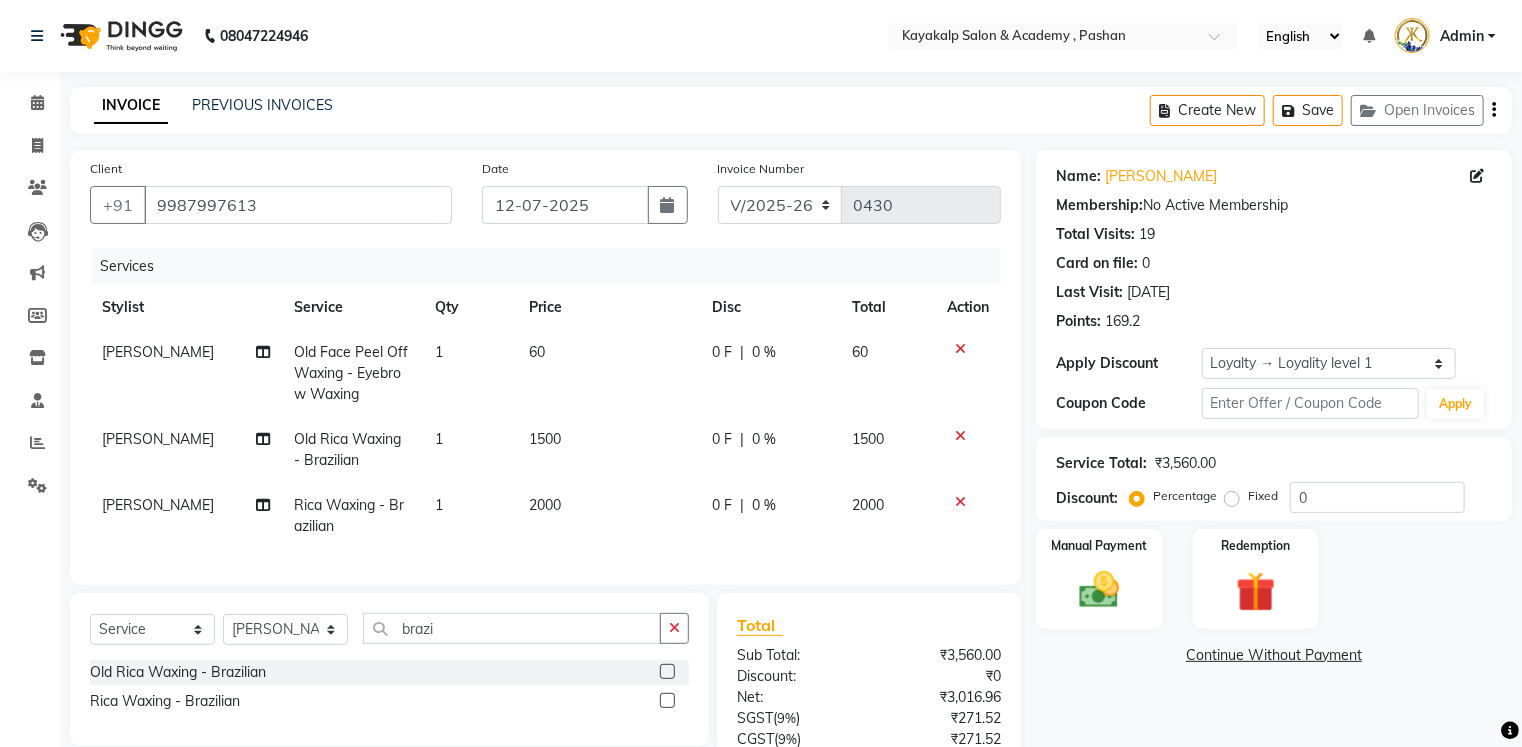 click 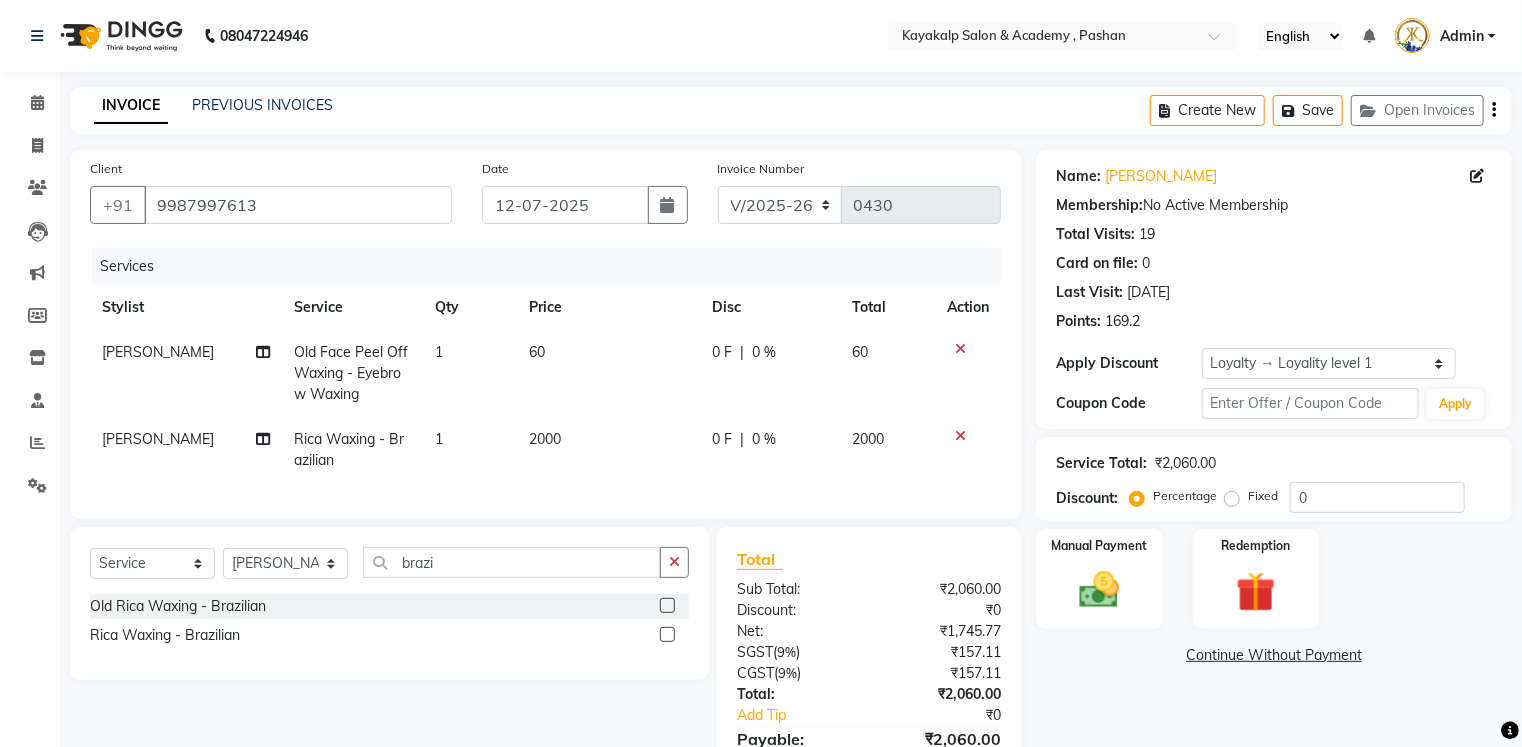 click 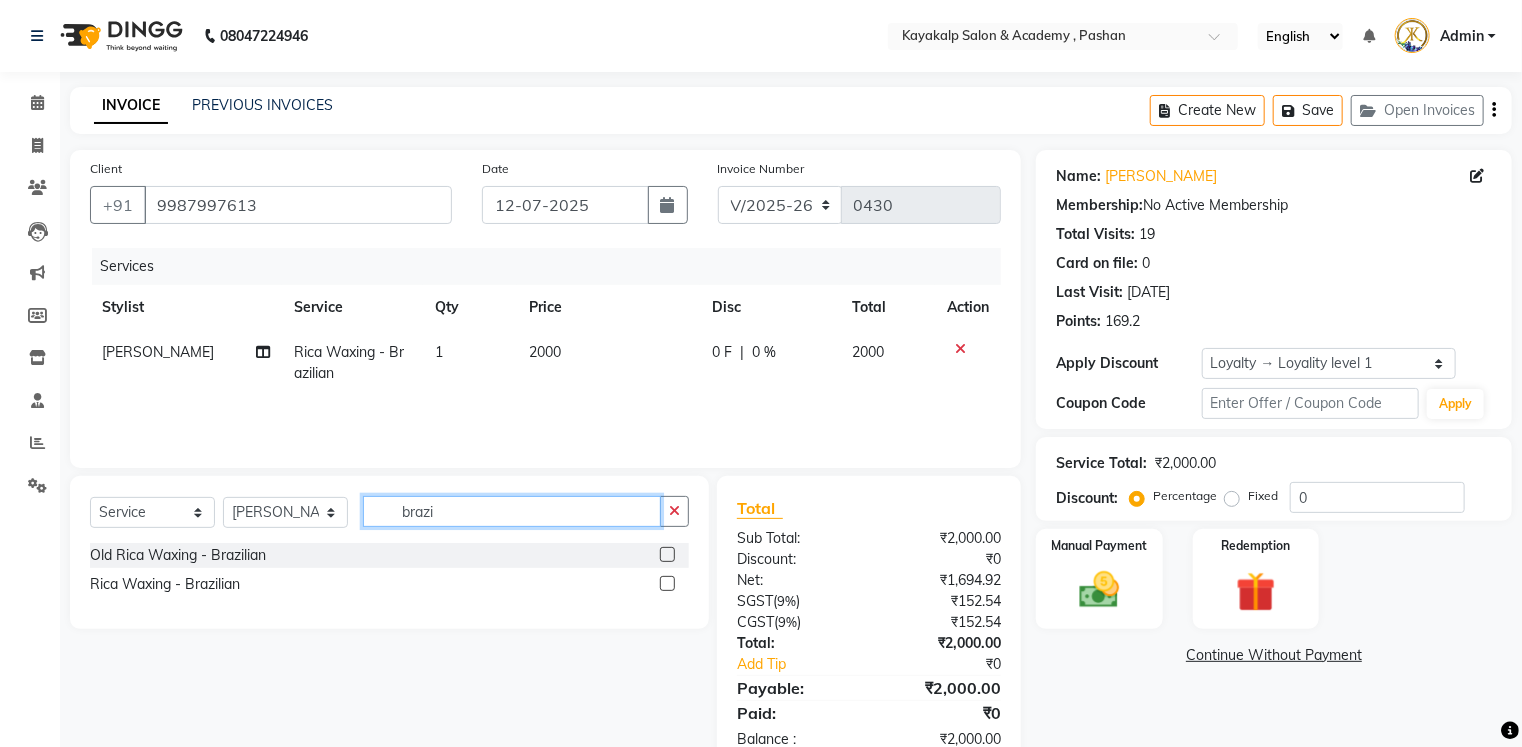 click on "brazi" 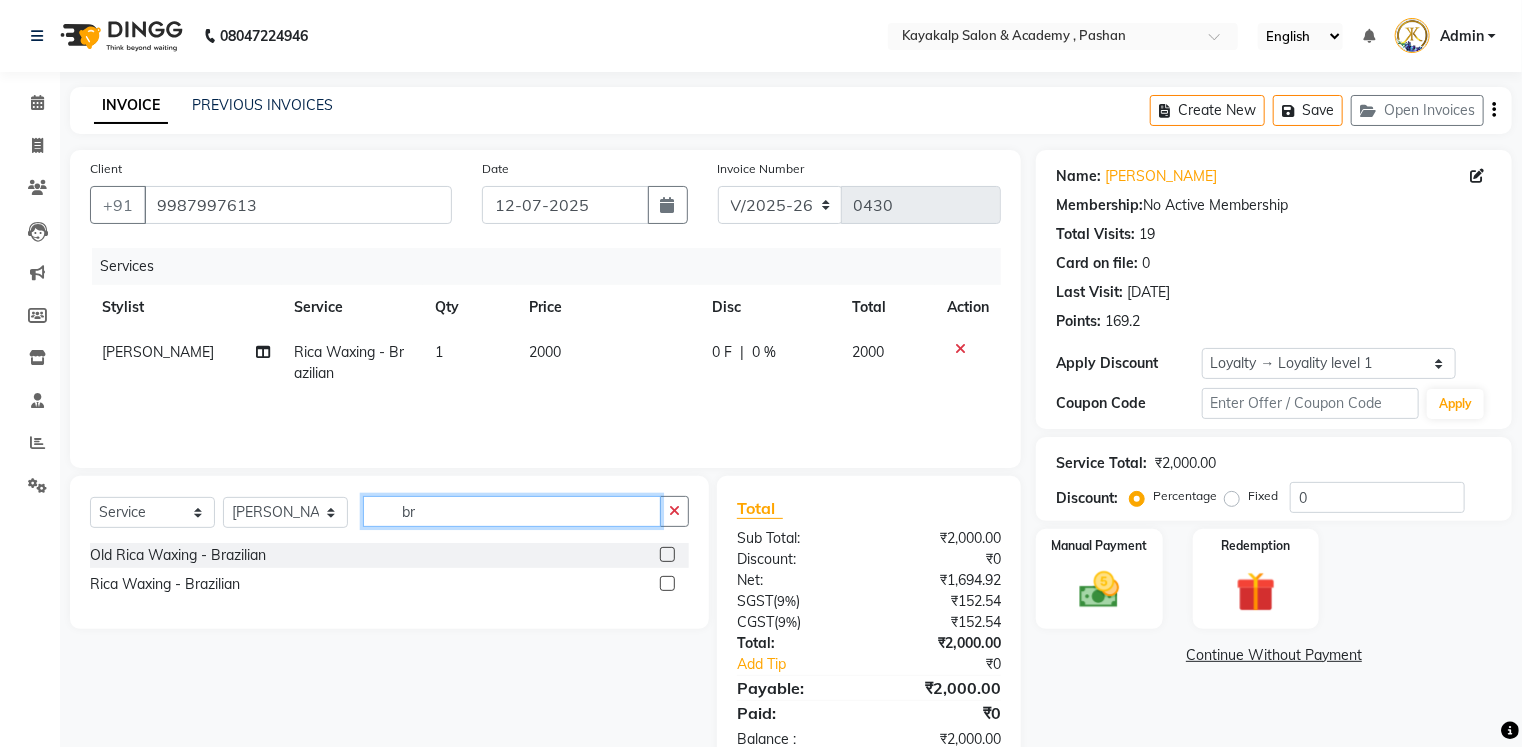 type on "b" 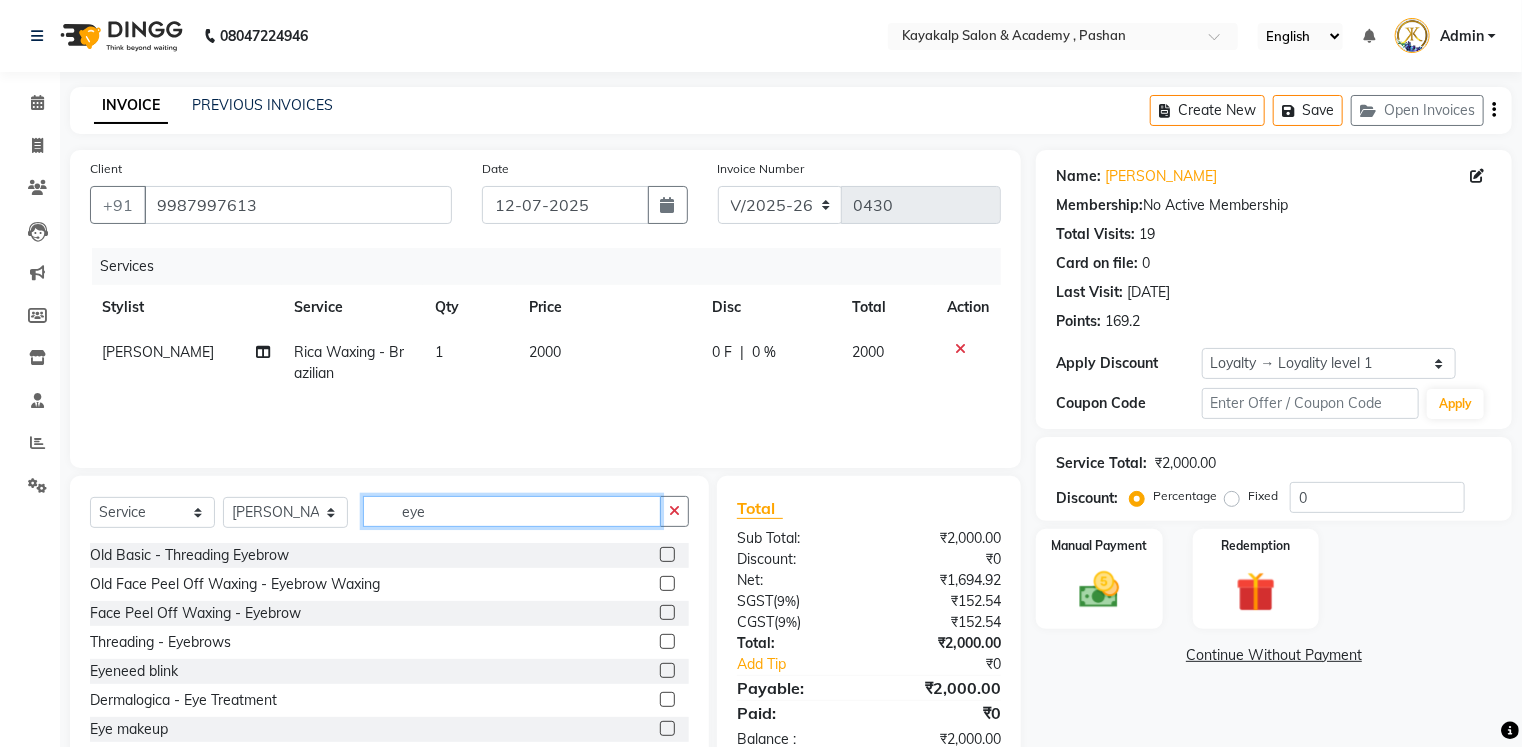 type on "eye" 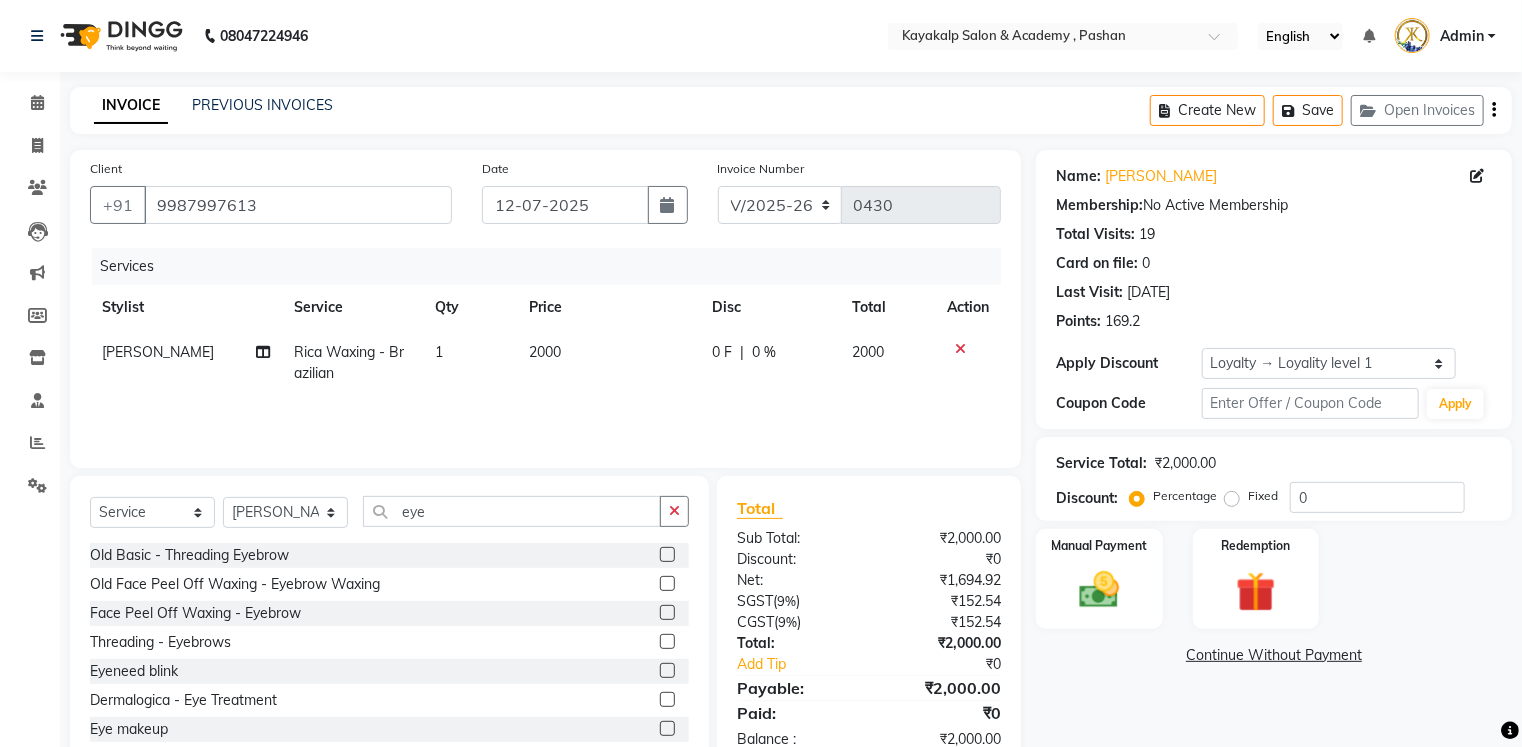 click 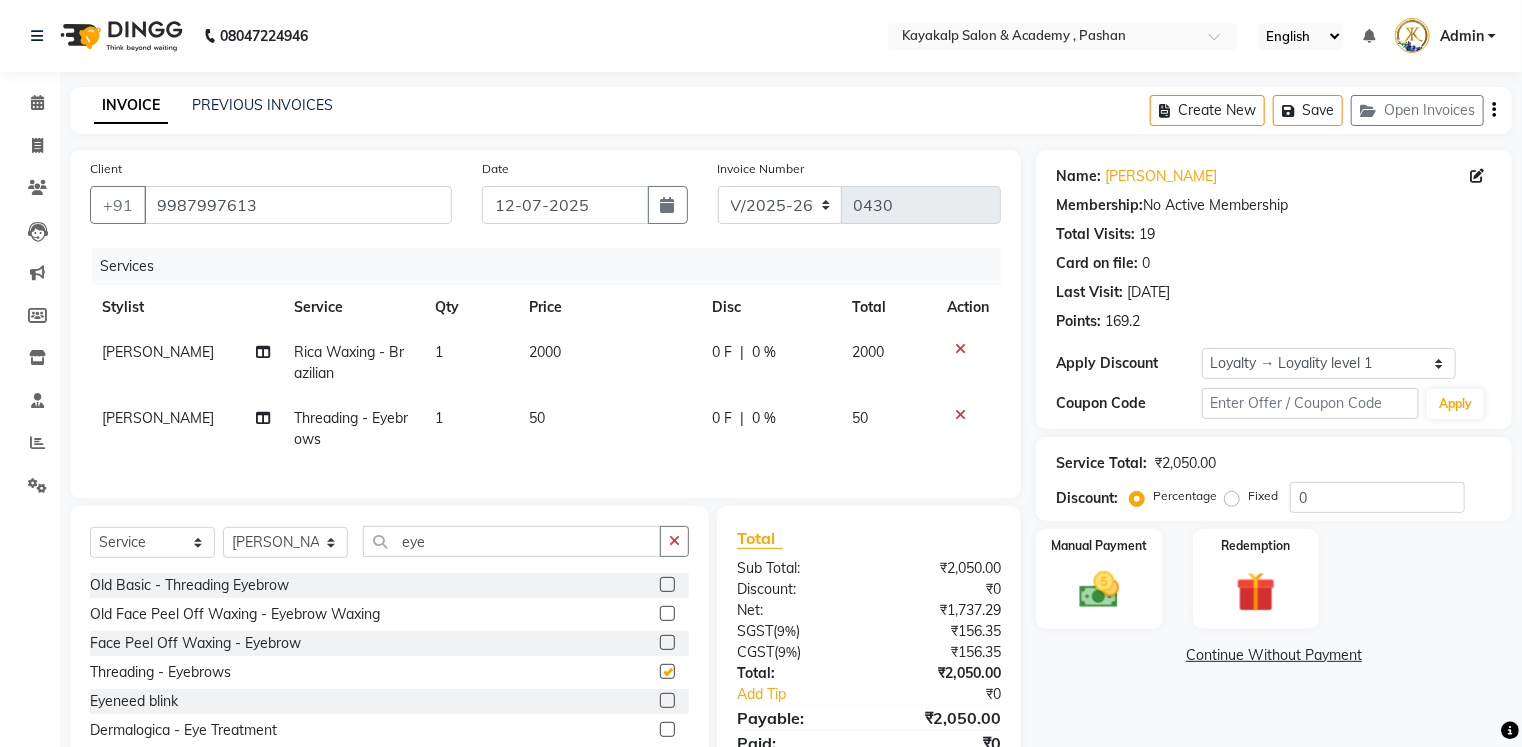 checkbox on "false" 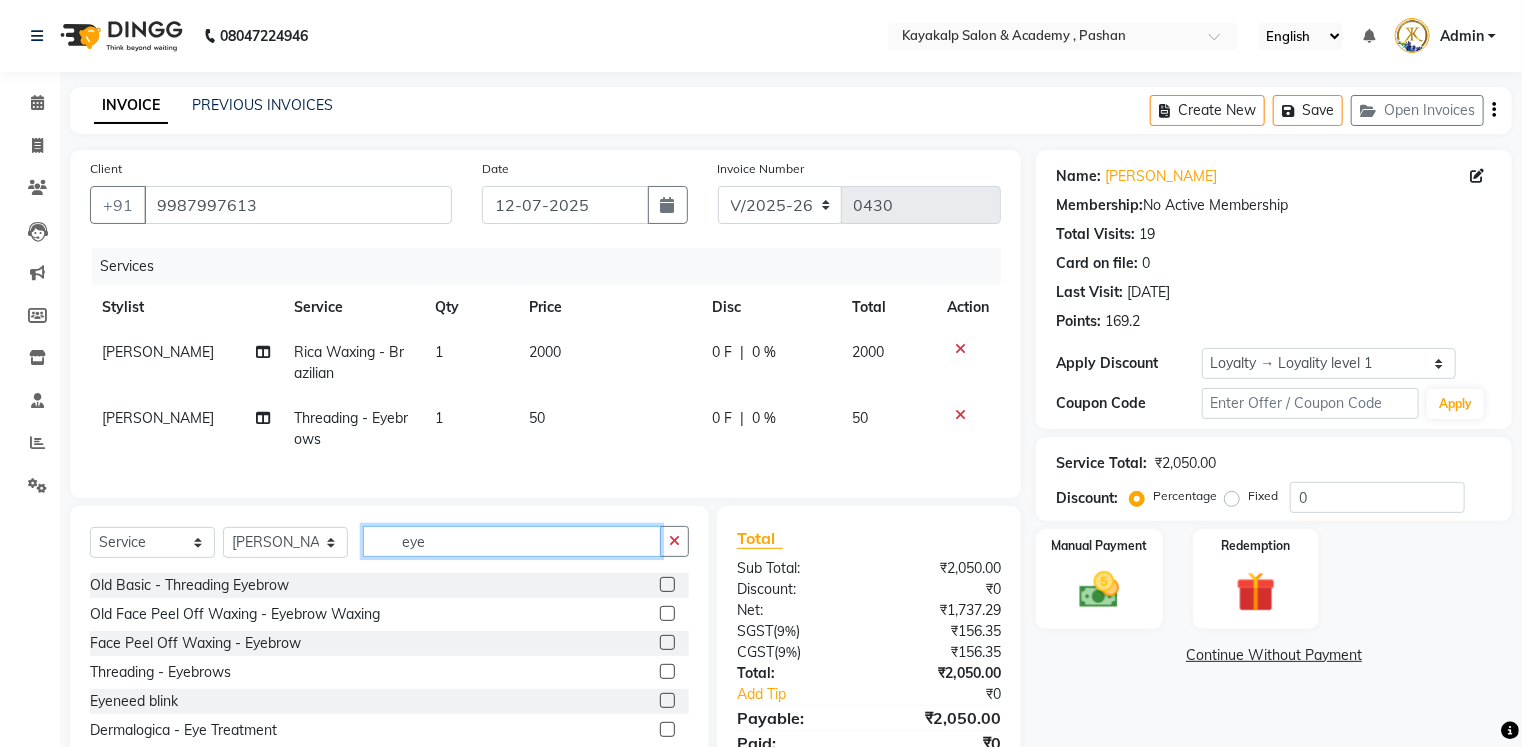 click on "eye" 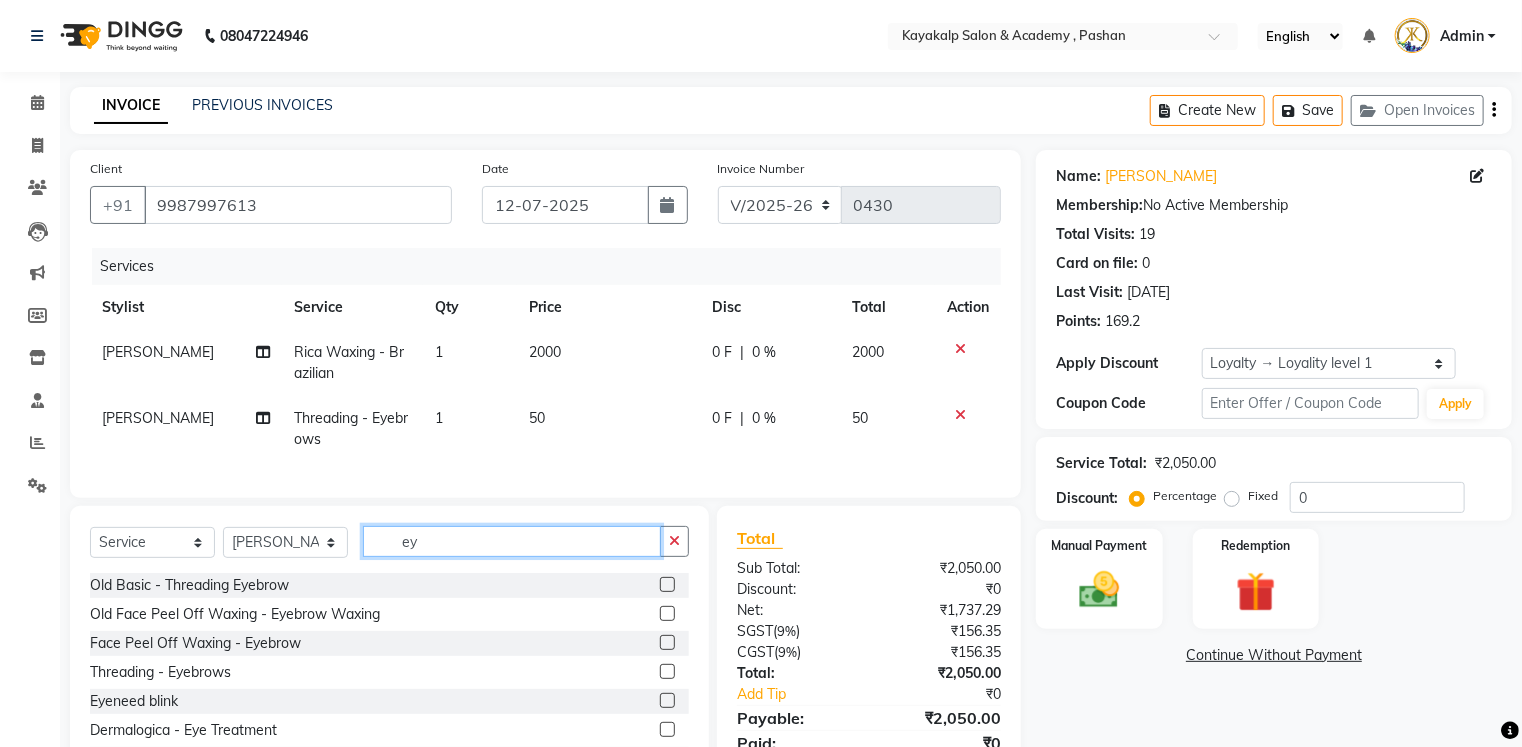type on "e" 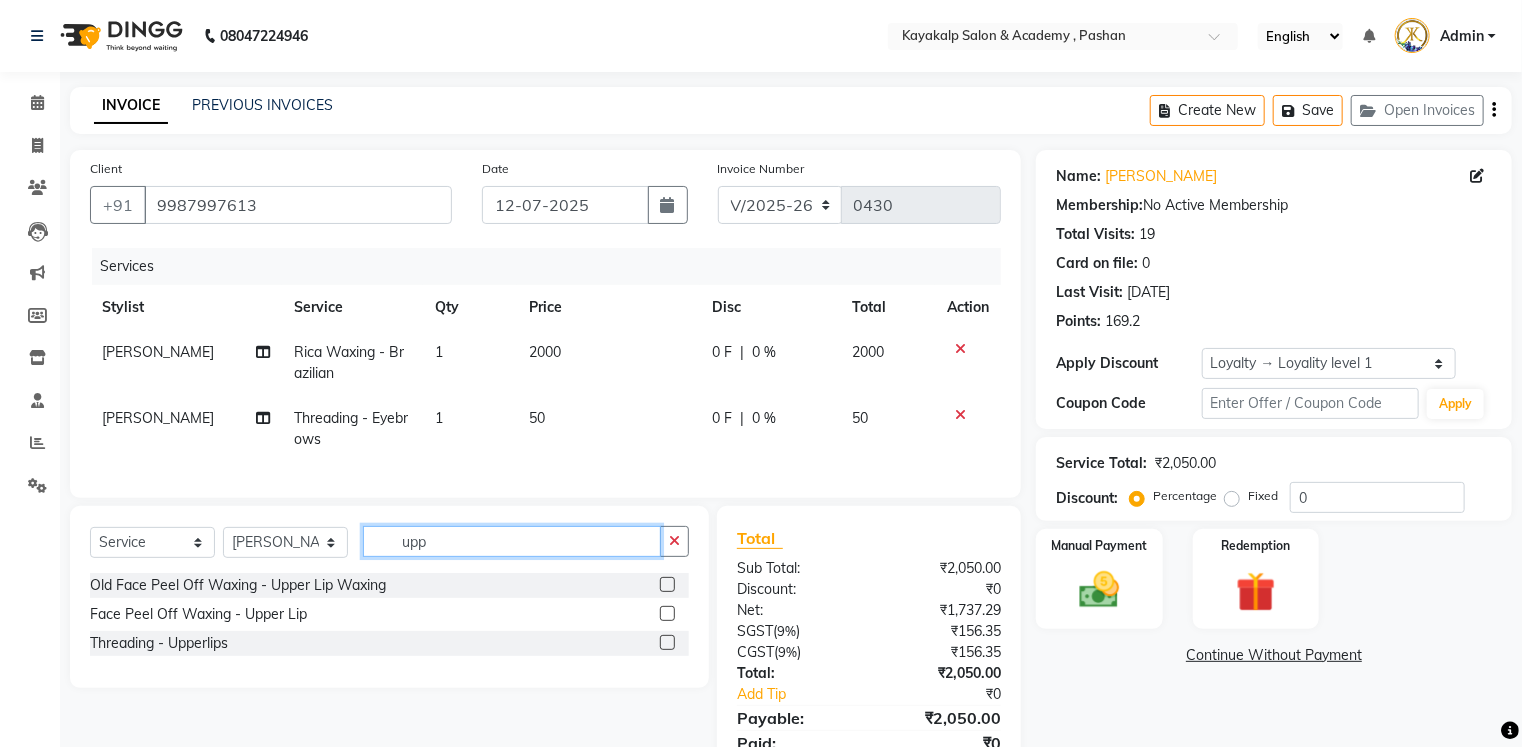 type on "upp" 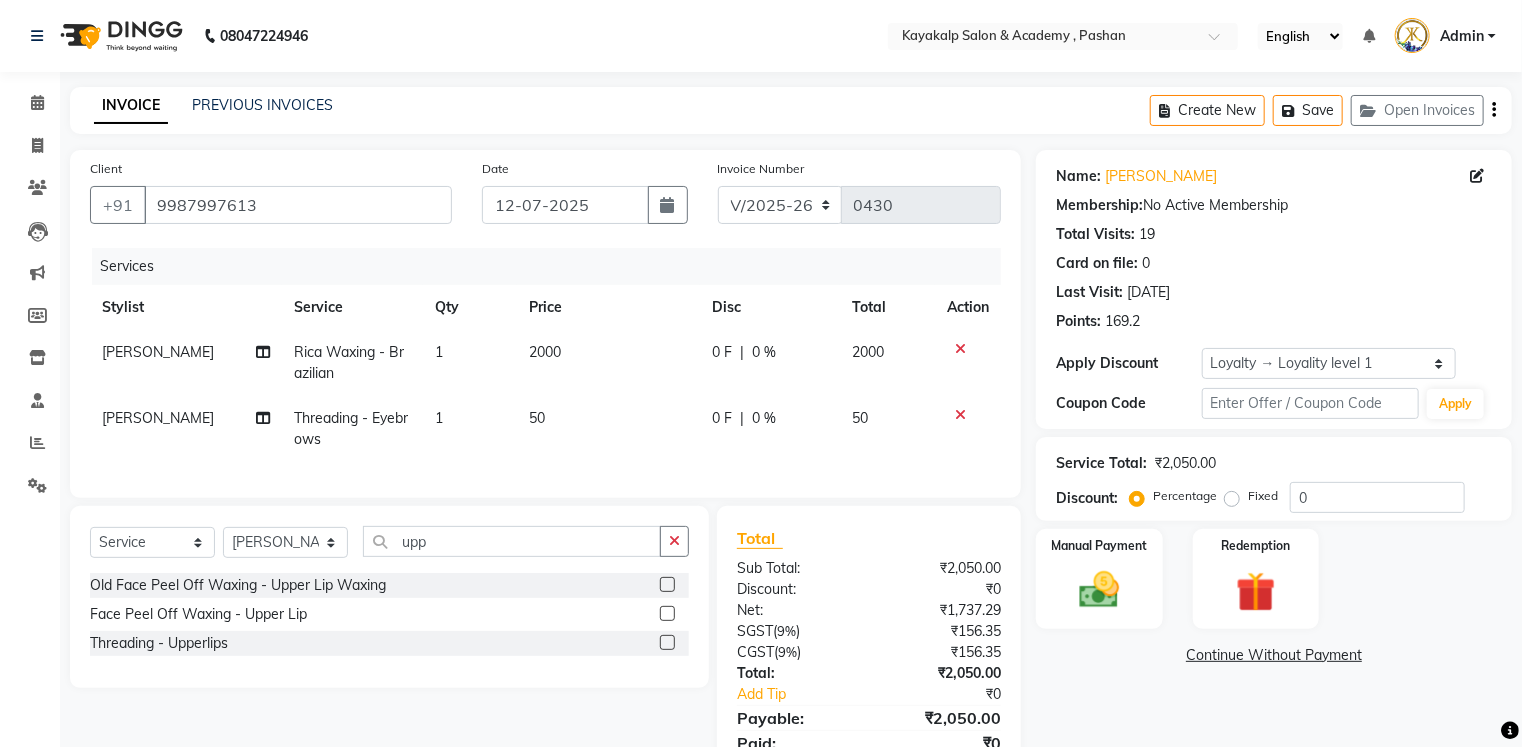 click 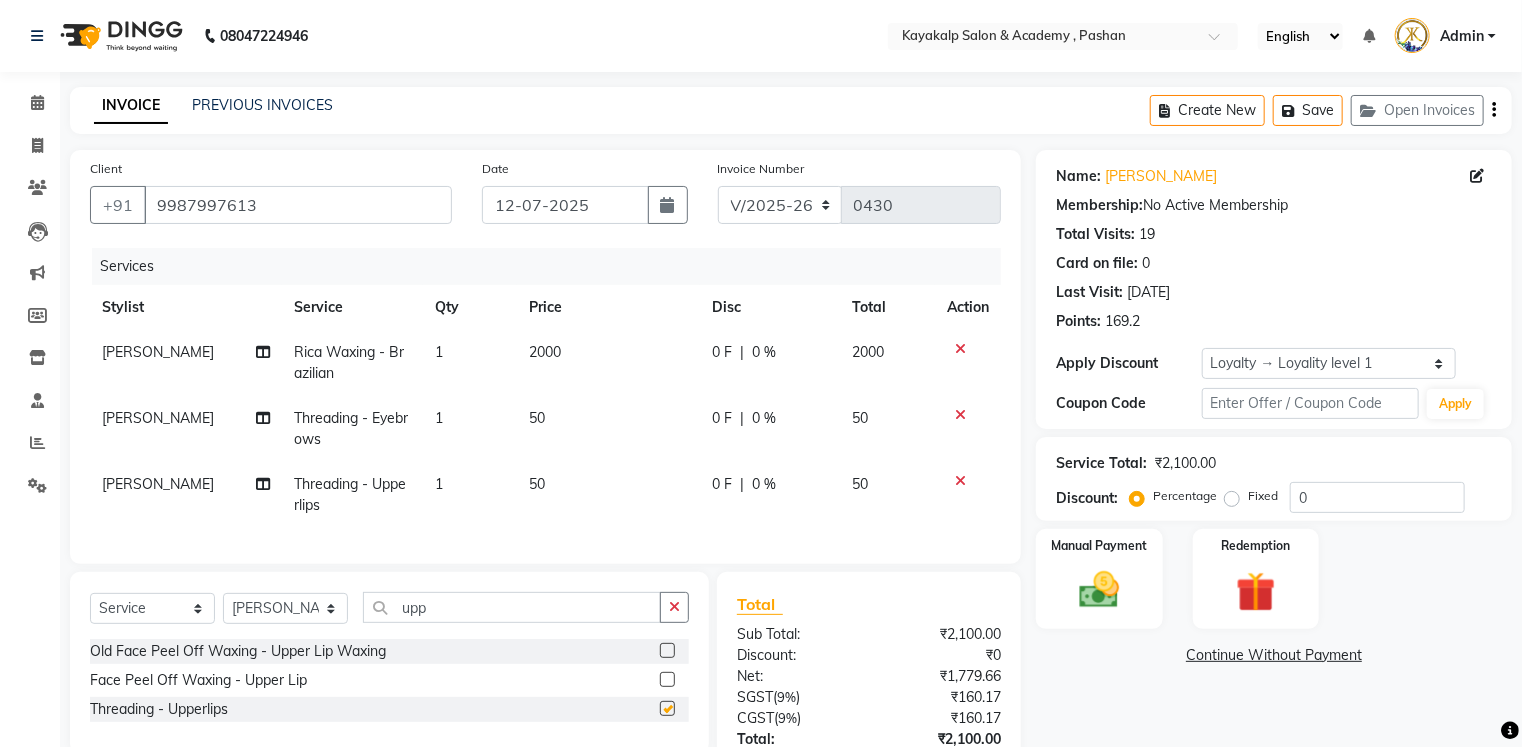 checkbox on "false" 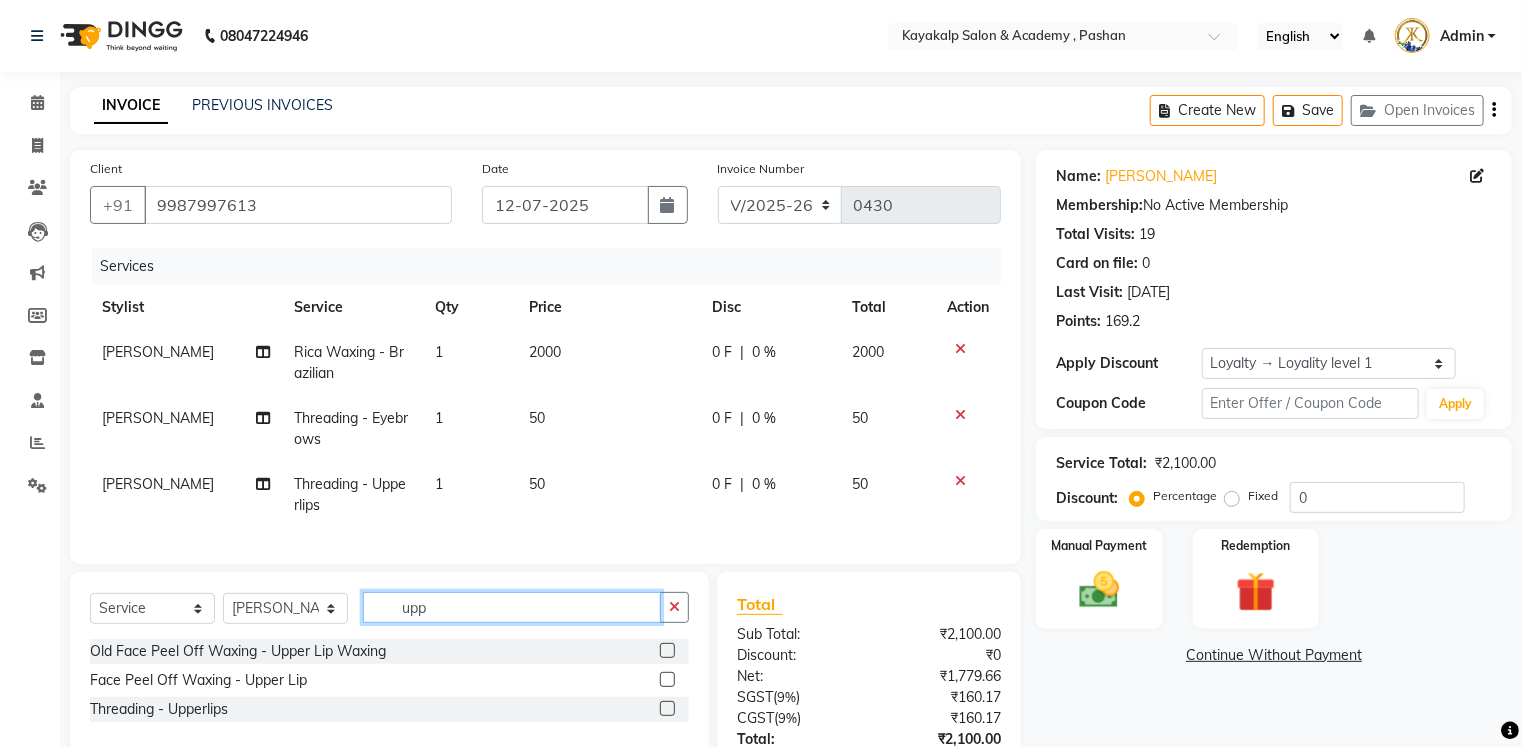click on "upp" 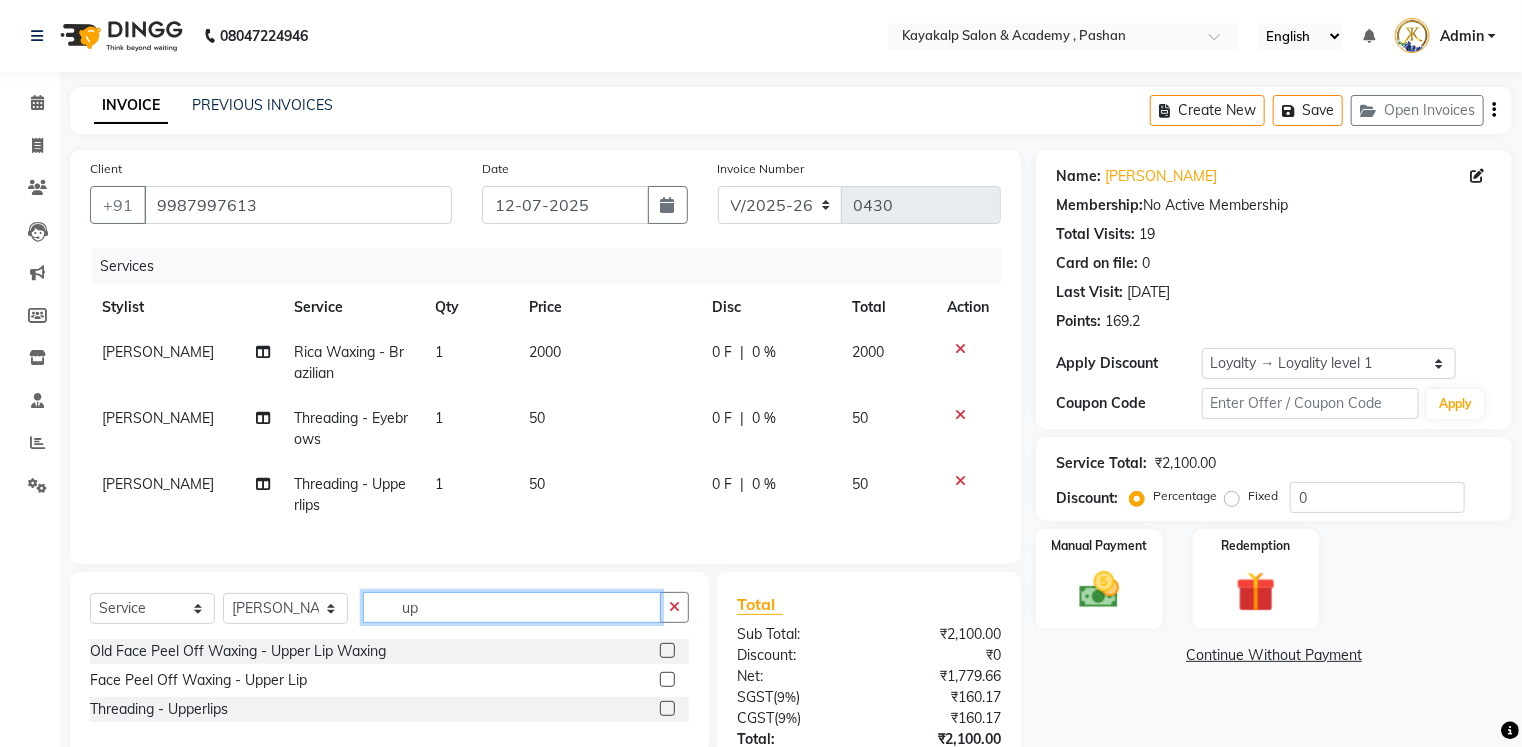 type on "u" 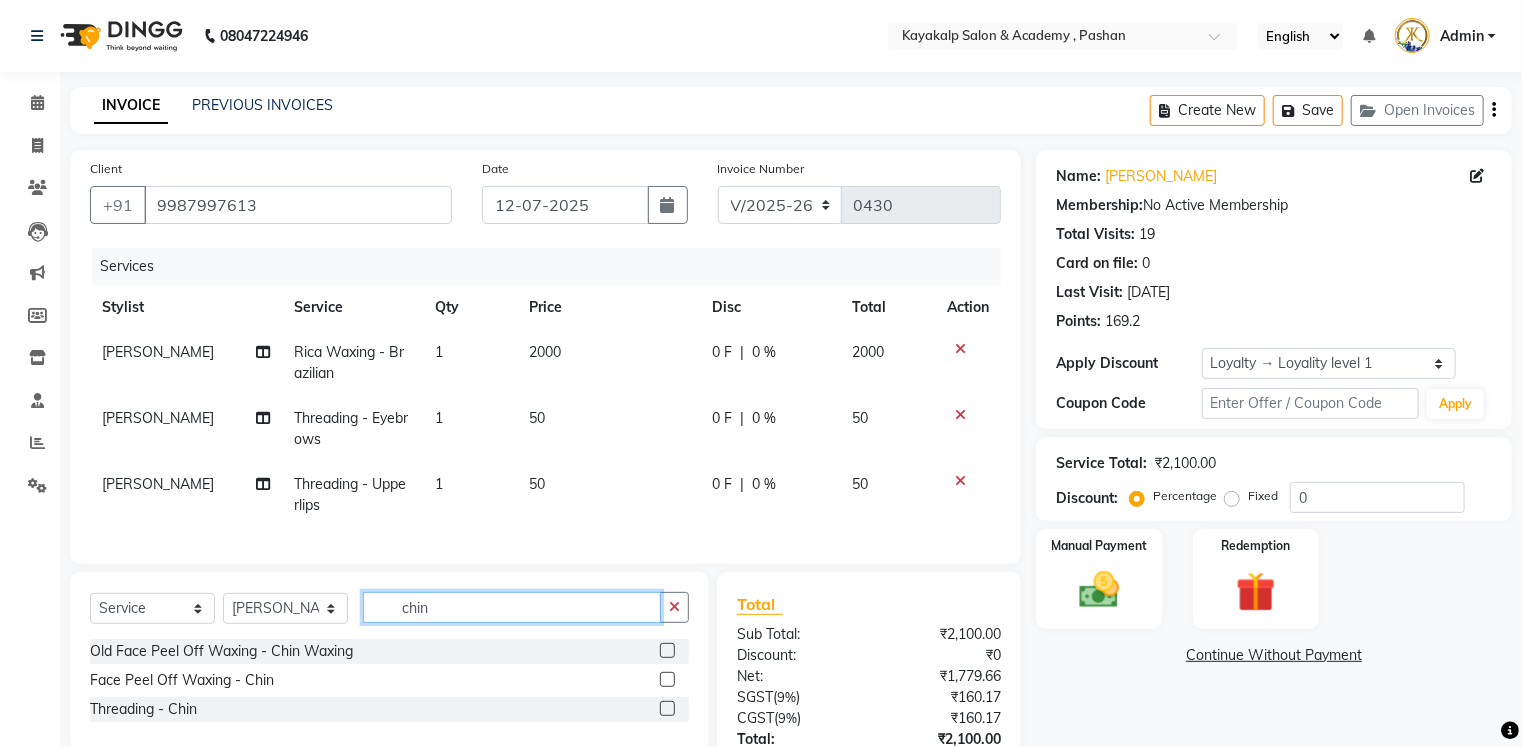 type on "chin" 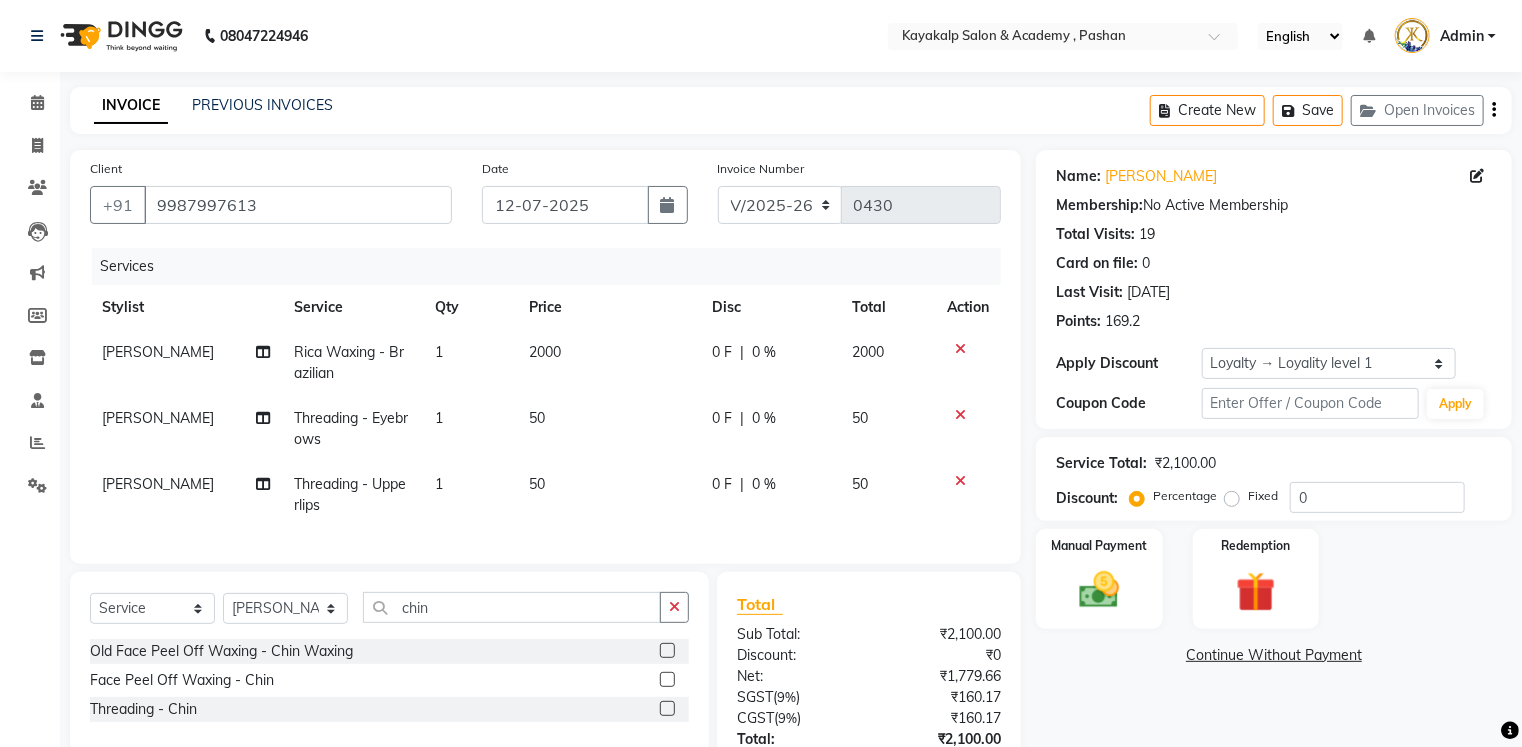 click 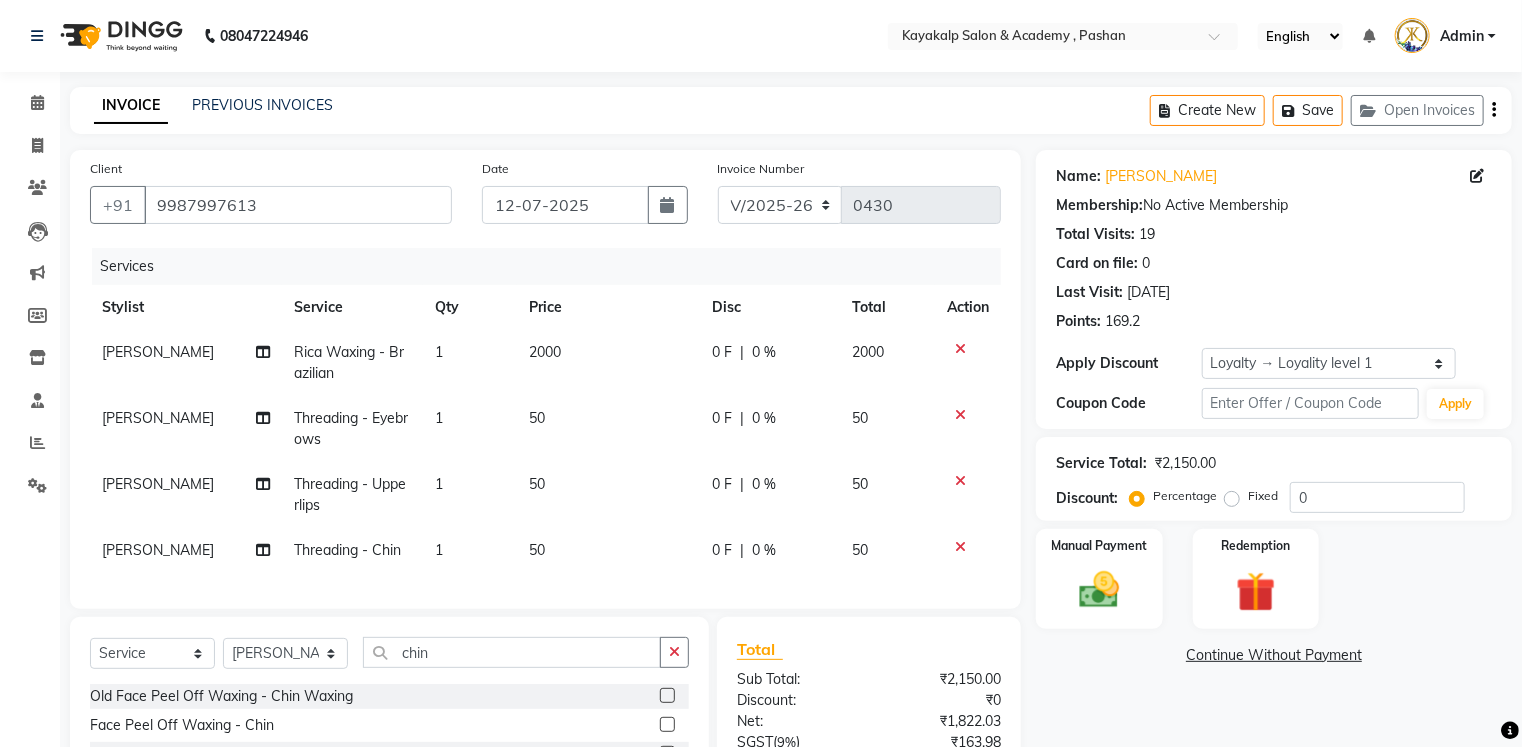 checkbox on "false" 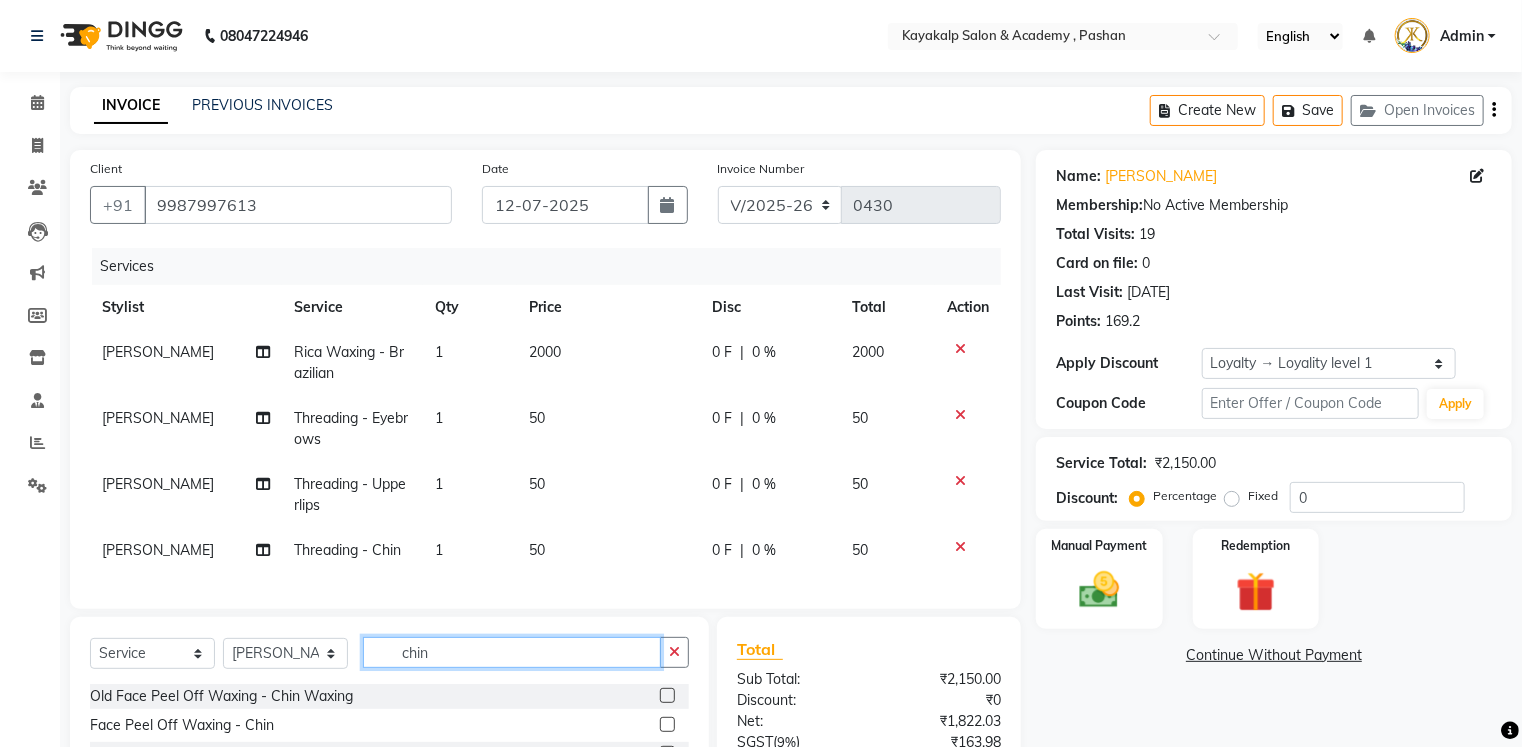 click on "chin" 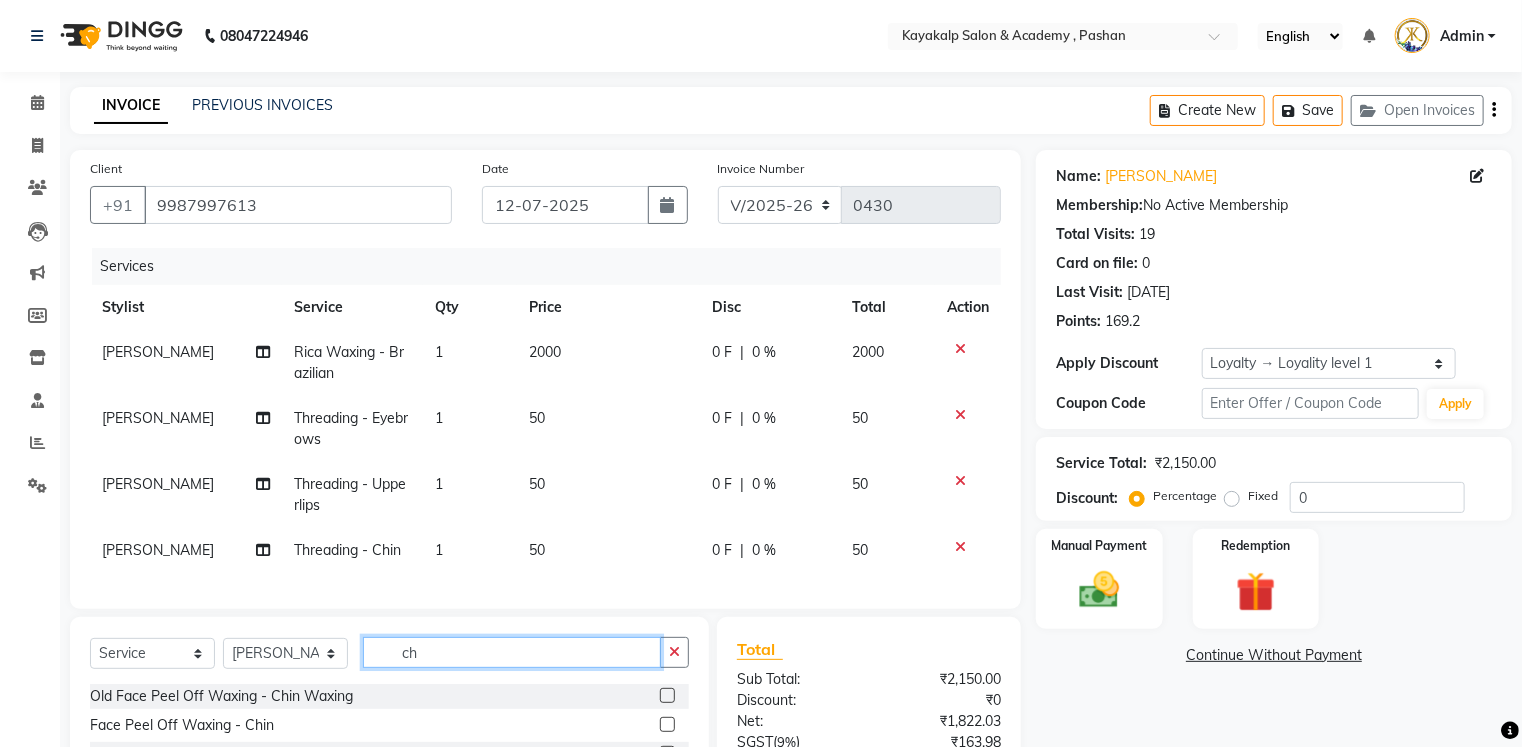 type on "c" 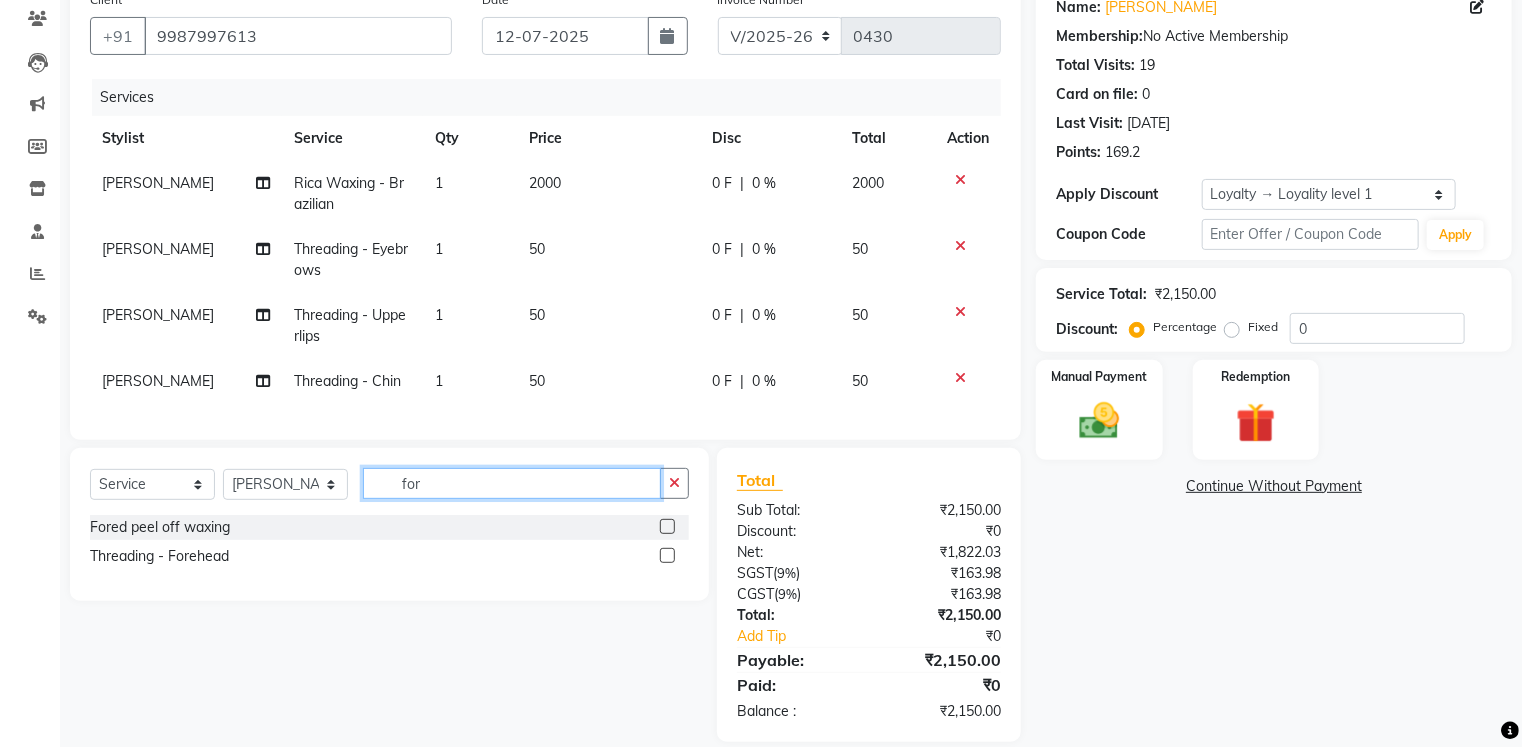 scroll, scrollTop: 208, scrollLeft: 0, axis: vertical 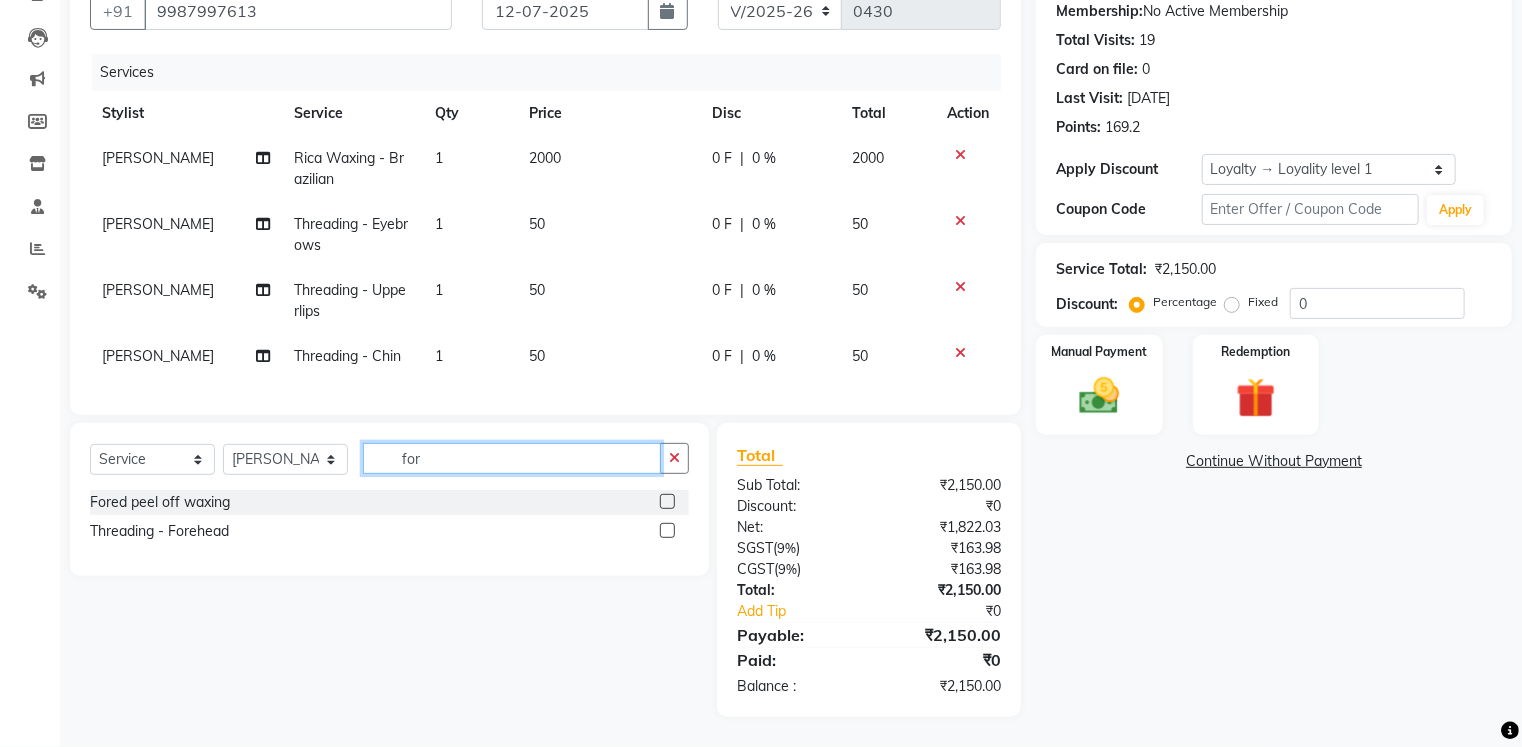 type on "for" 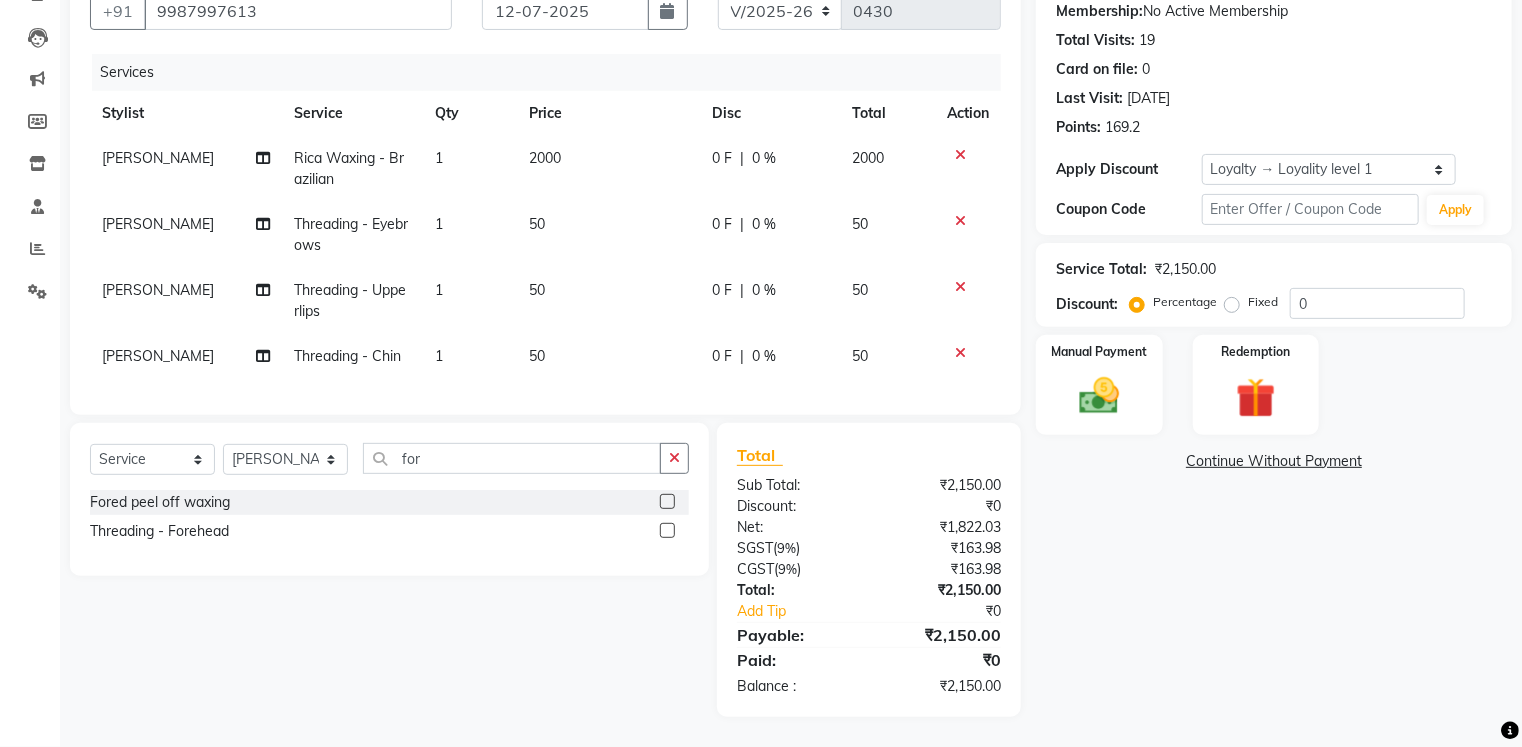 click 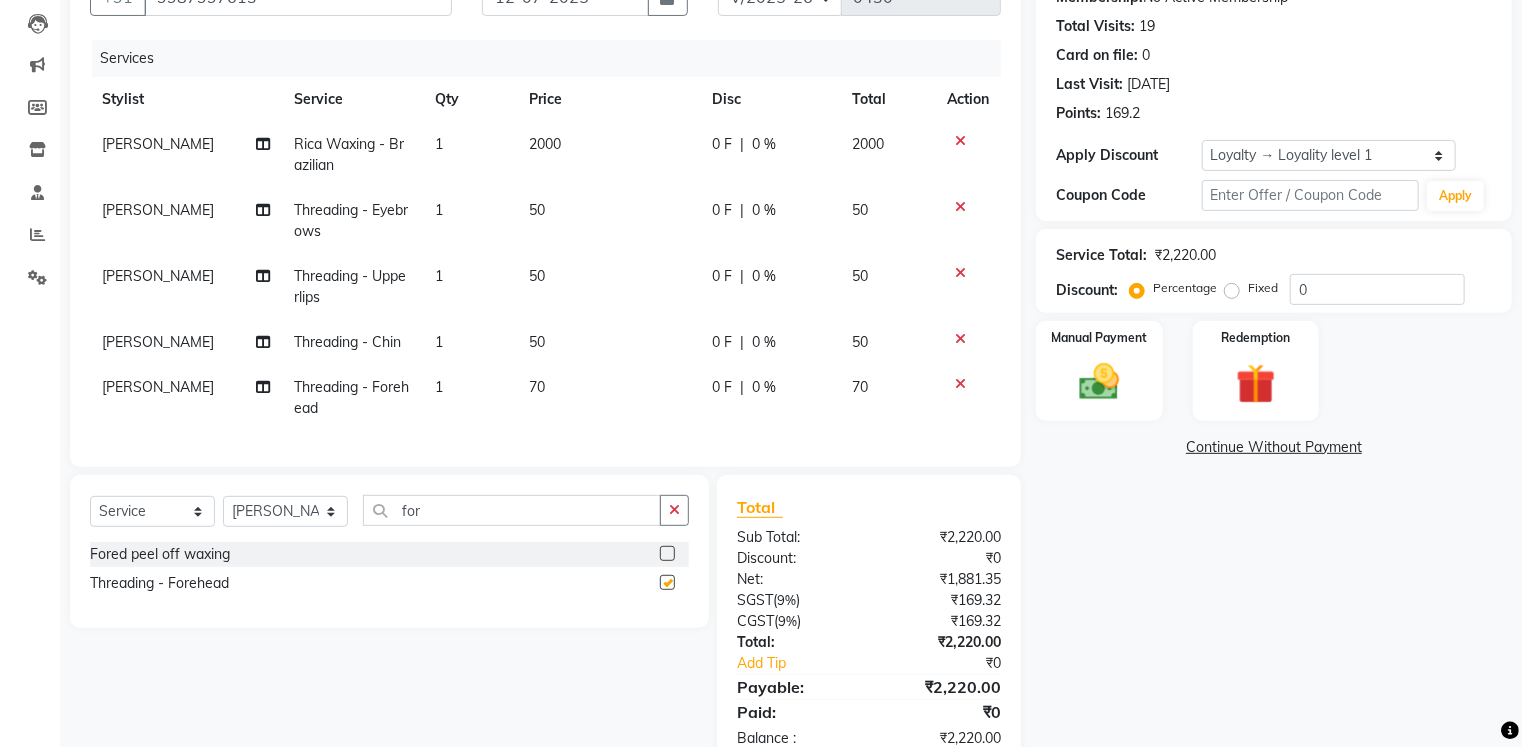 checkbox on "false" 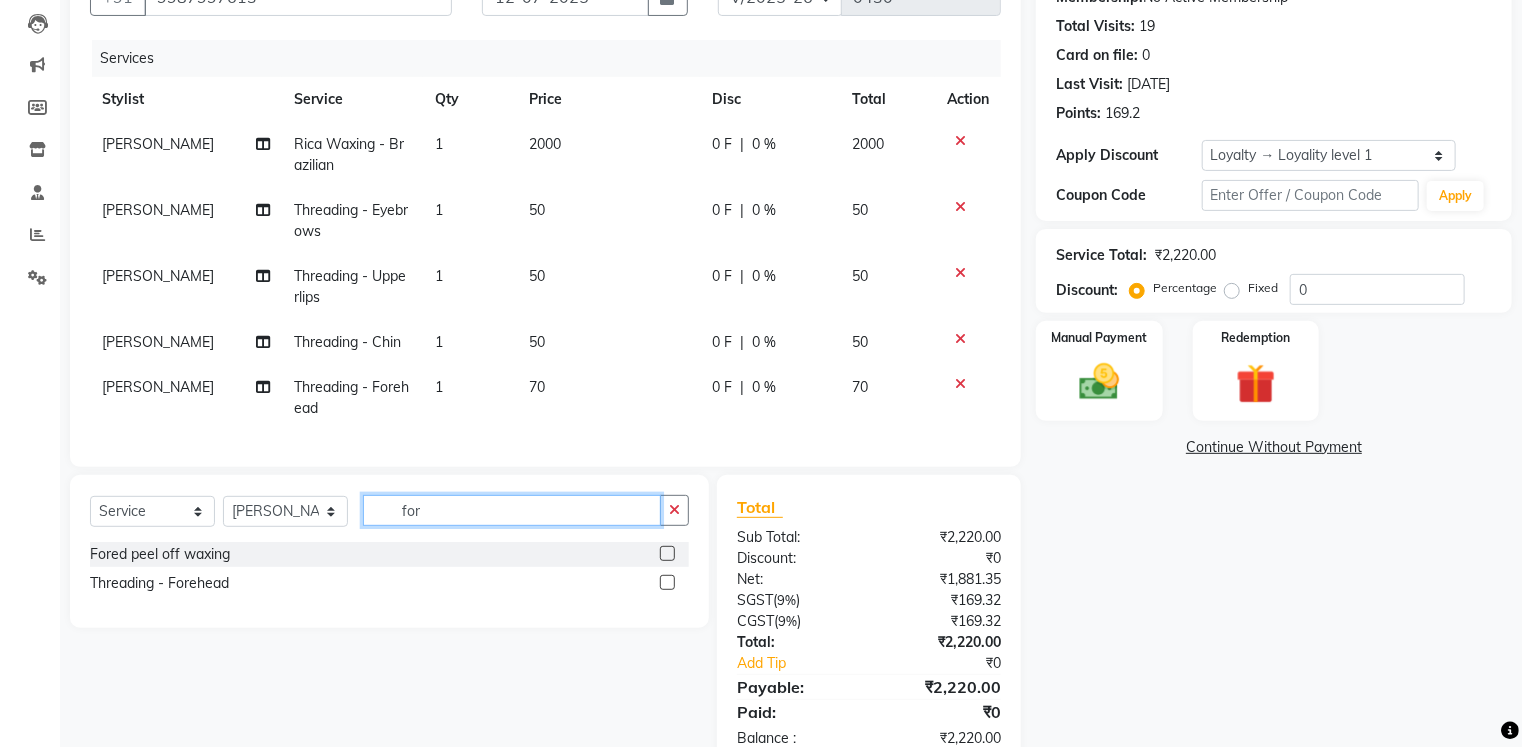 click on "for" 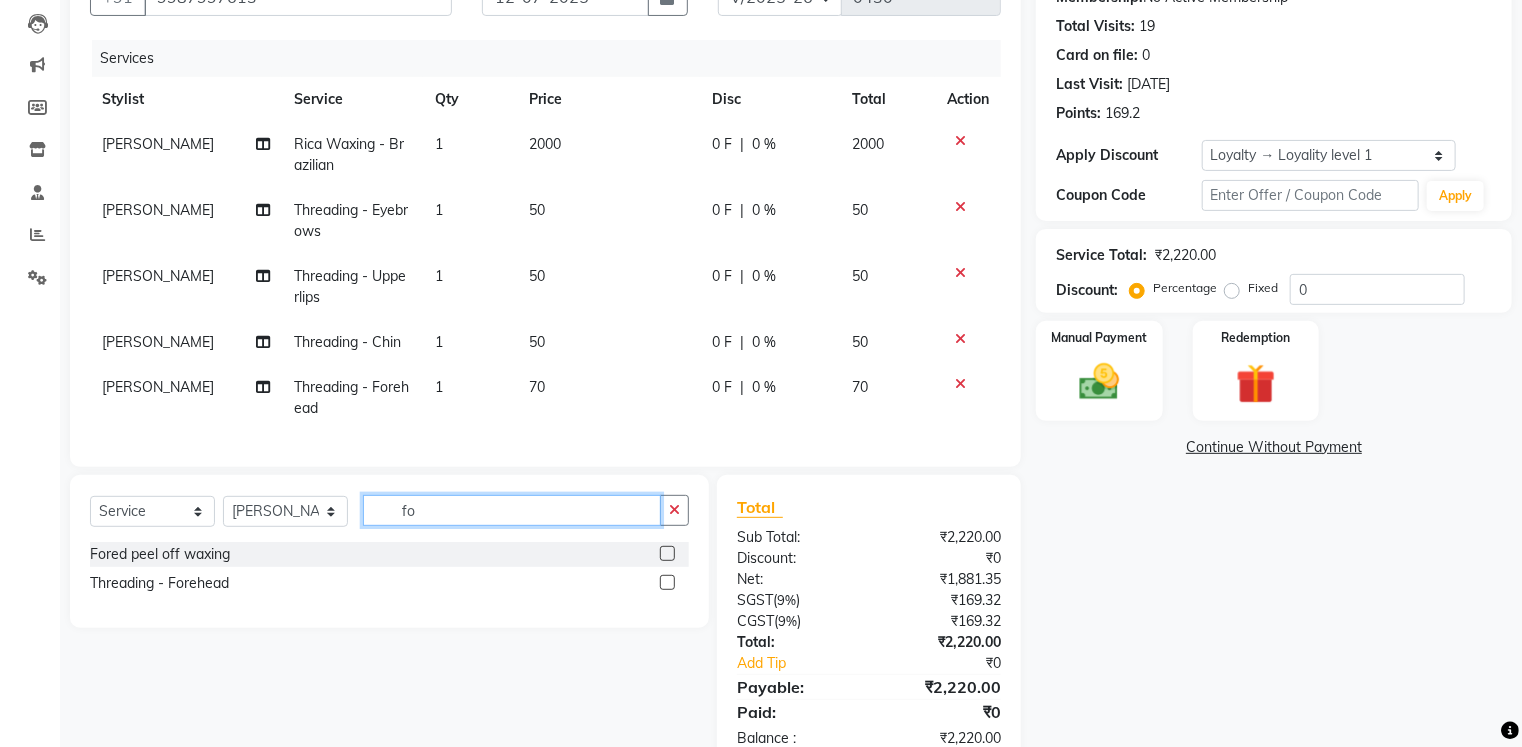 type on "f" 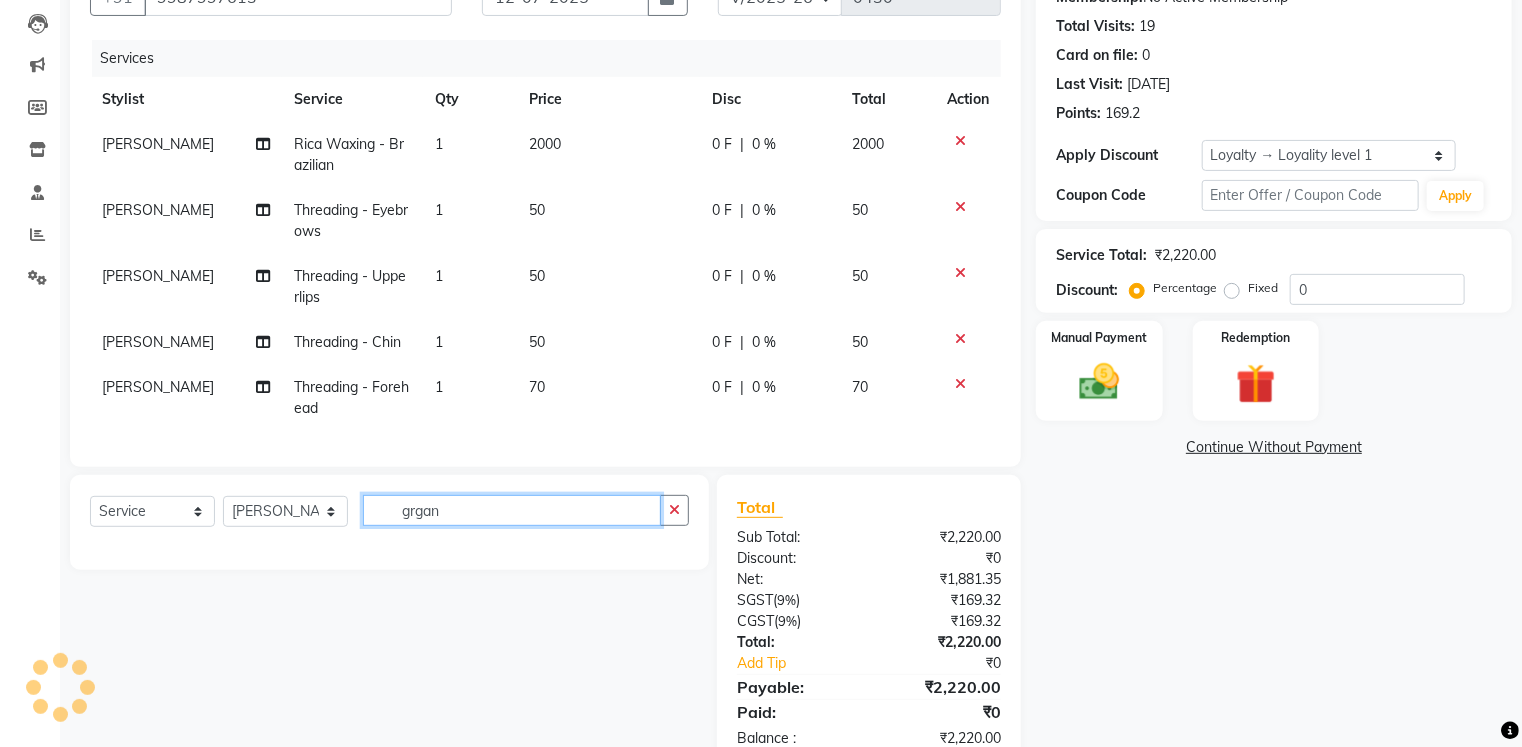 click on "grgan" 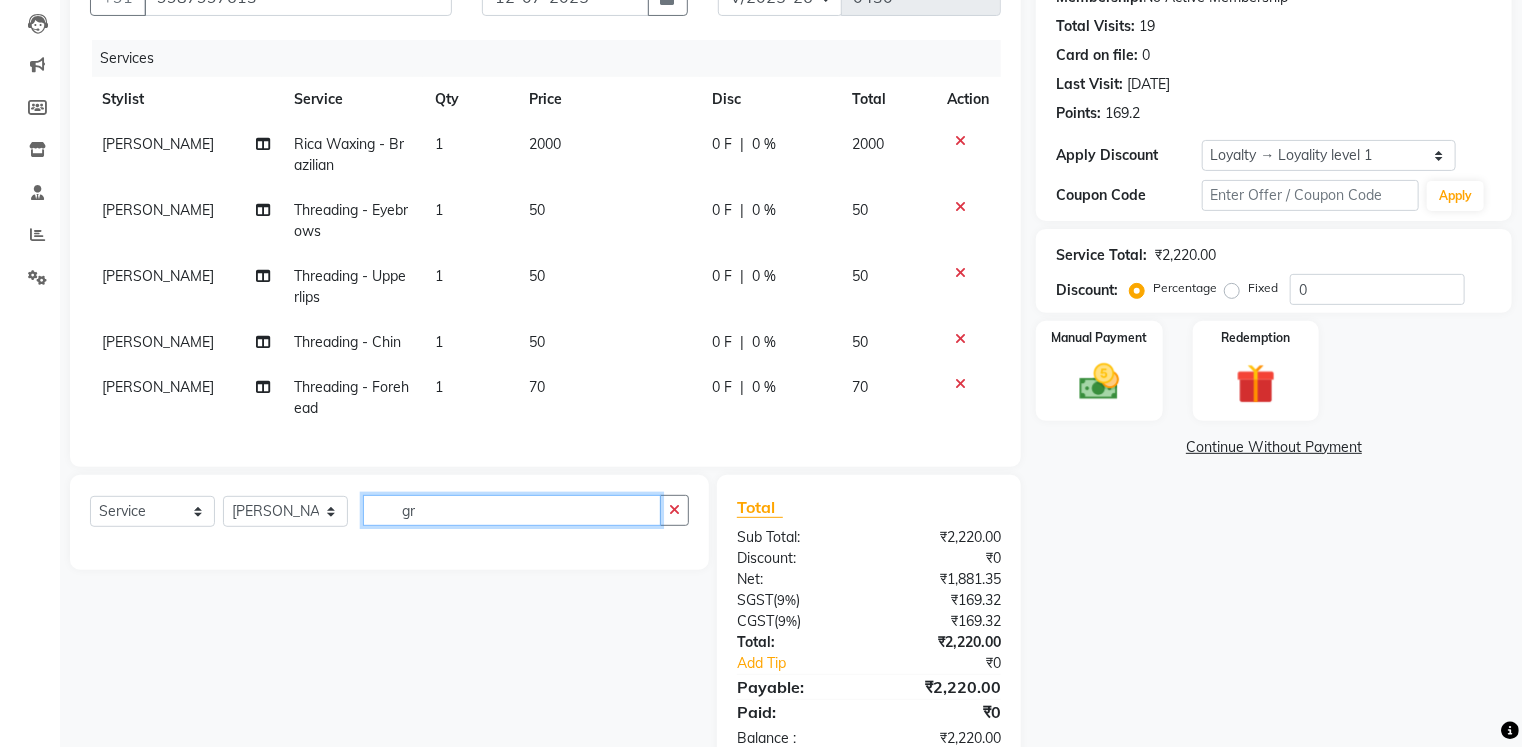 type on "g" 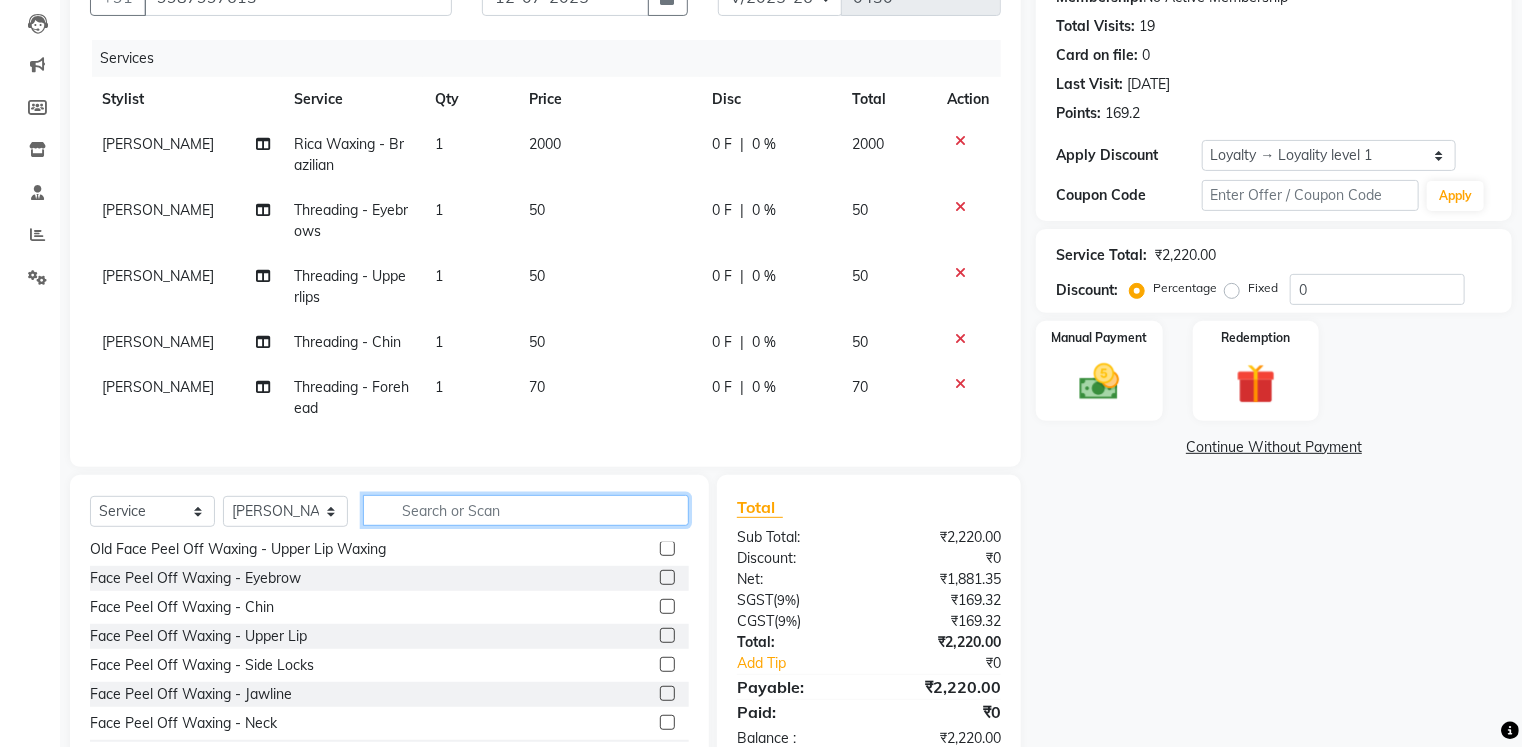 scroll, scrollTop: 175, scrollLeft: 0, axis: vertical 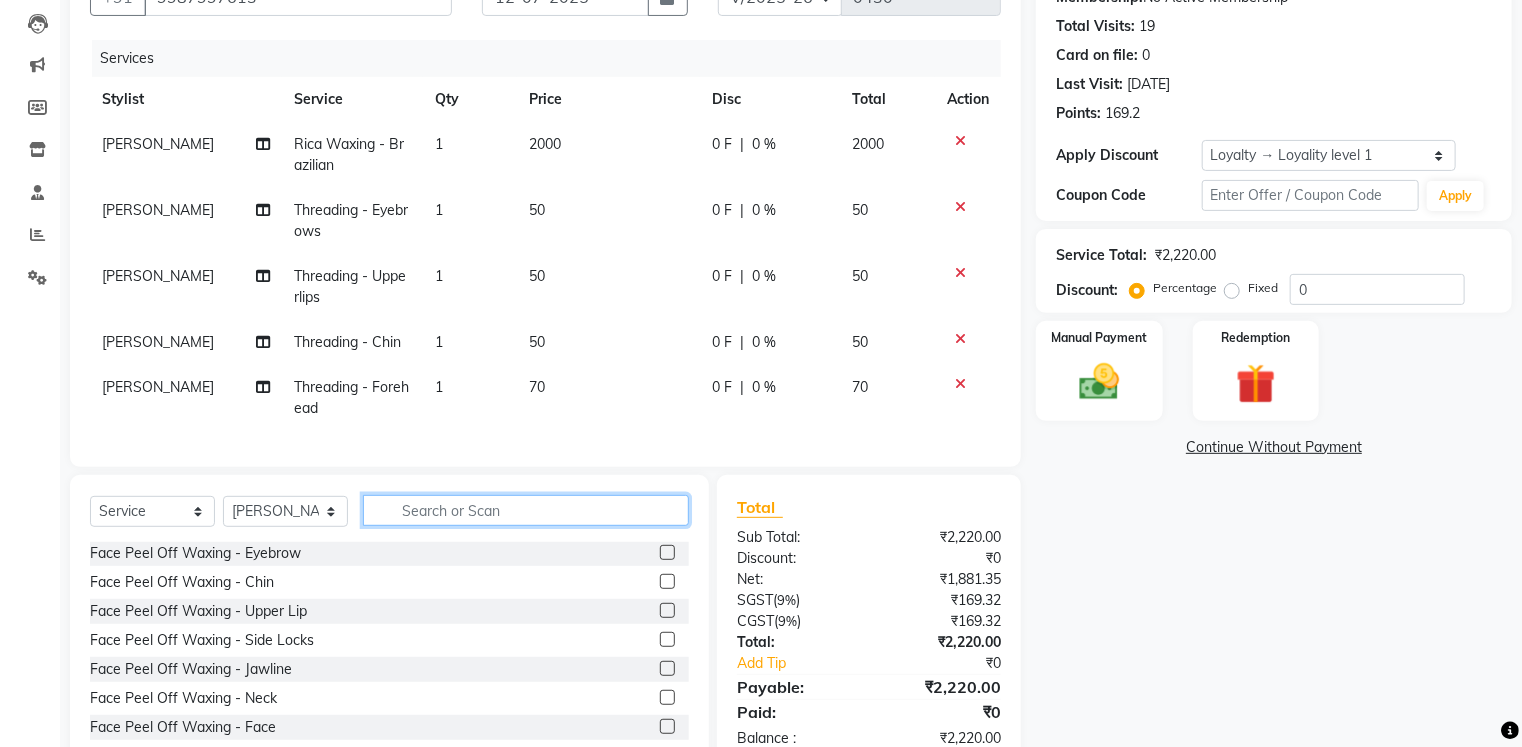 click 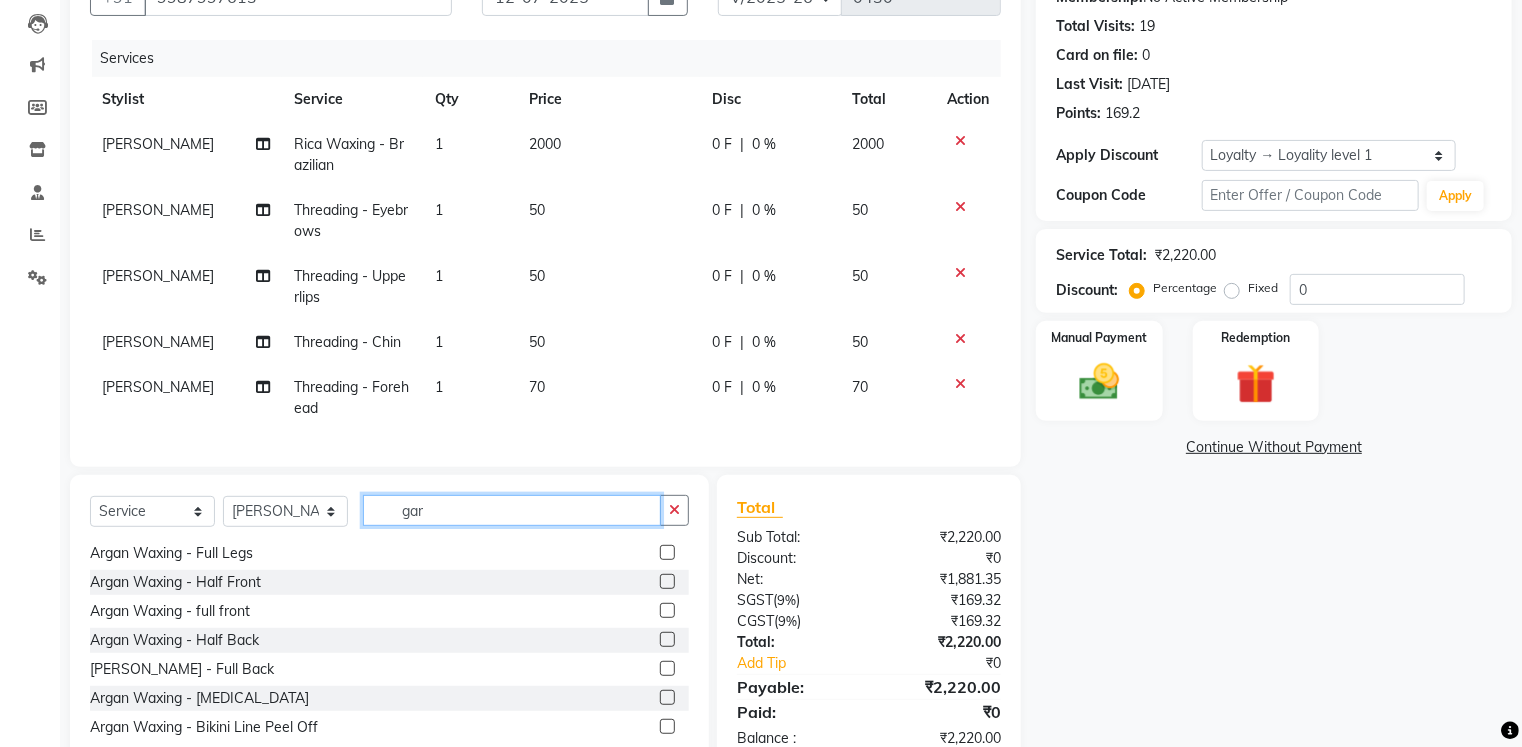 scroll, scrollTop: 0, scrollLeft: 0, axis: both 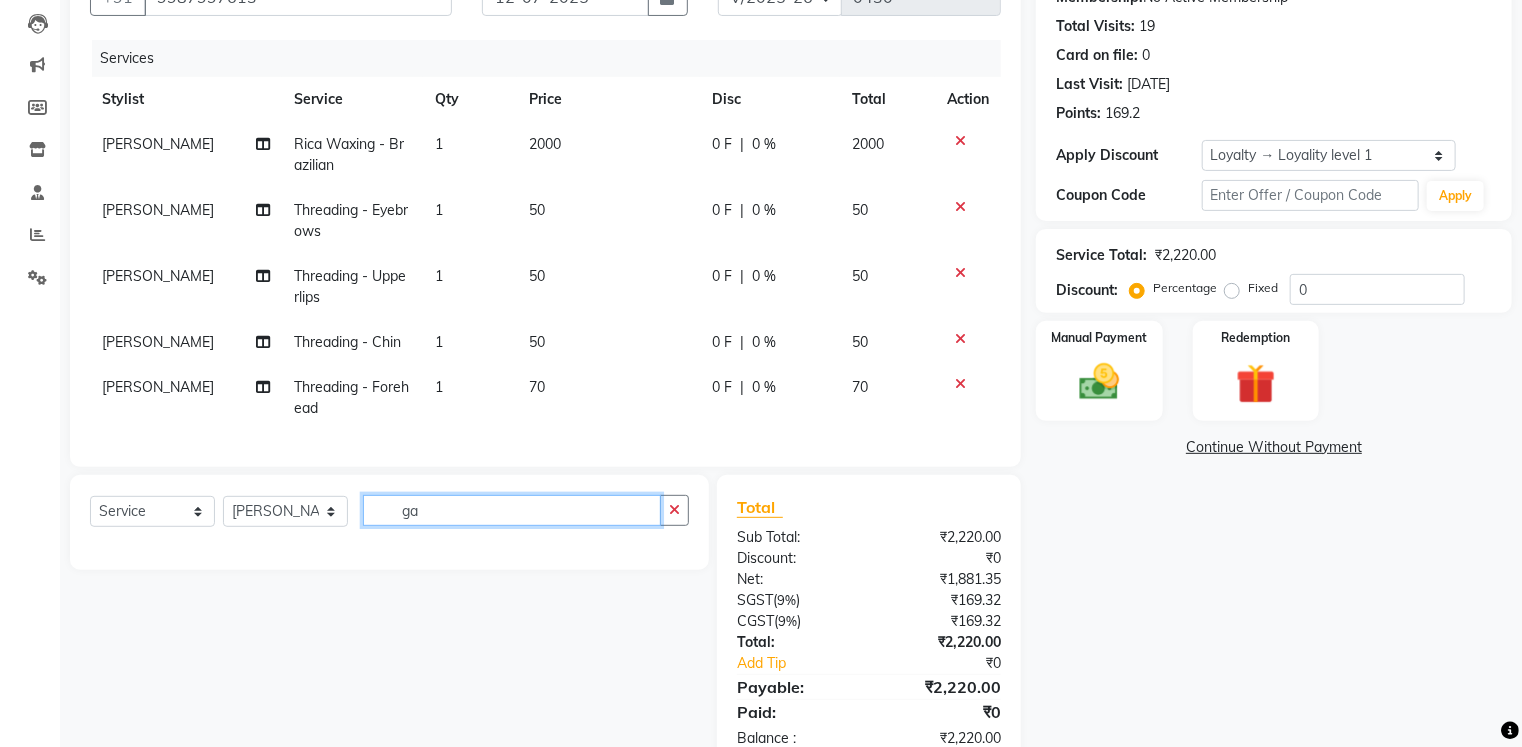 type on "g" 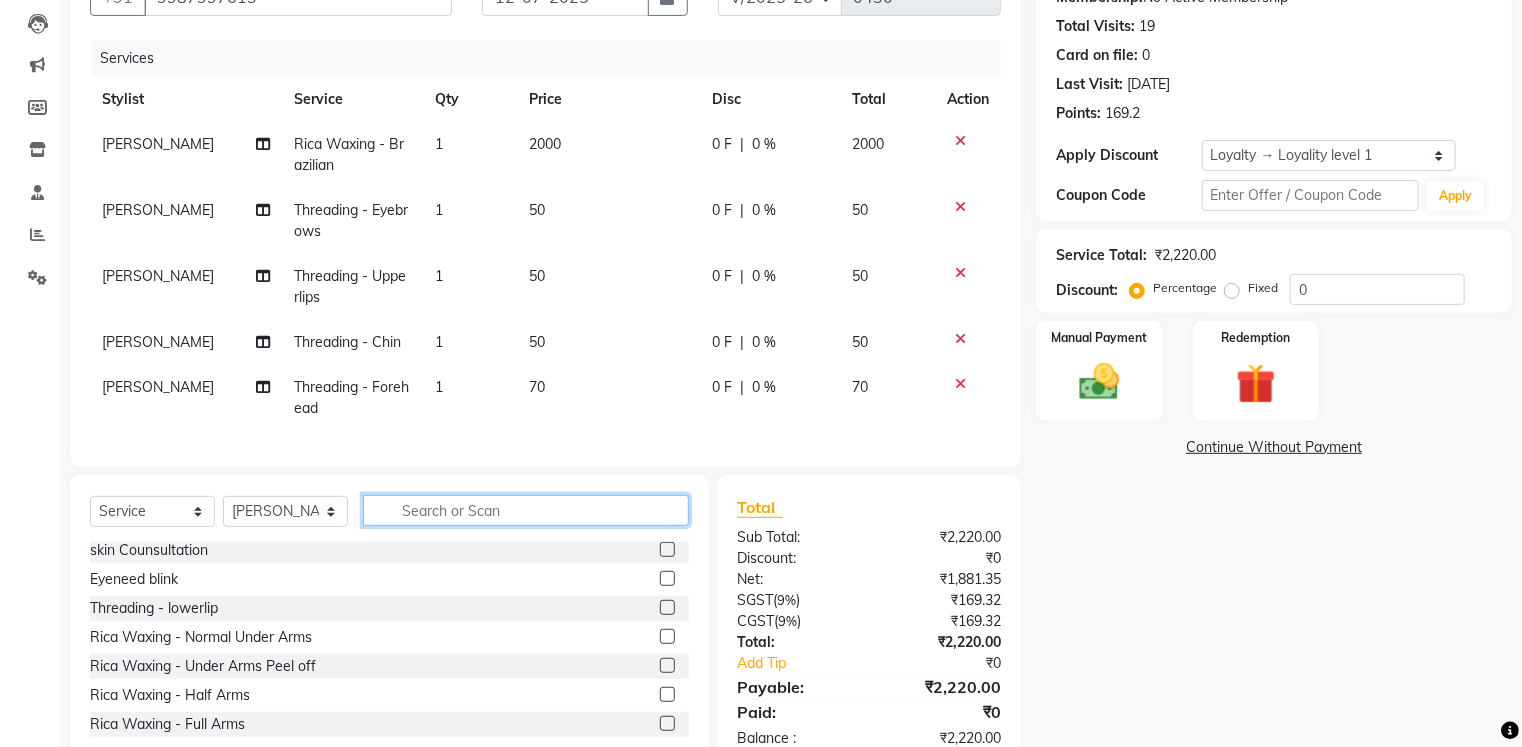 scroll, scrollTop: 875, scrollLeft: 0, axis: vertical 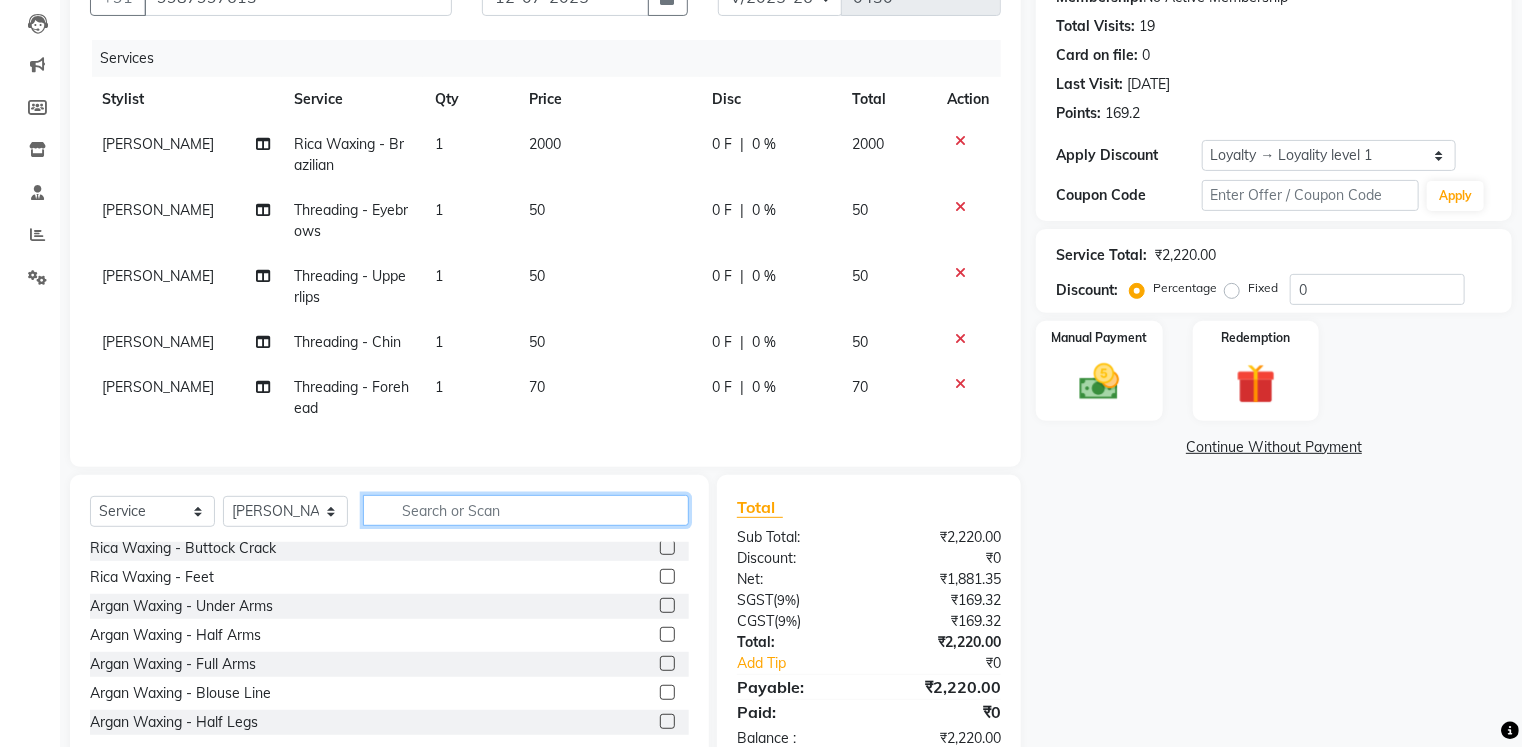 type 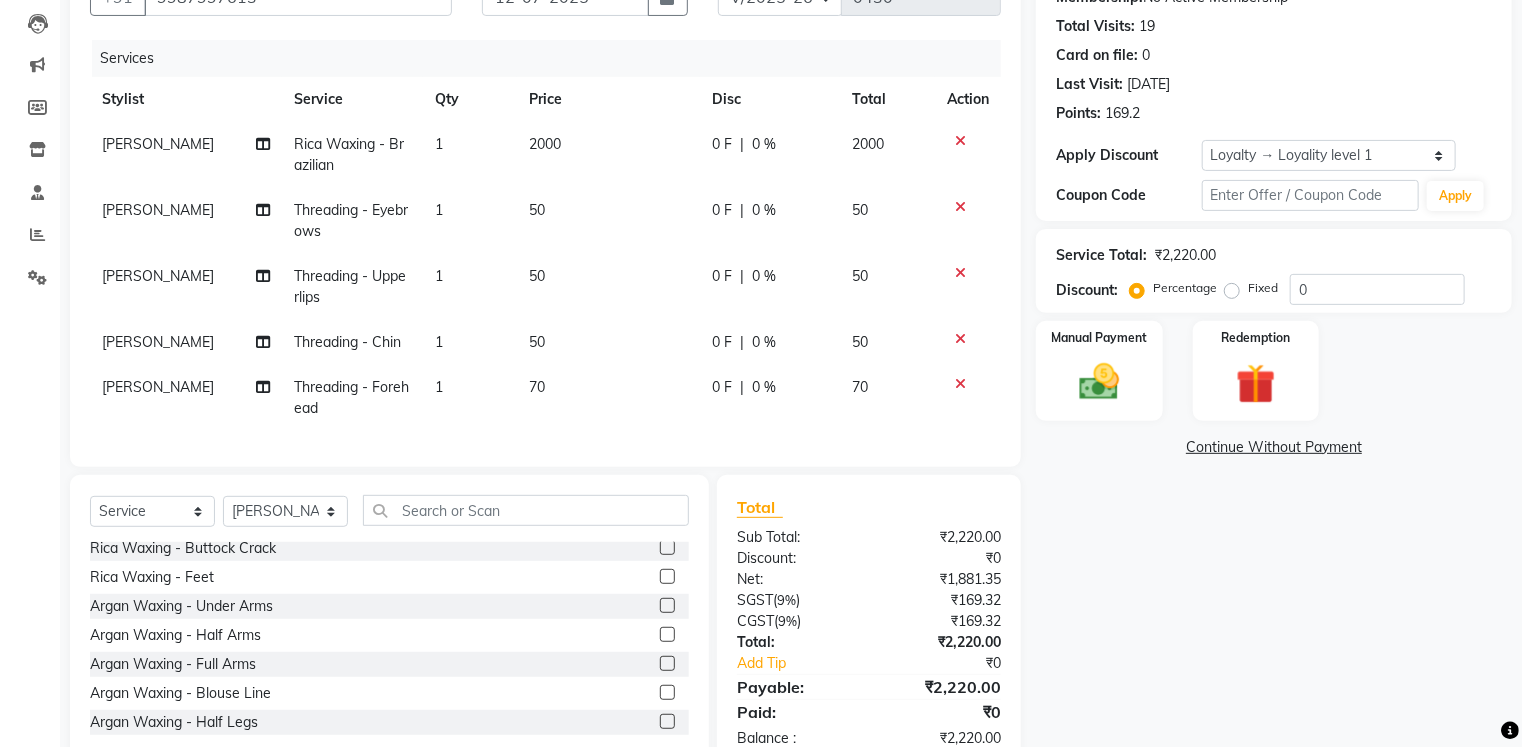 click 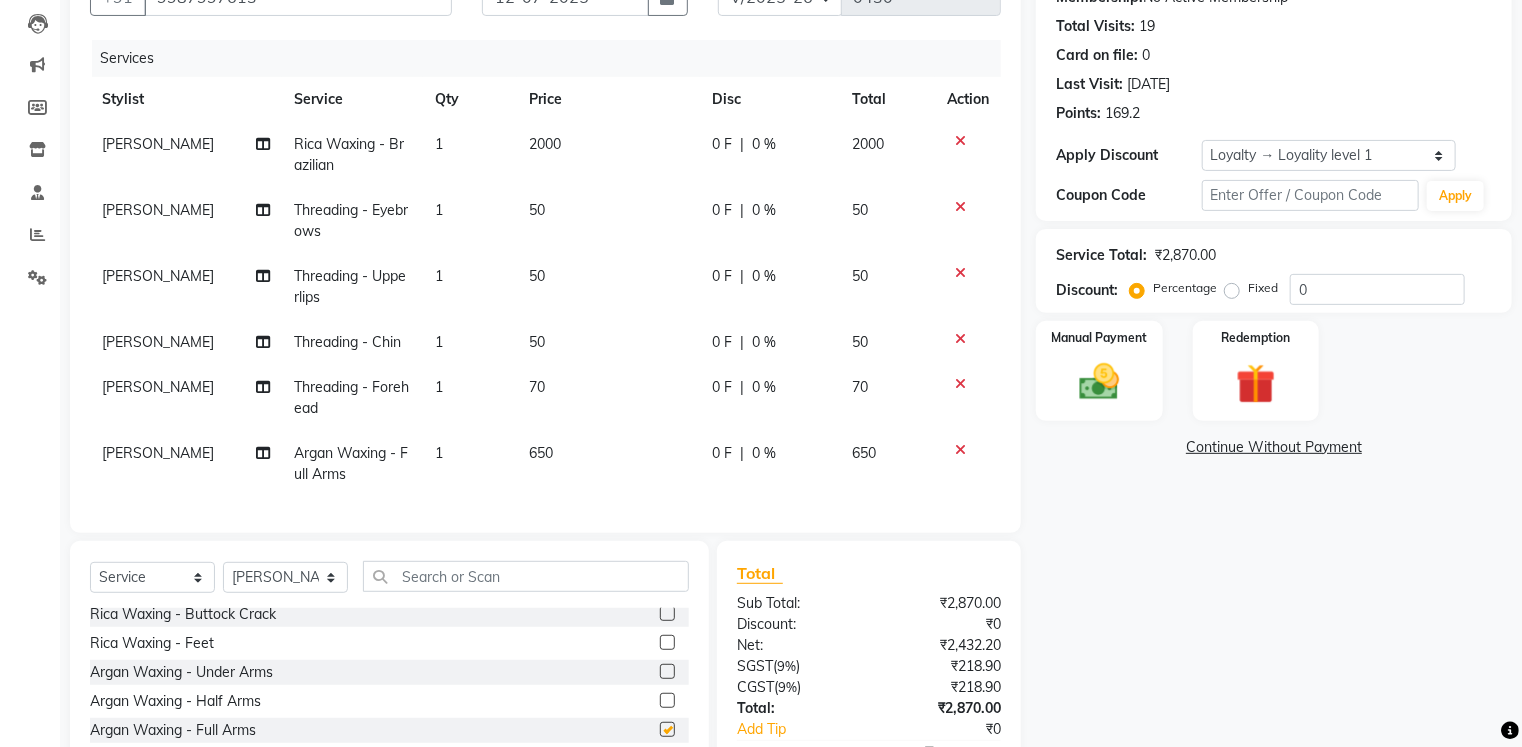 checkbox on "false" 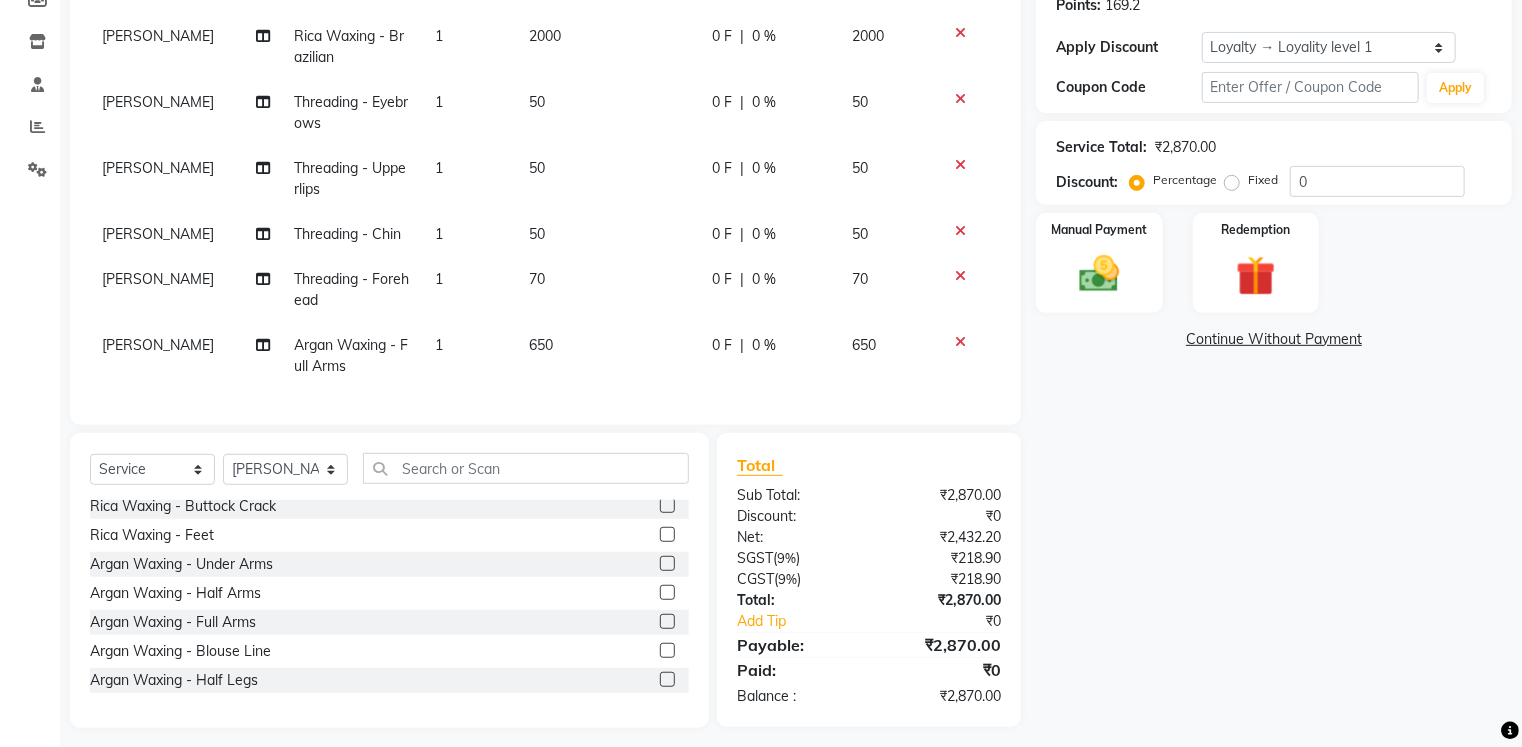 scroll, scrollTop: 335, scrollLeft: 0, axis: vertical 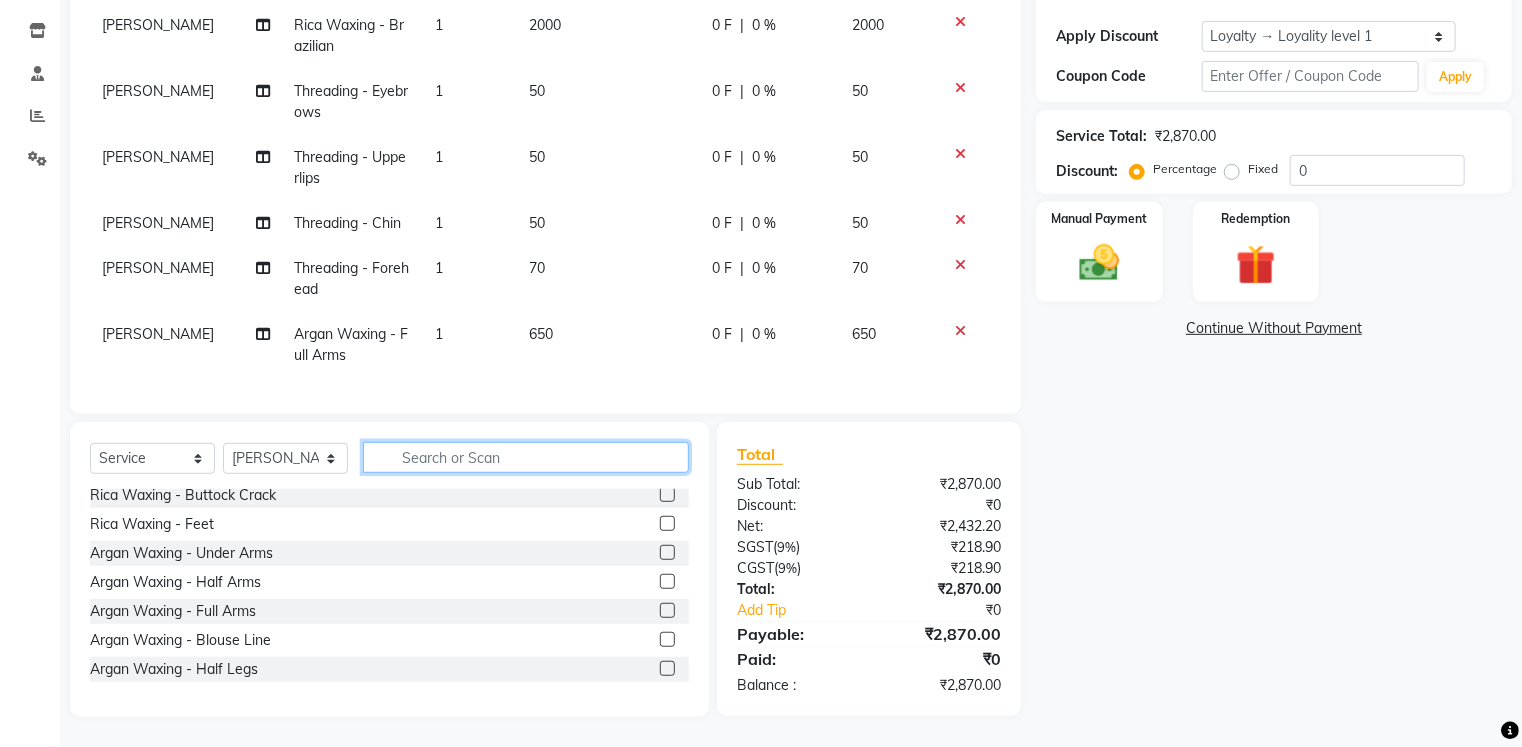click 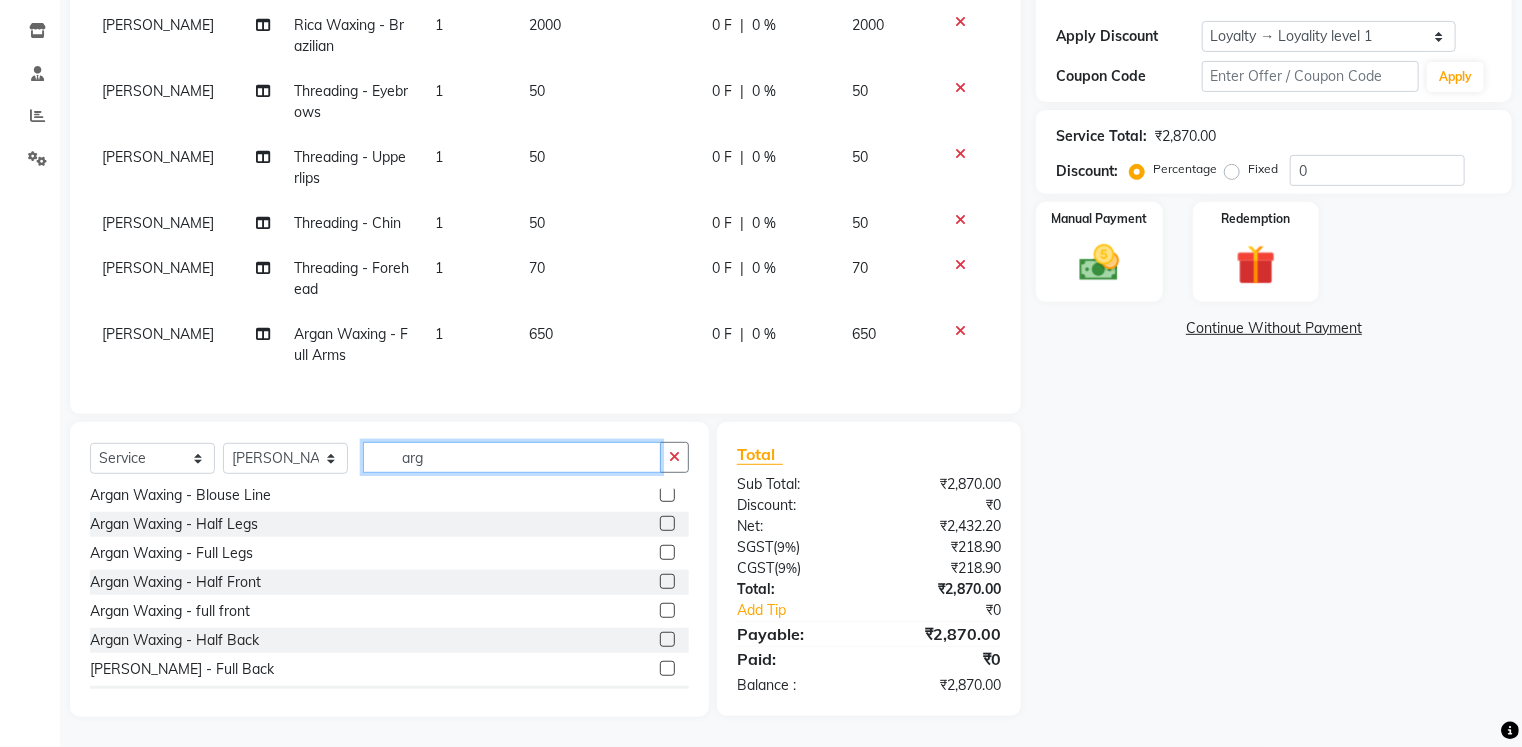 scroll, scrollTop: 0, scrollLeft: 0, axis: both 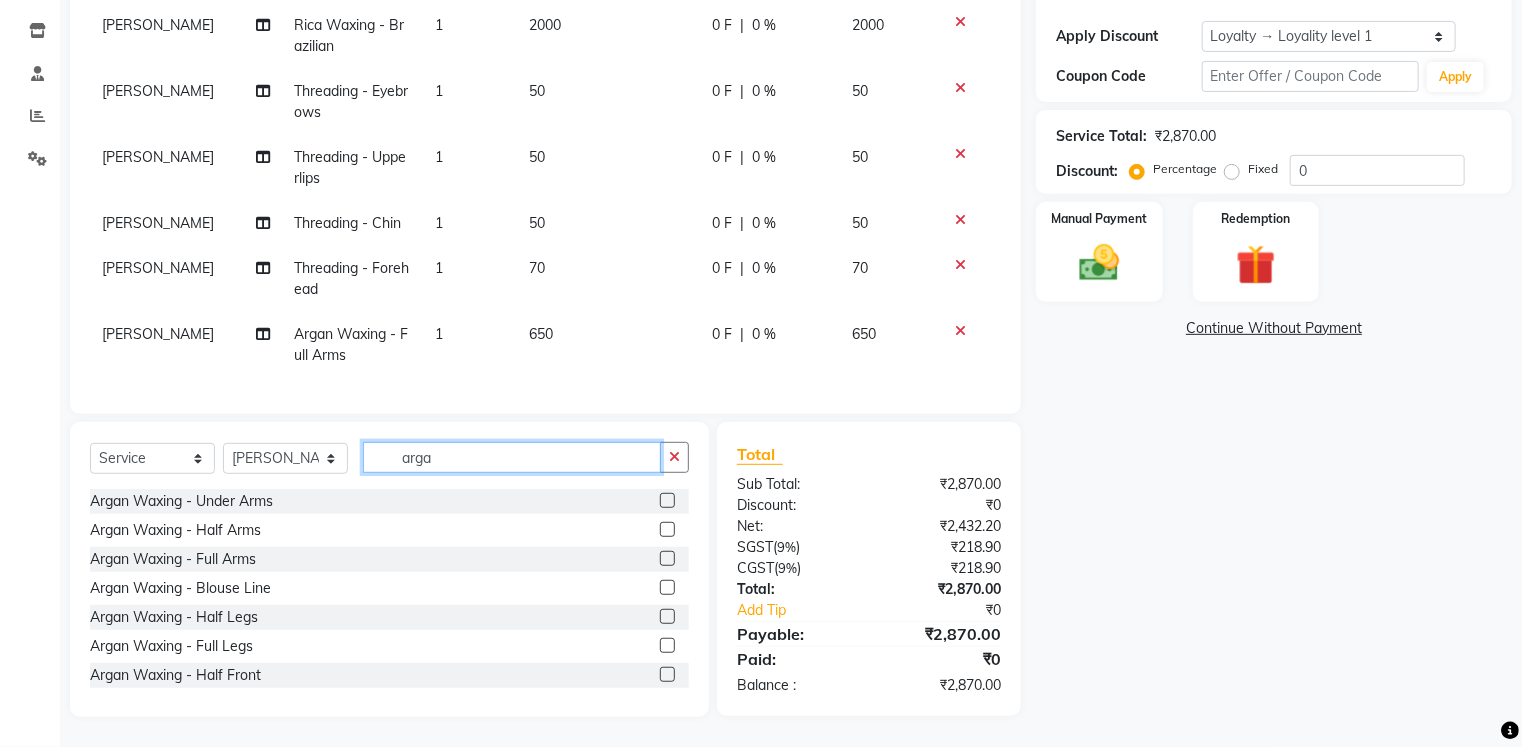 type on "arga" 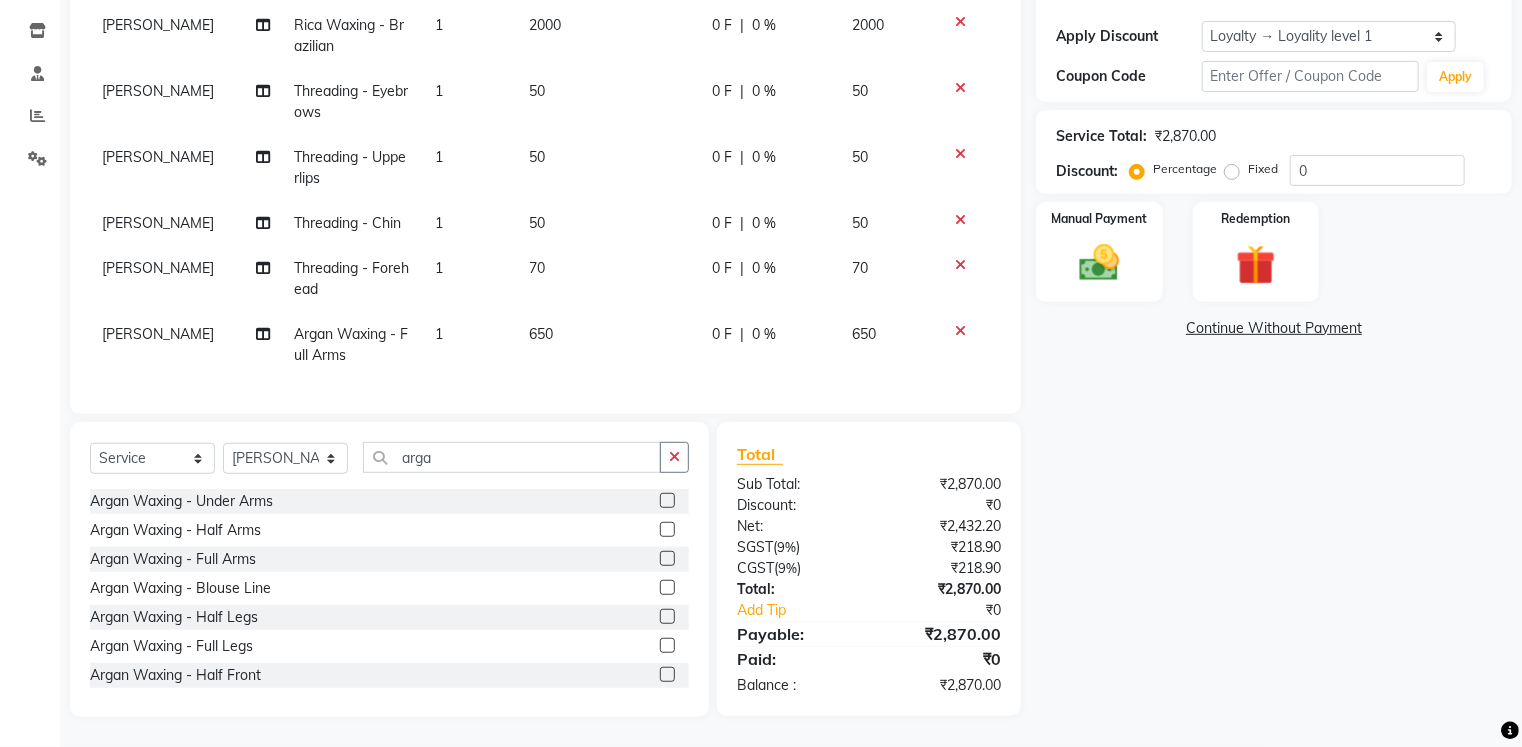 click 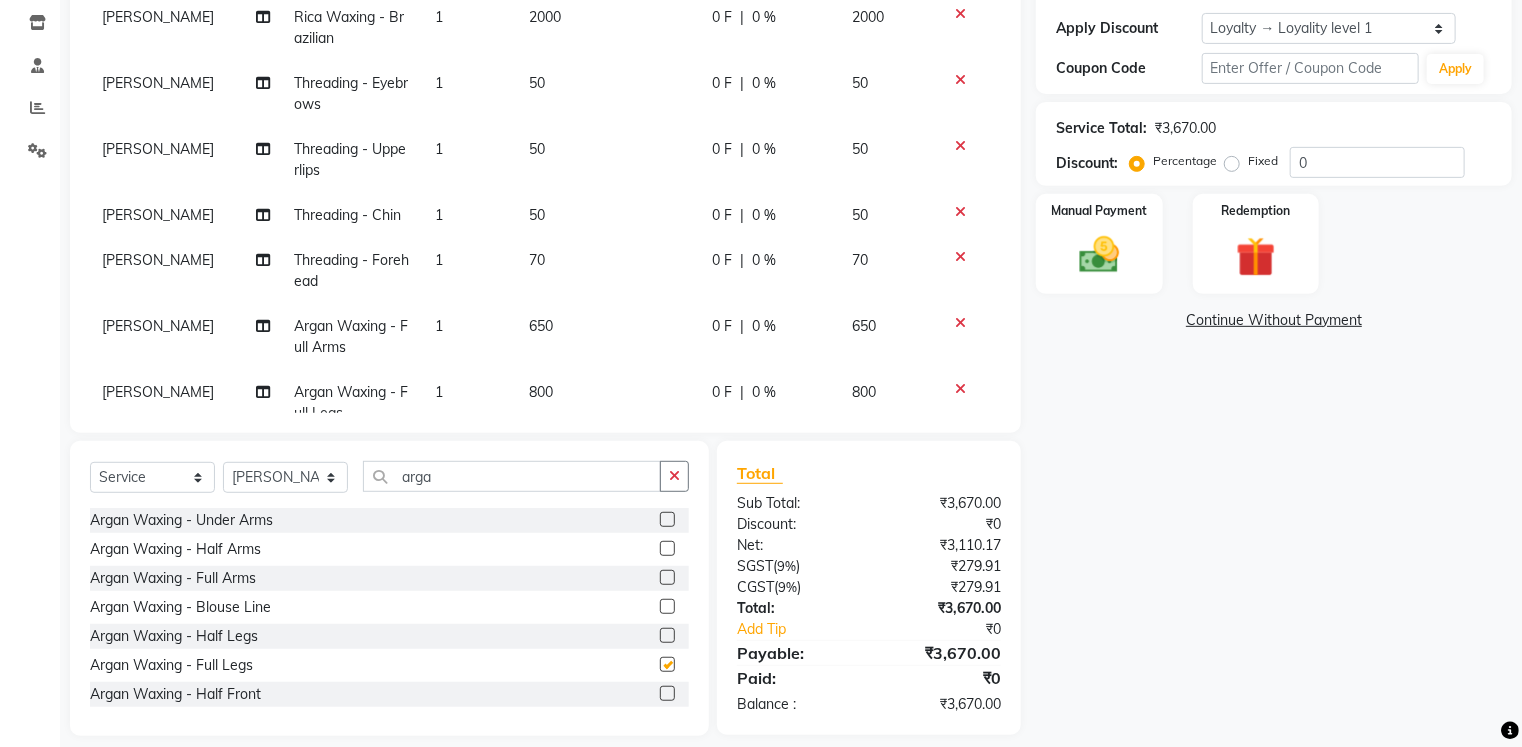 checkbox on "false" 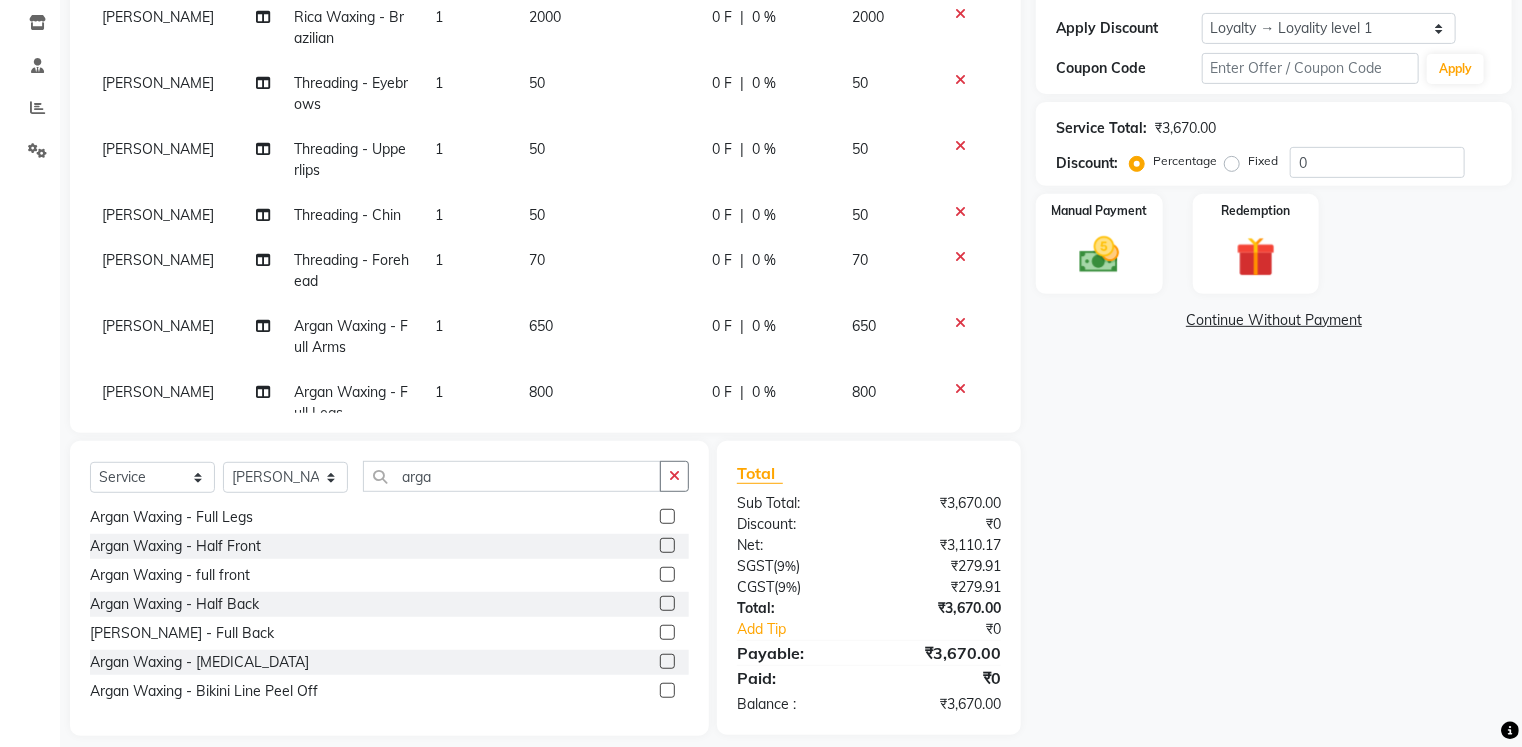scroll, scrollTop: 175, scrollLeft: 0, axis: vertical 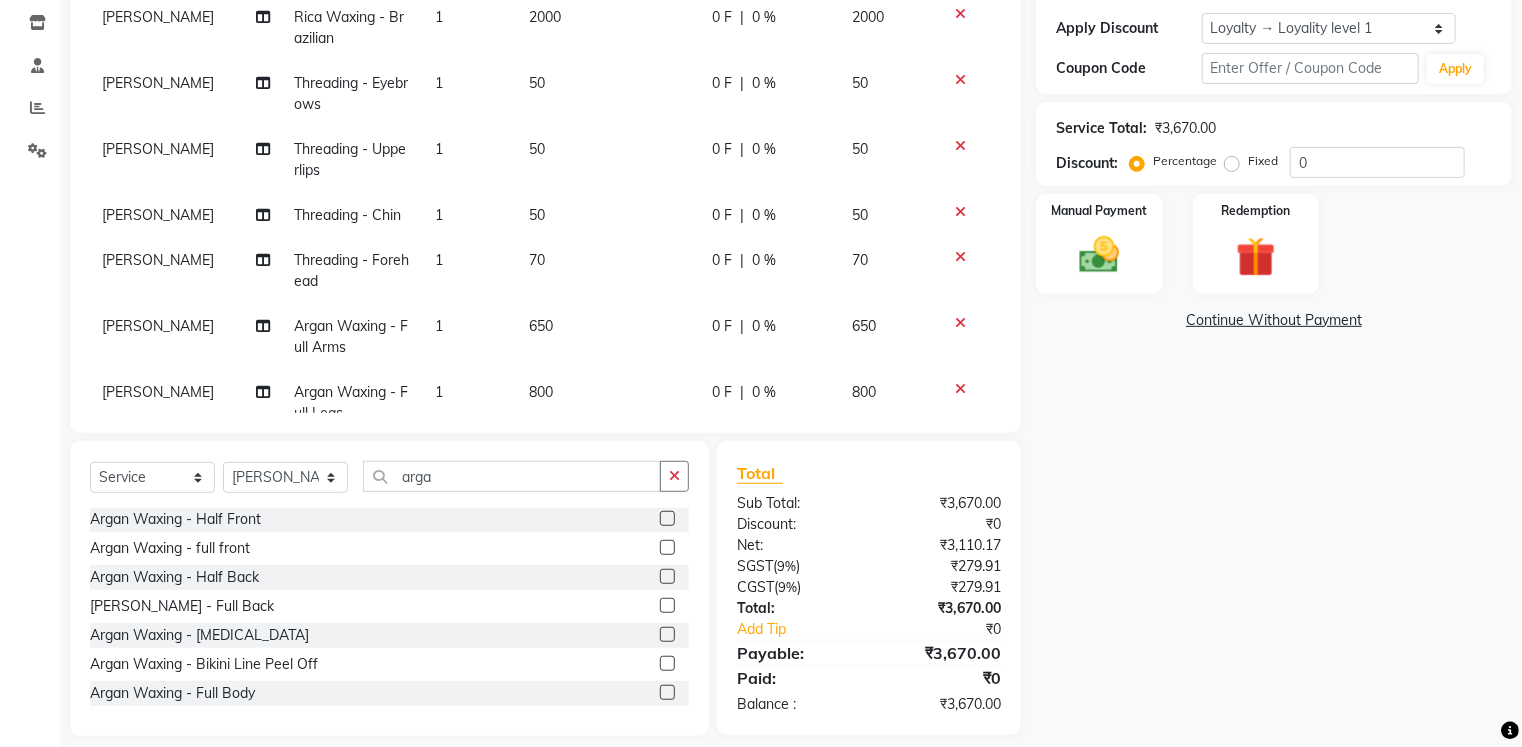 click 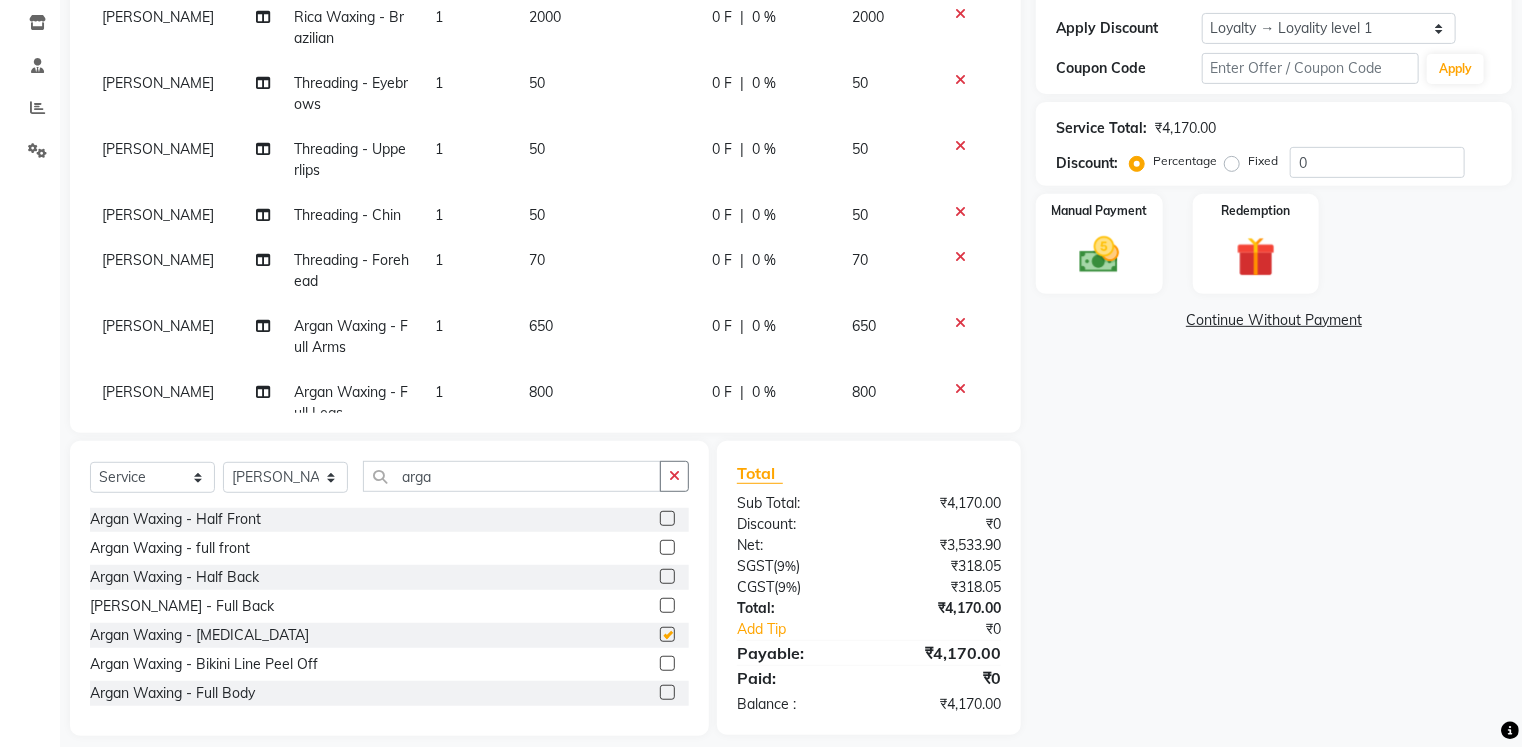 checkbox on "false" 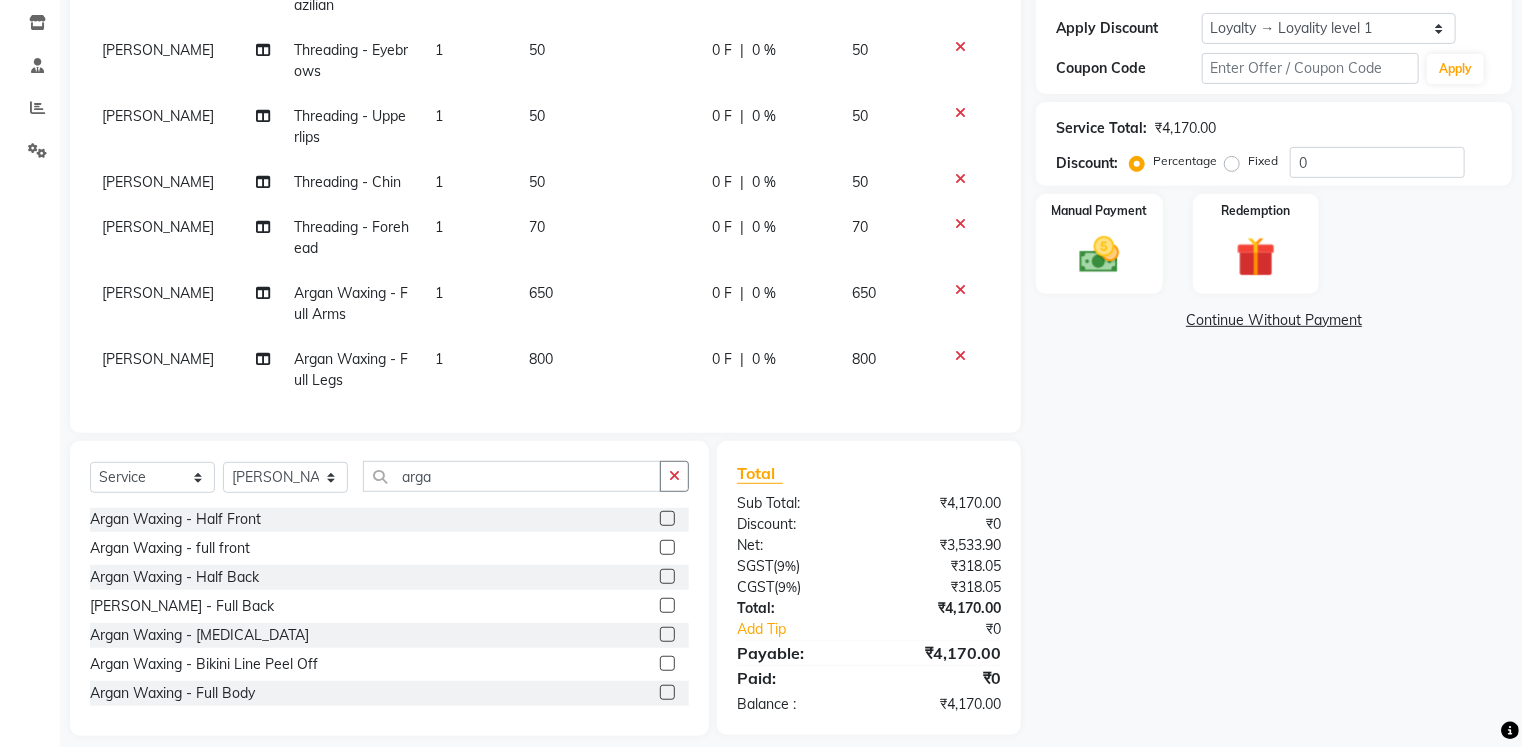 scroll, scrollTop: 0, scrollLeft: 0, axis: both 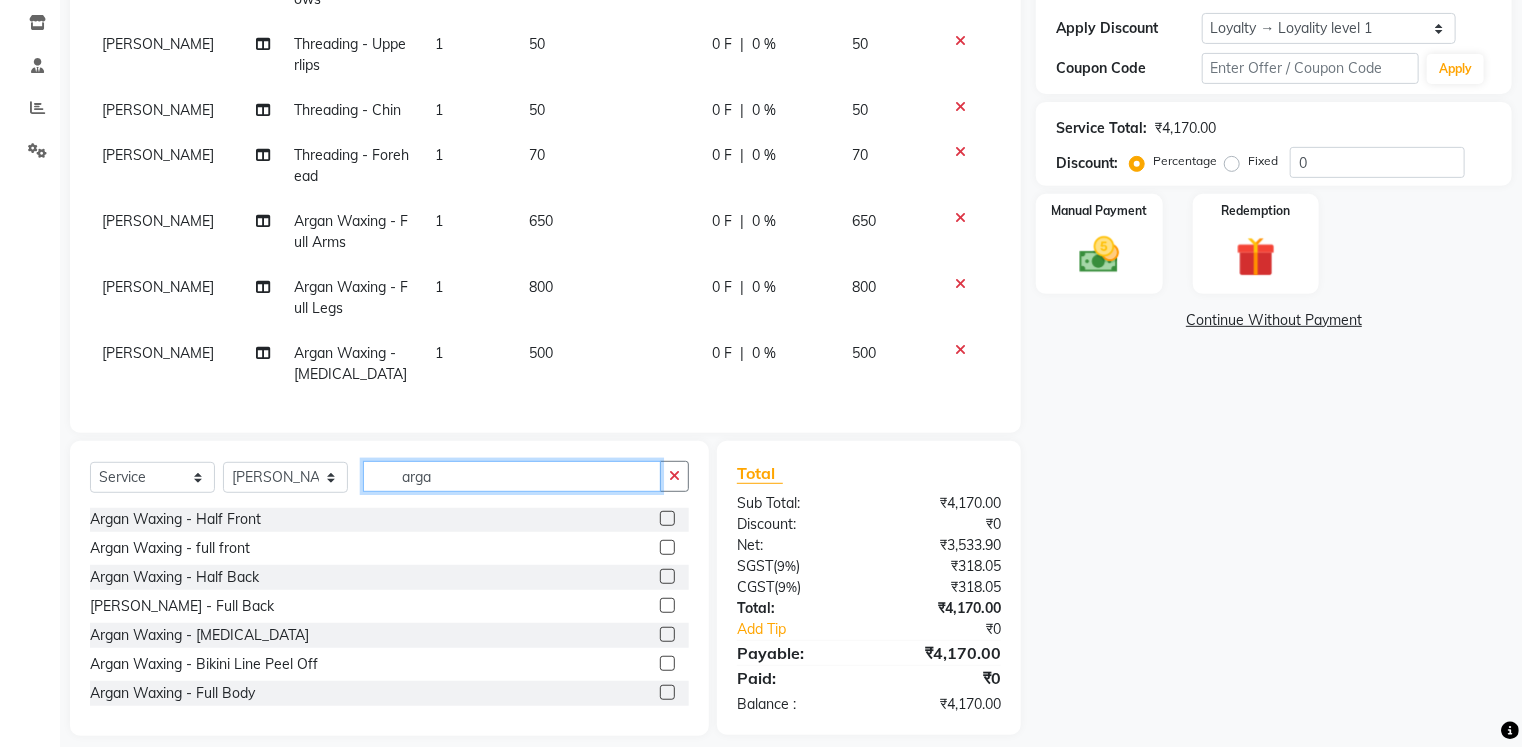 click on "arga" 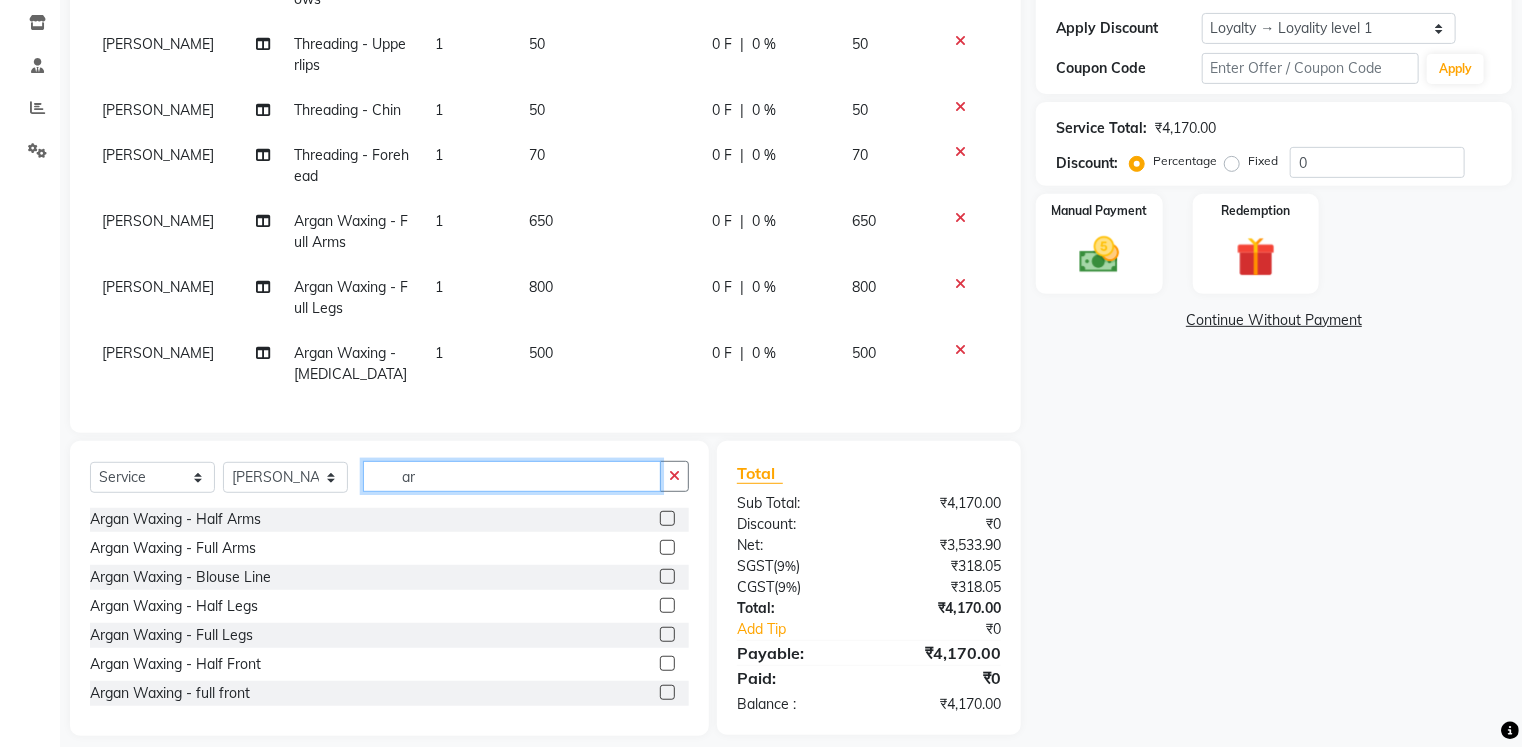 type on "a" 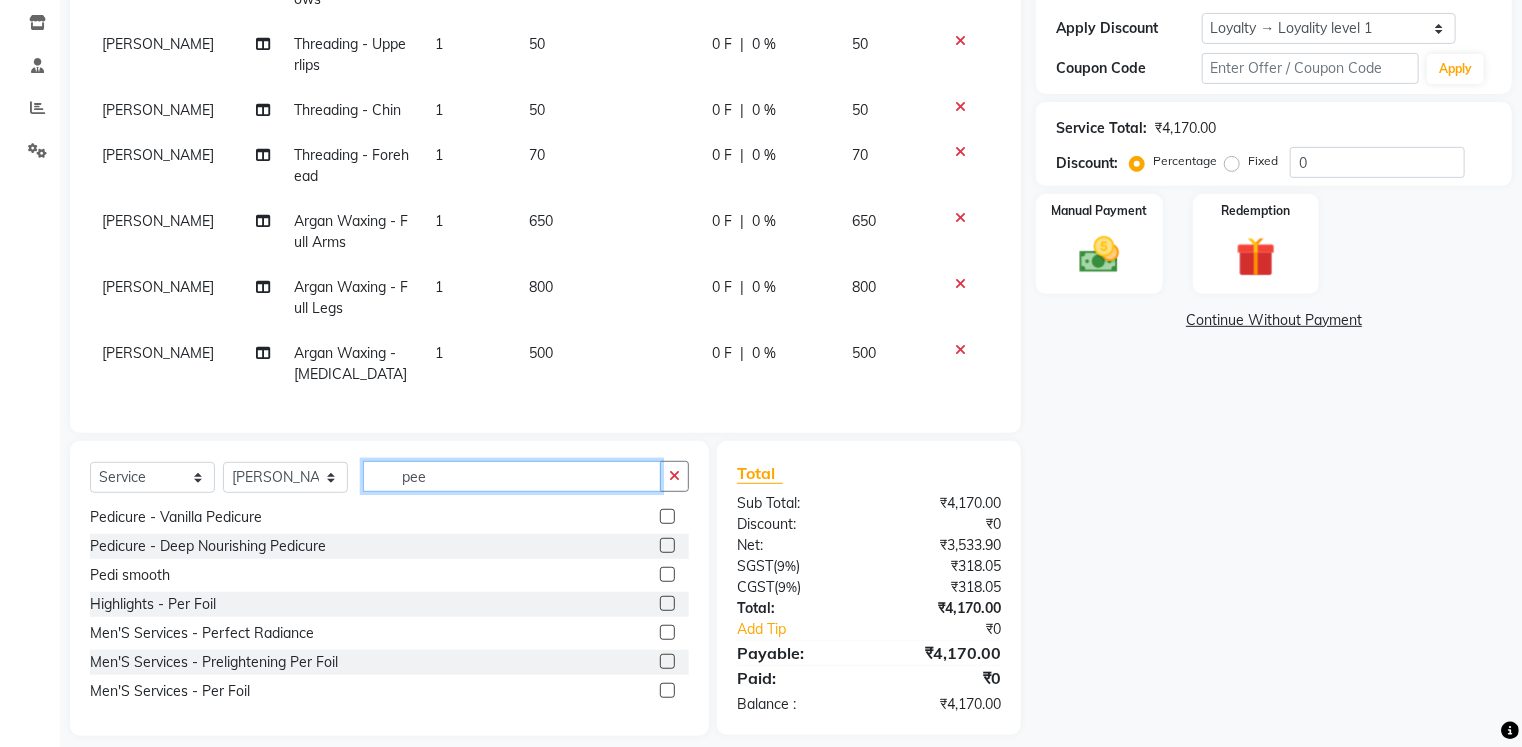scroll, scrollTop: 235, scrollLeft: 0, axis: vertical 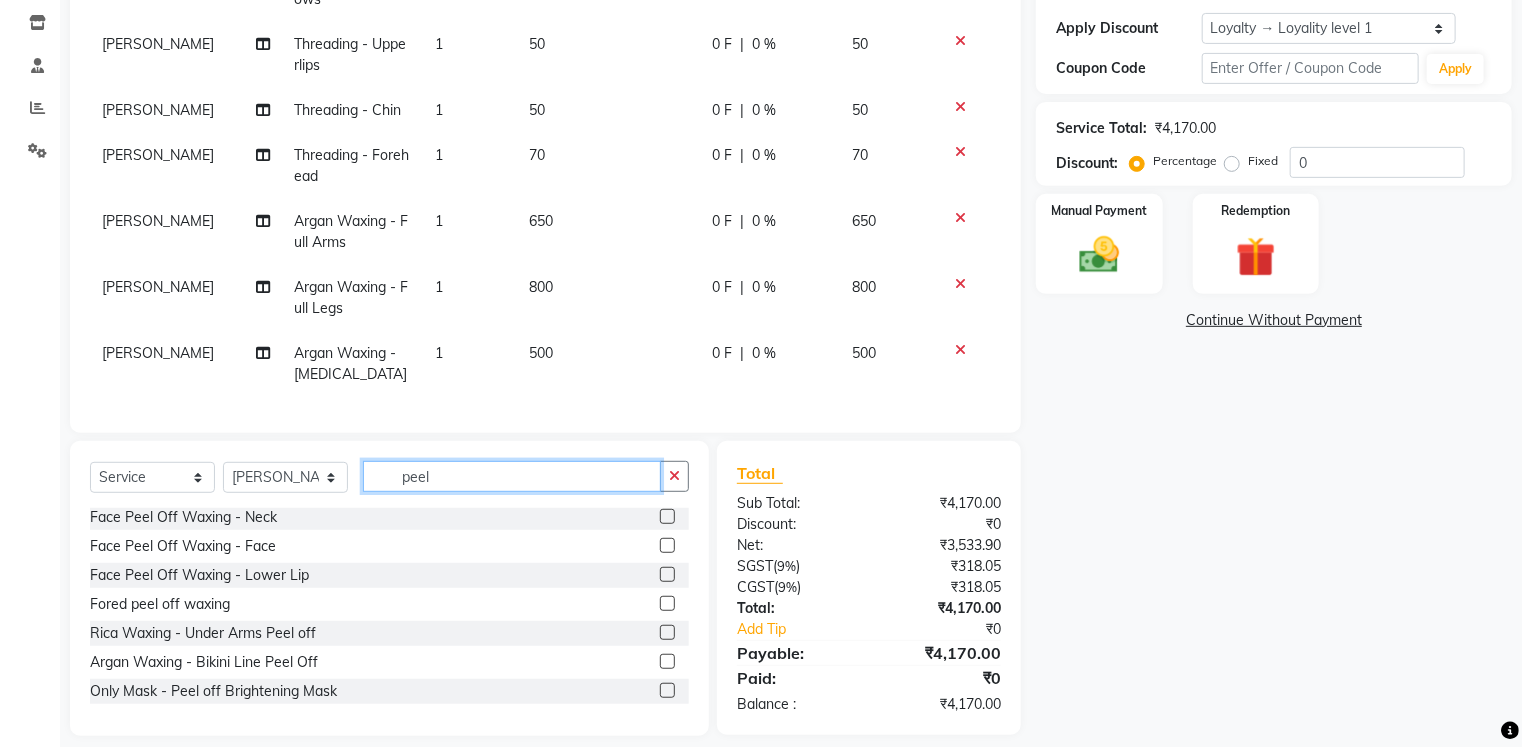 type on "peel" 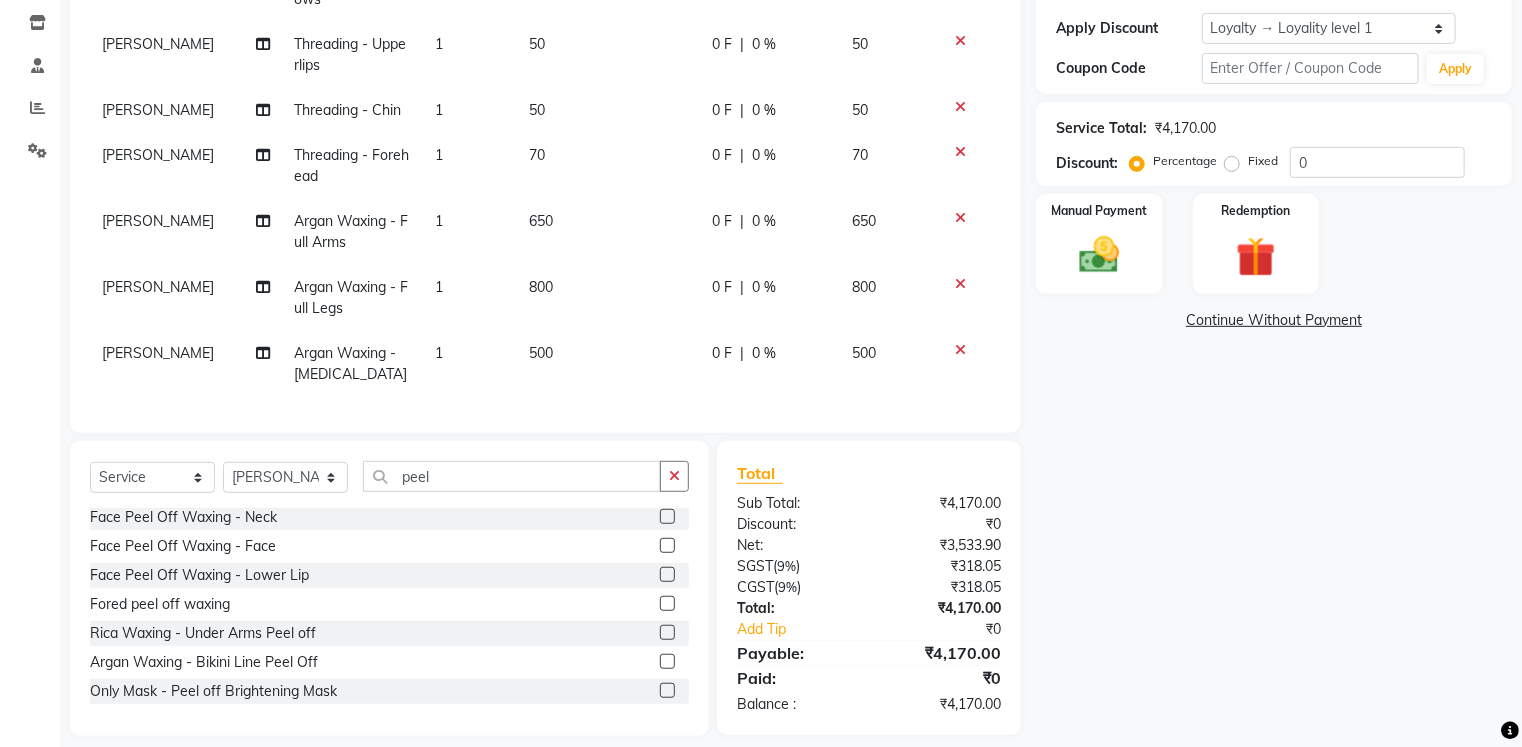 click 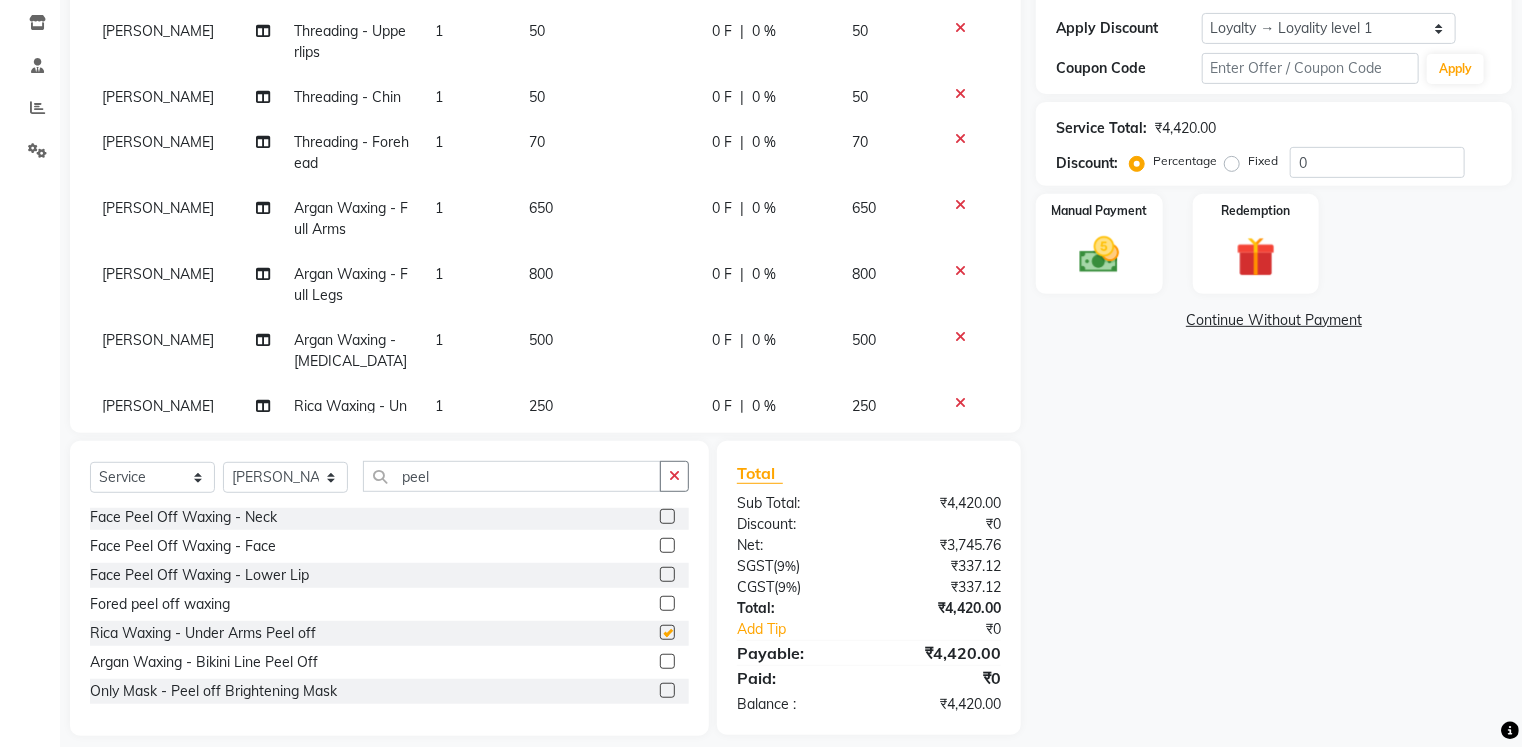 checkbox on "false" 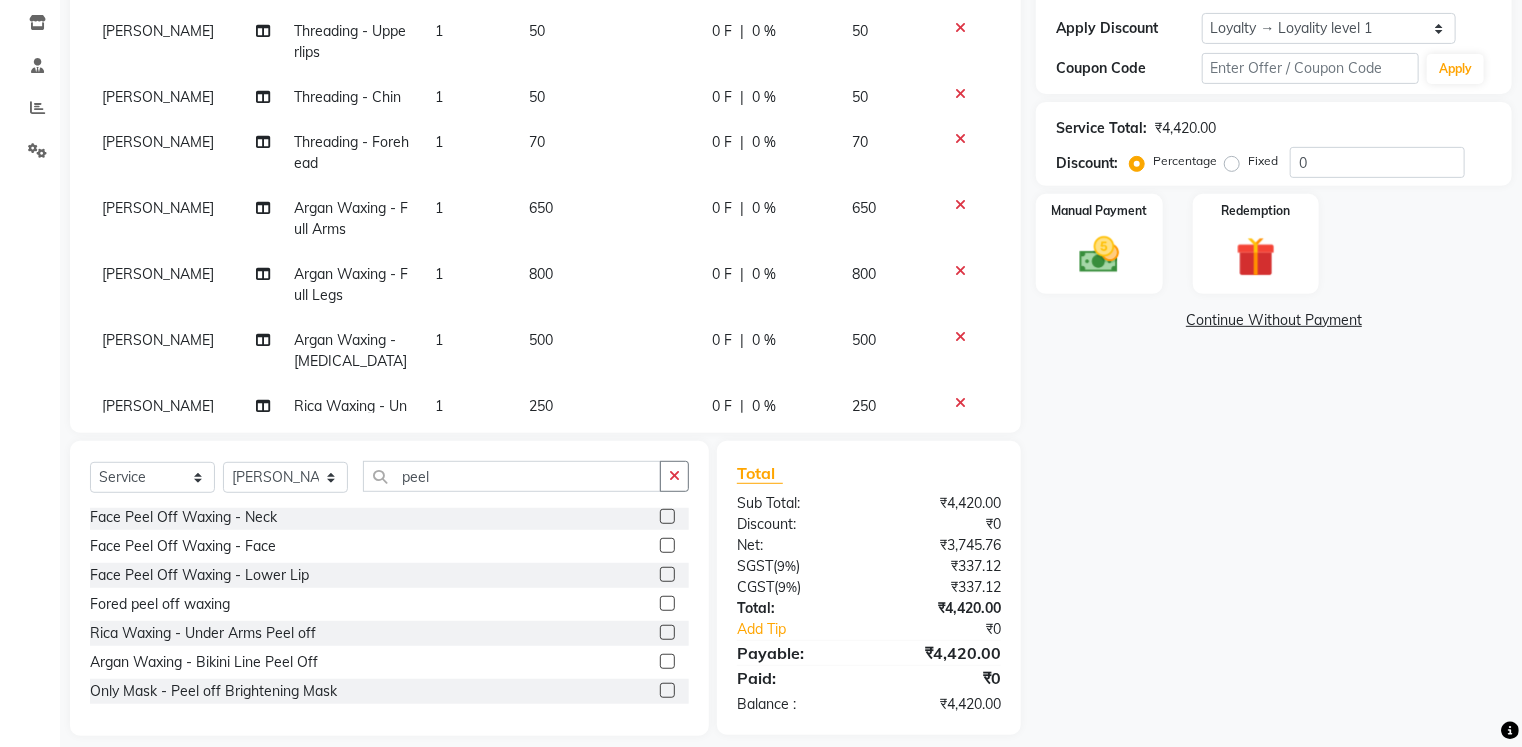 scroll, scrollTop: 205, scrollLeft: 0, axis: vertical 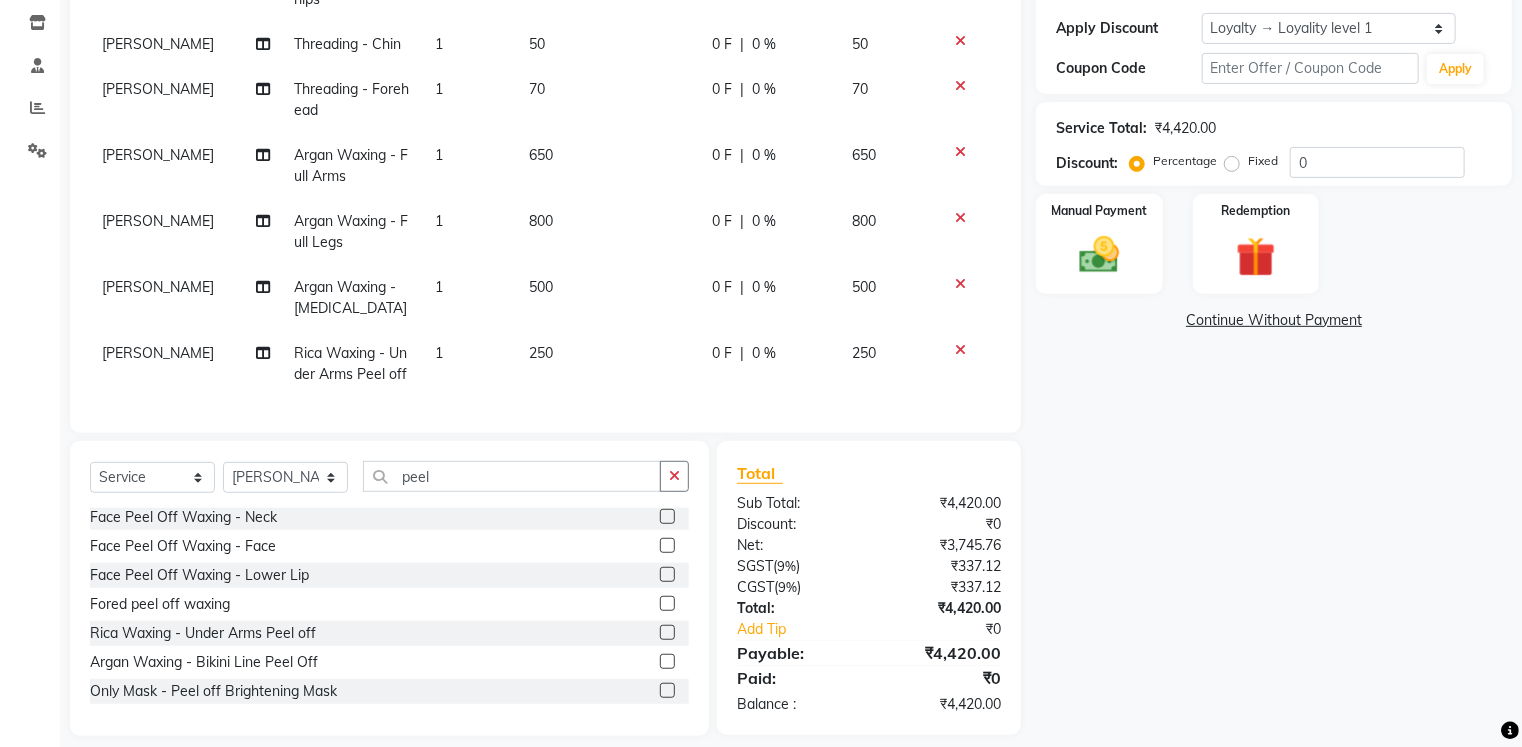 click on "800" 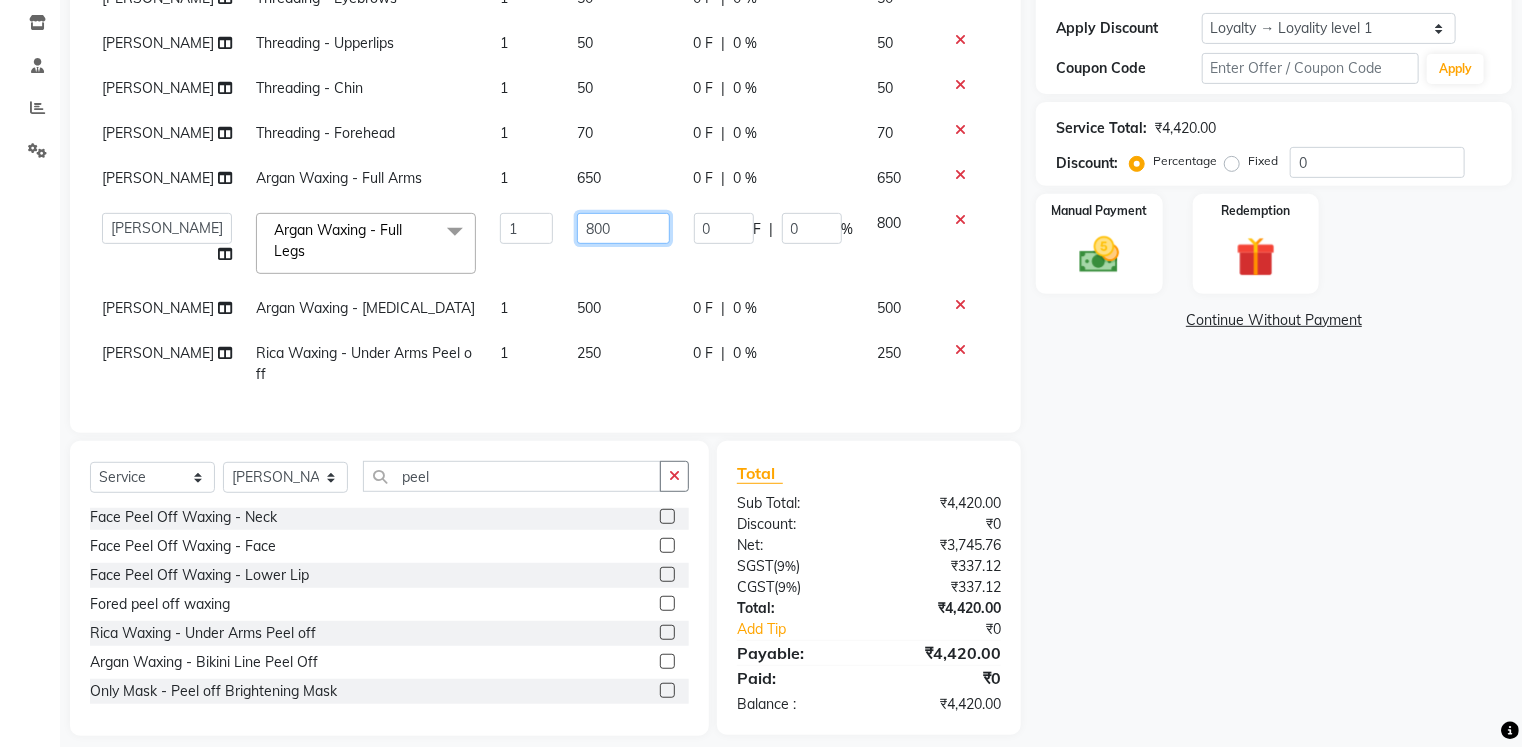 click on "800" 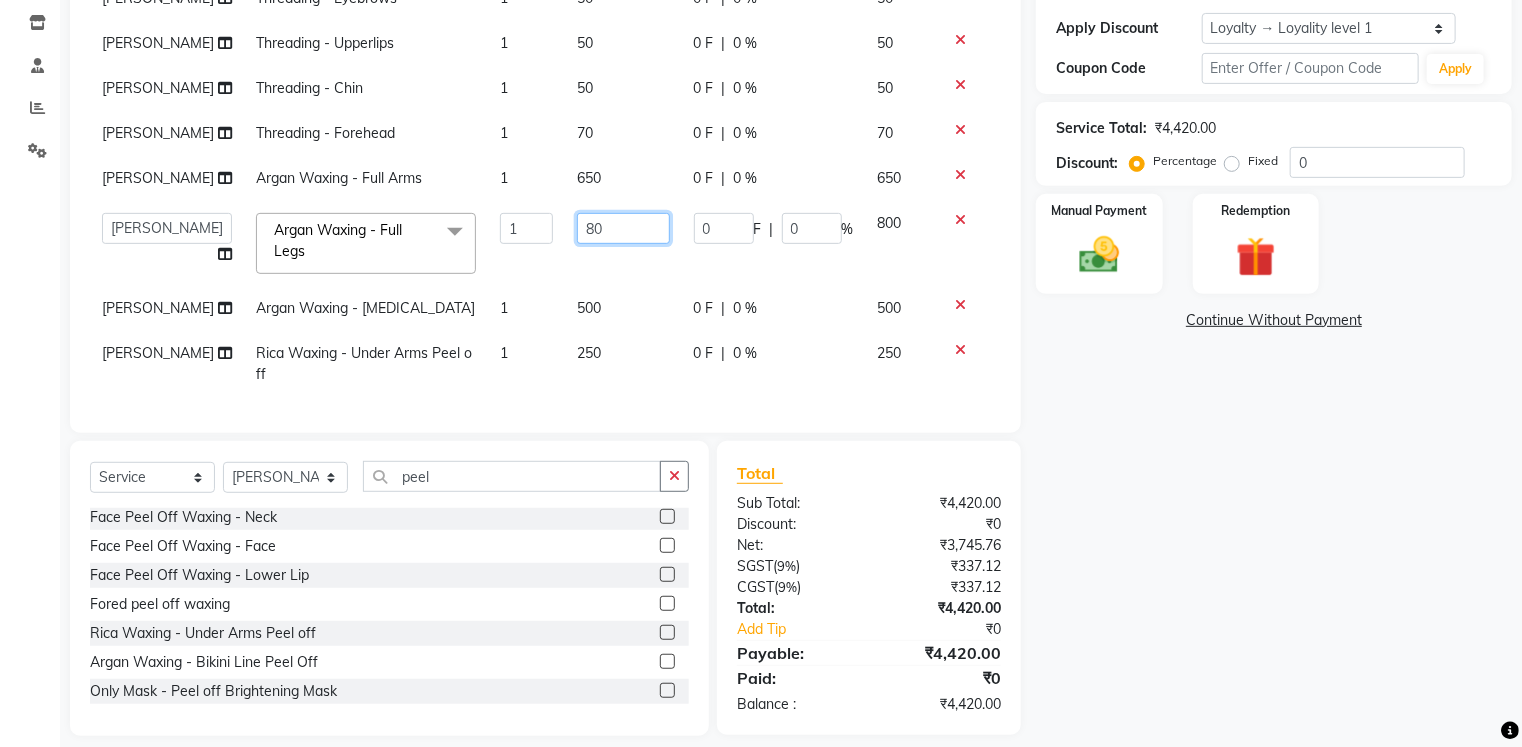 type on "8" 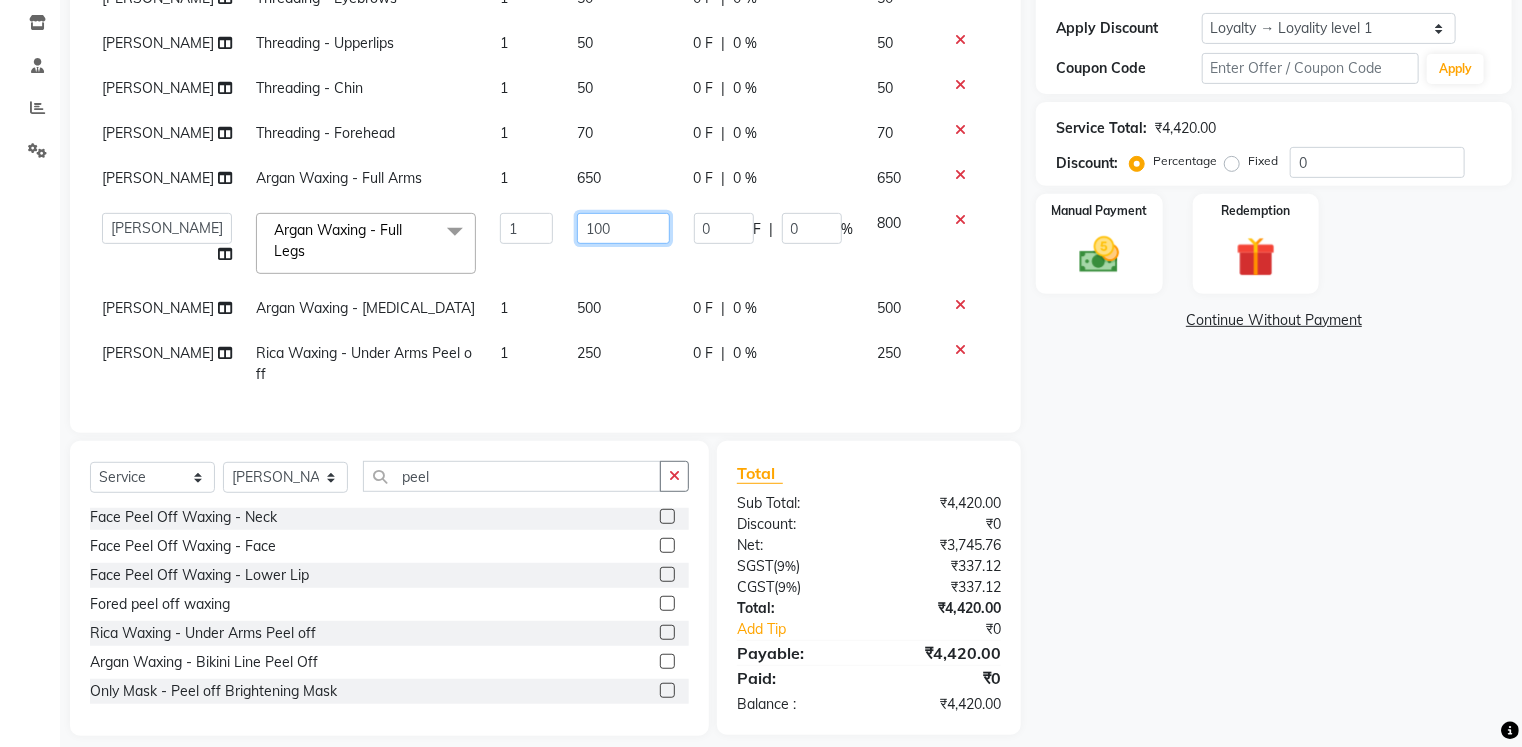 type on "1000" 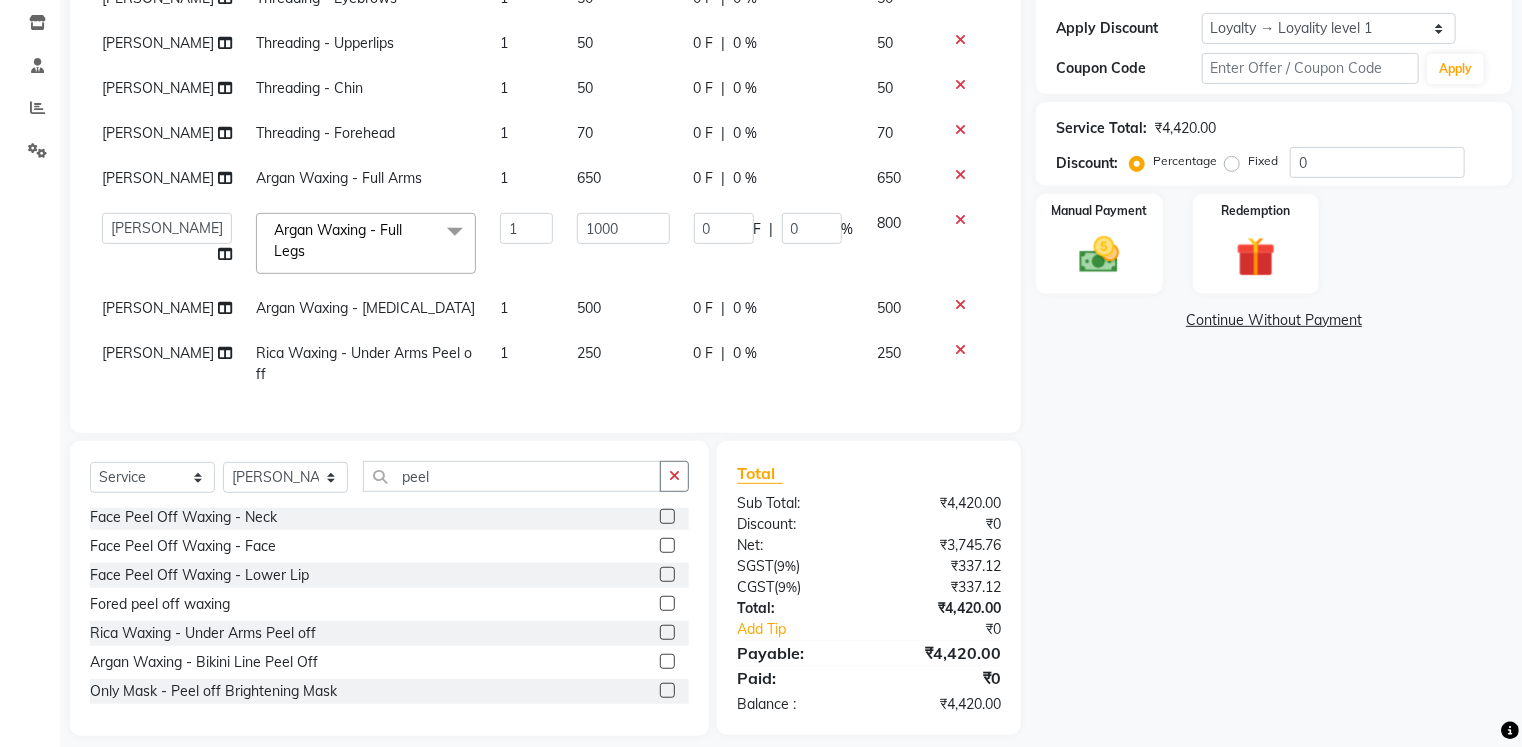 click on "Name: [PERSON_NAME] Membership:  No Active Membership  Total Visits:  19 Card on file:  0 Last Visit:   [DATE] Points:   169.2  Apply Discount Select  Loyalty → Loyality level 1  Coupon Code Apply Service Total:  ₹4,420.00  Discount:  Percentage   Fixed  0 Manual Payment Redemption  Continue Without Payment" 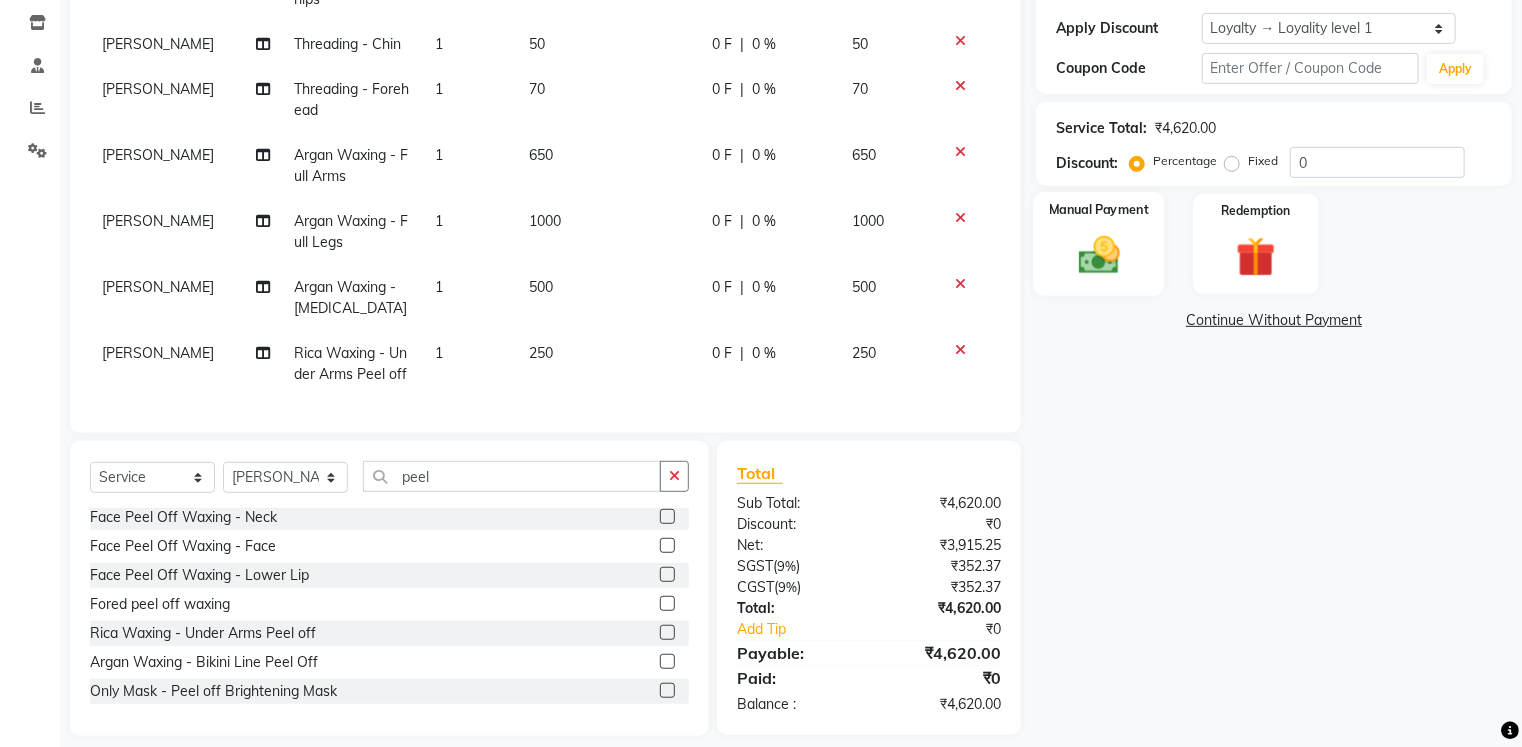 click on "Manual Payment" 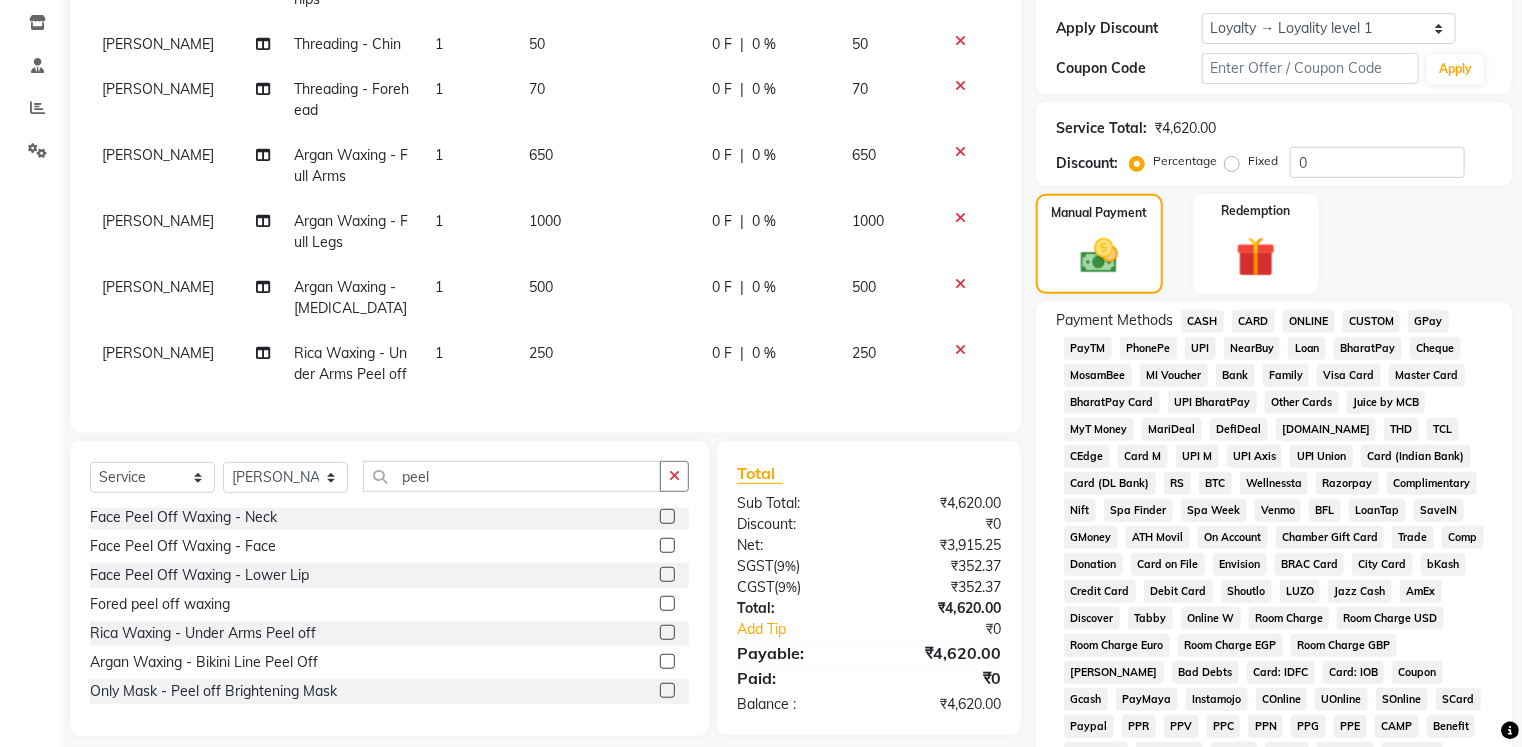 click on "GPay" 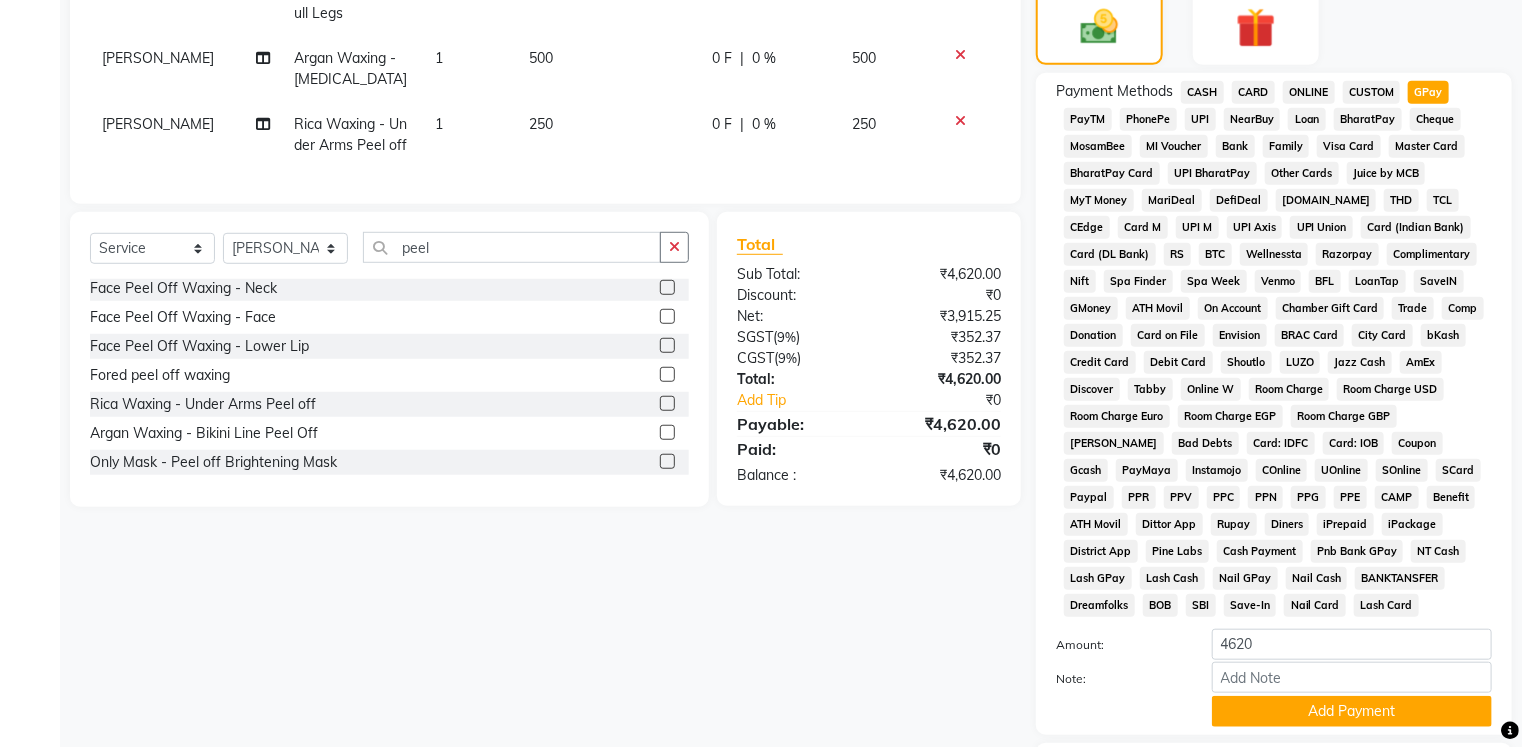 scroll, scrollTop: 715, scrollLeft: 0, axis: vertical 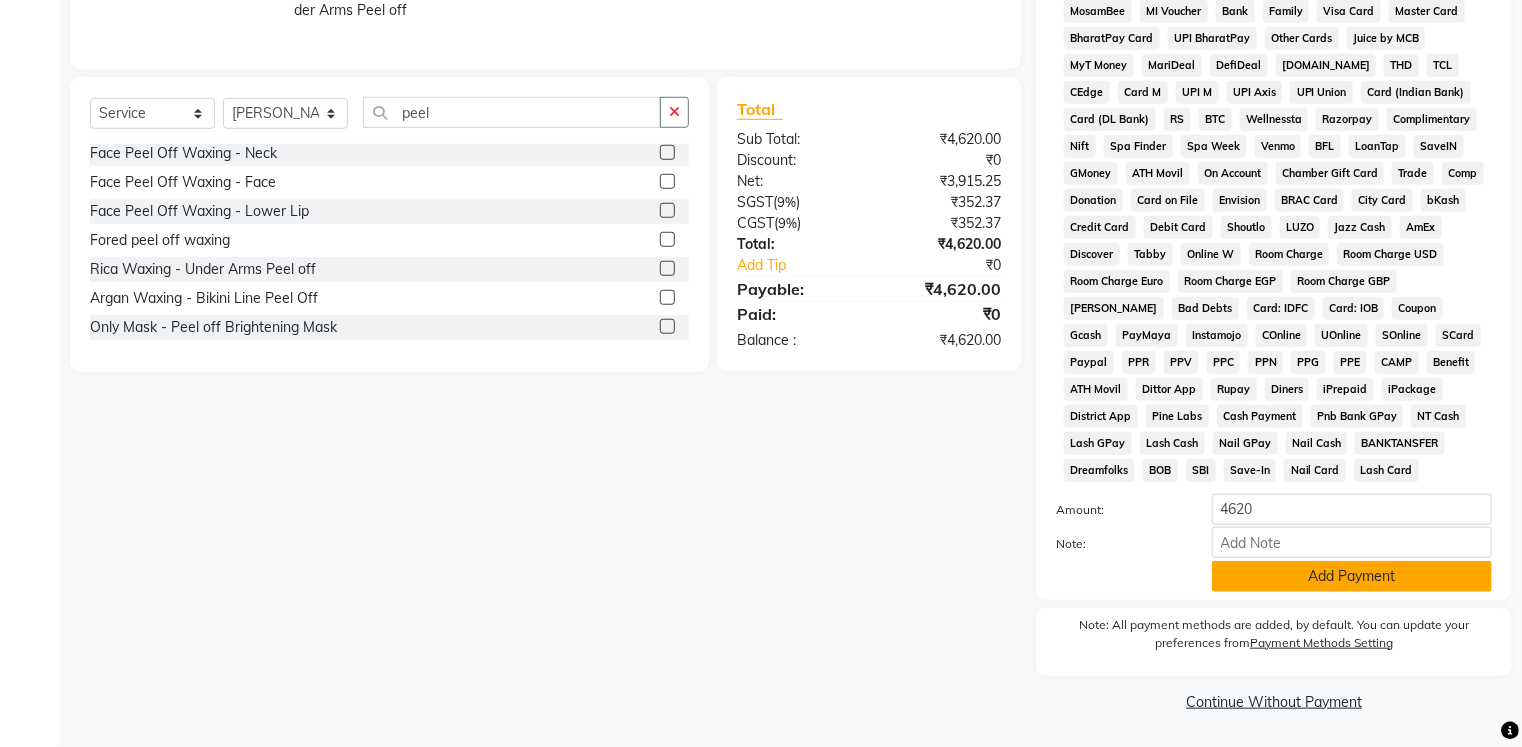 click on "Add Payment" 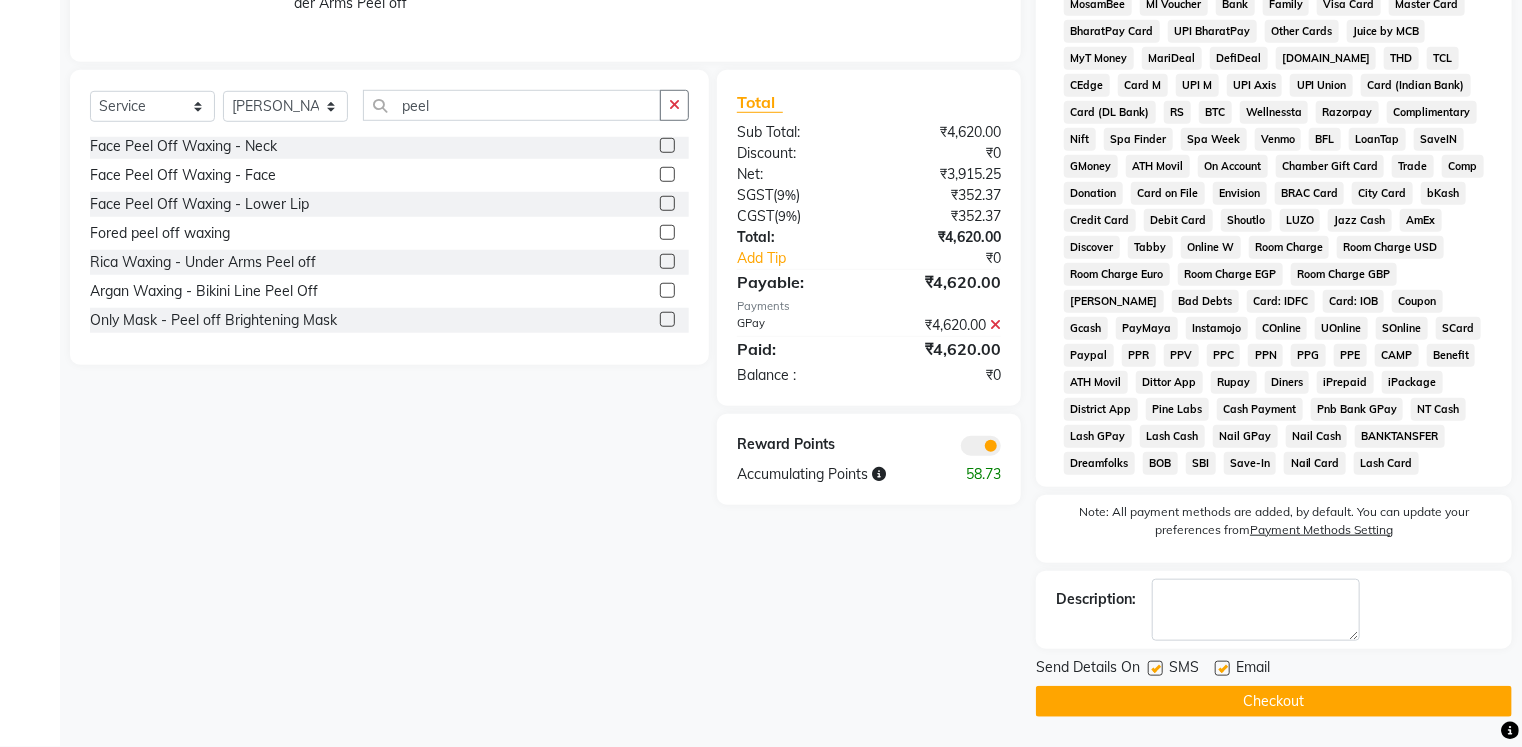 click on "Checkout" 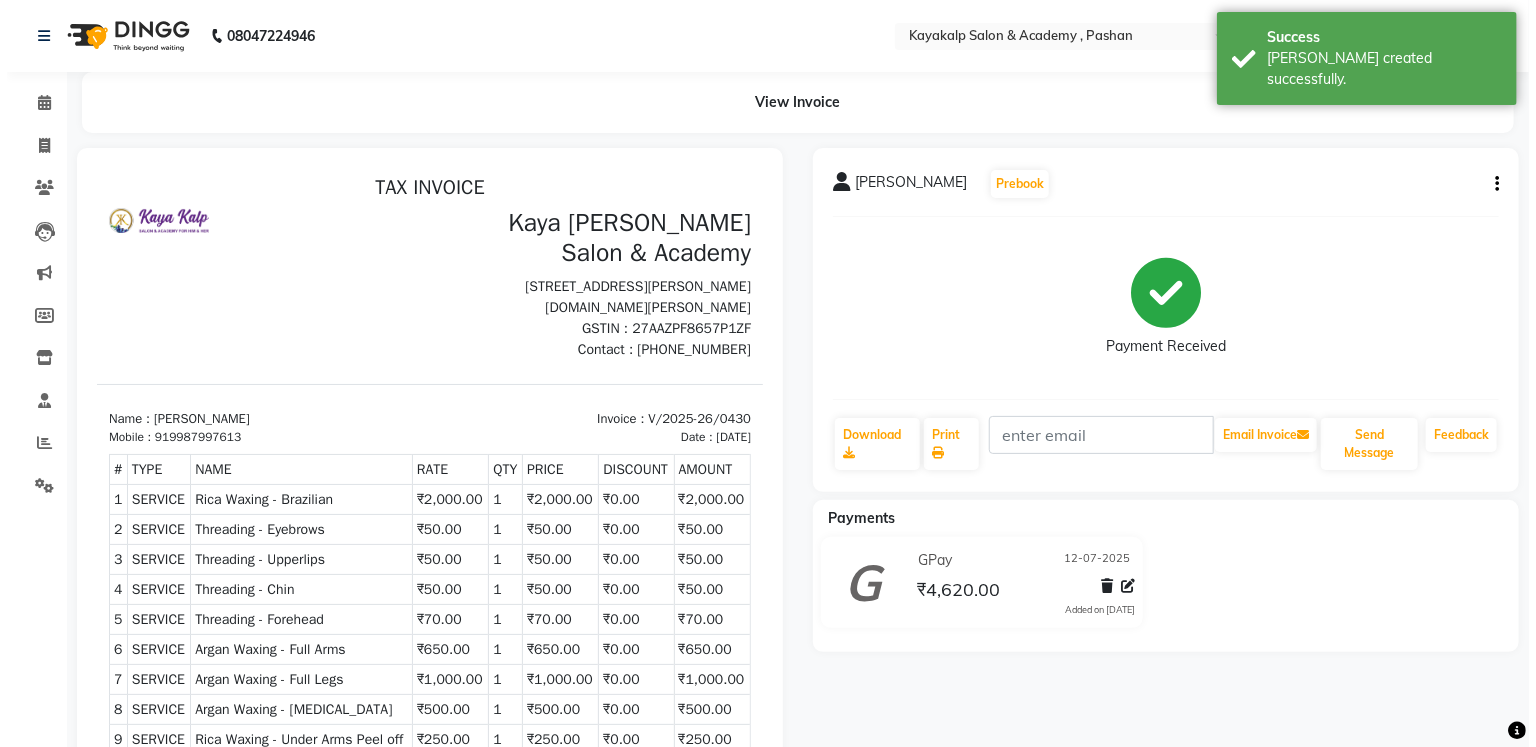 scroll, scrollTop: 0, scrollLeft: 0, axis: both 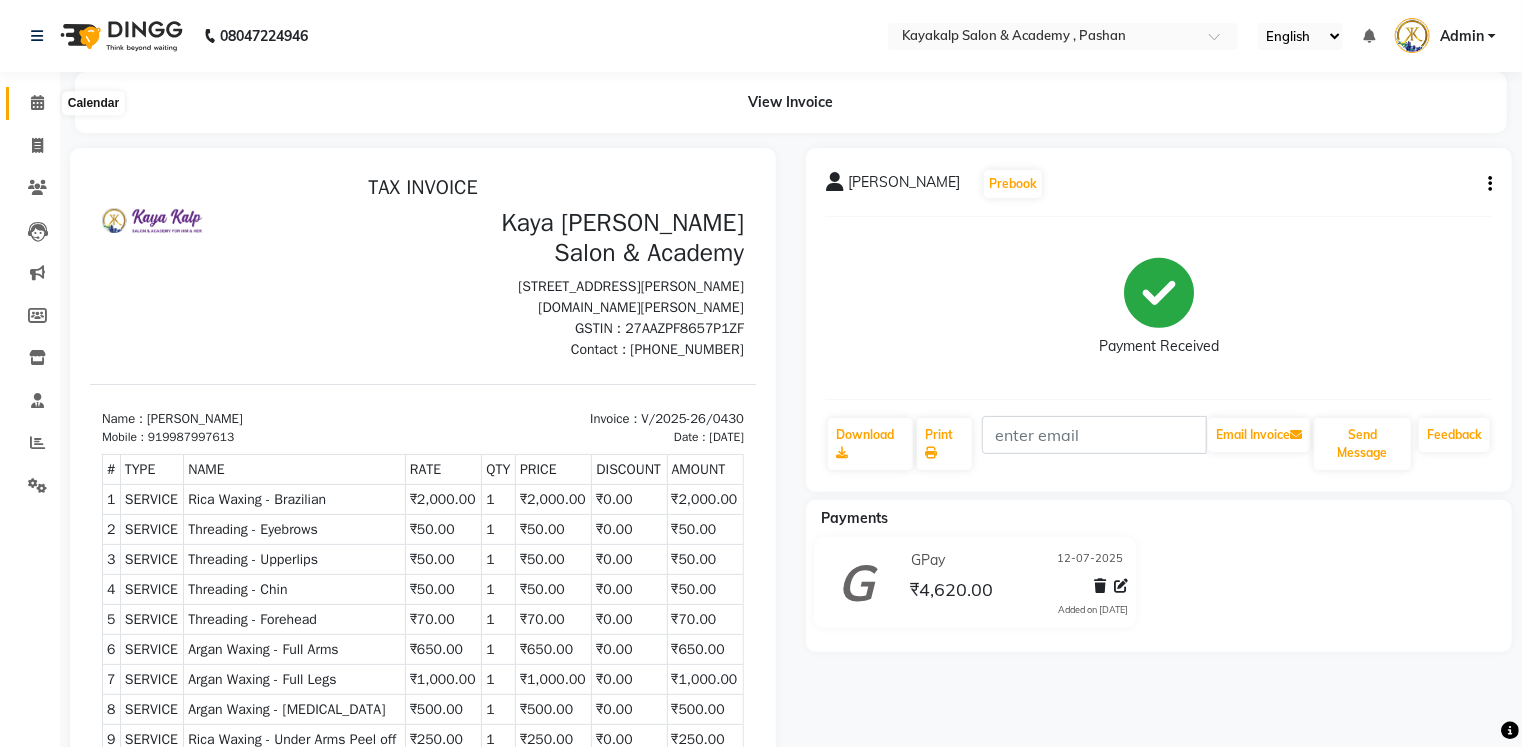 click 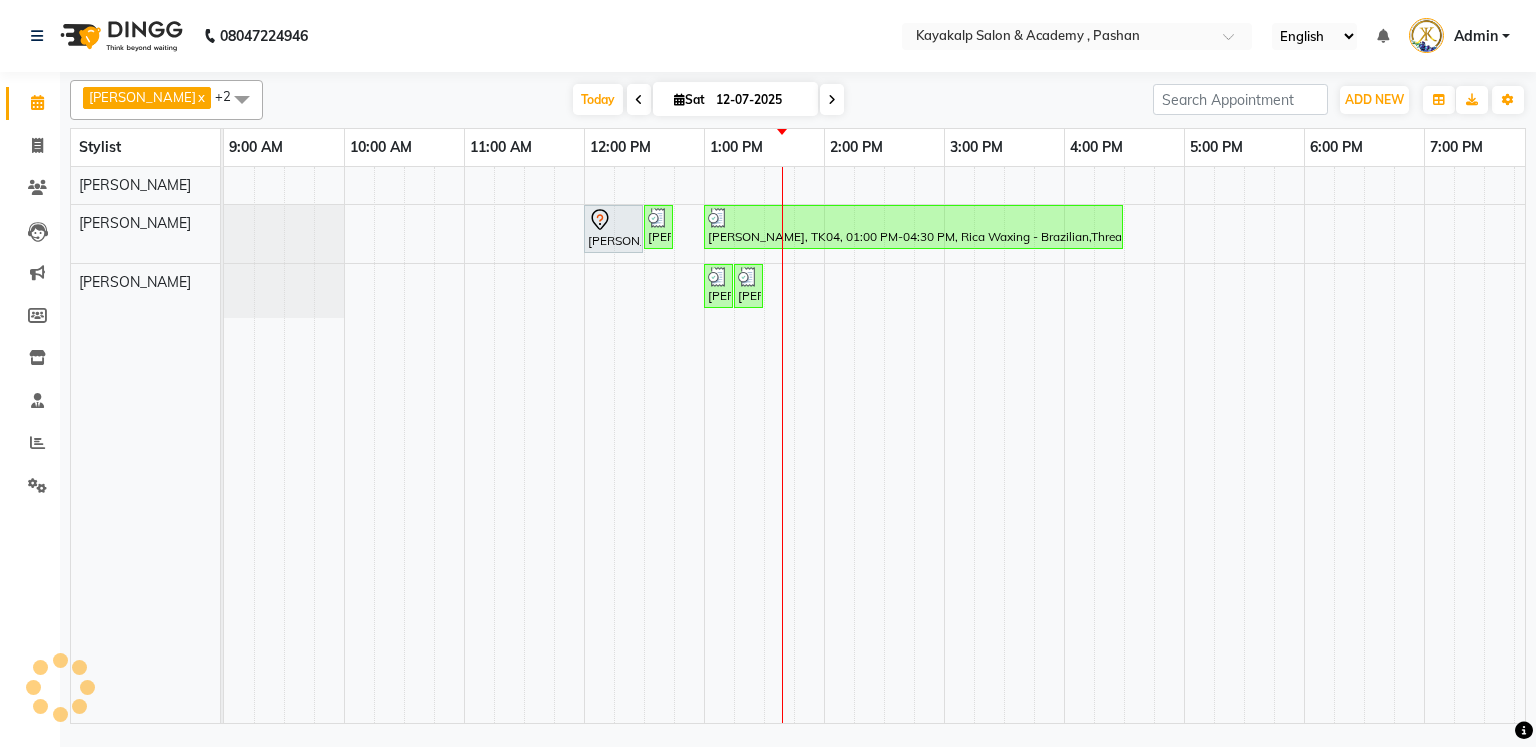 scroll, scrollTop: 0, scrollLeft: 0, axis: both 